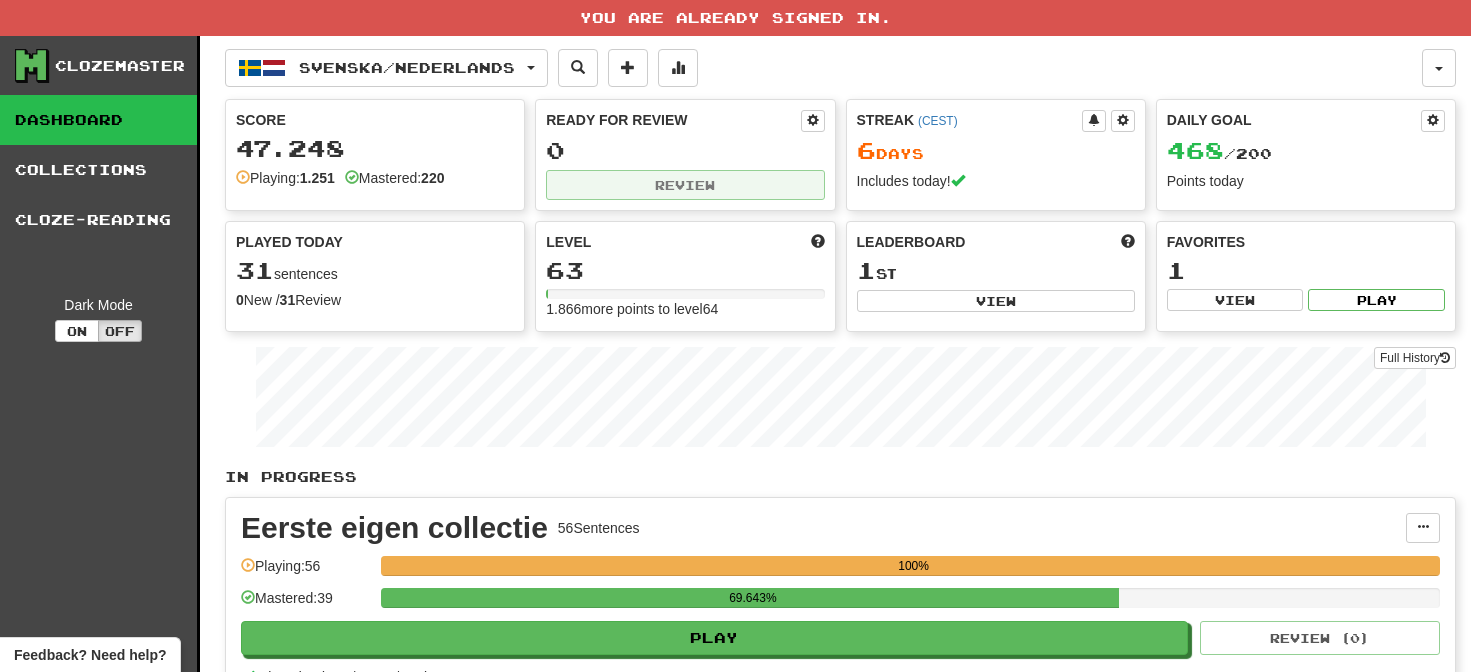 scroll, scrollTop: 0, scrollLeft: 0, axis: both 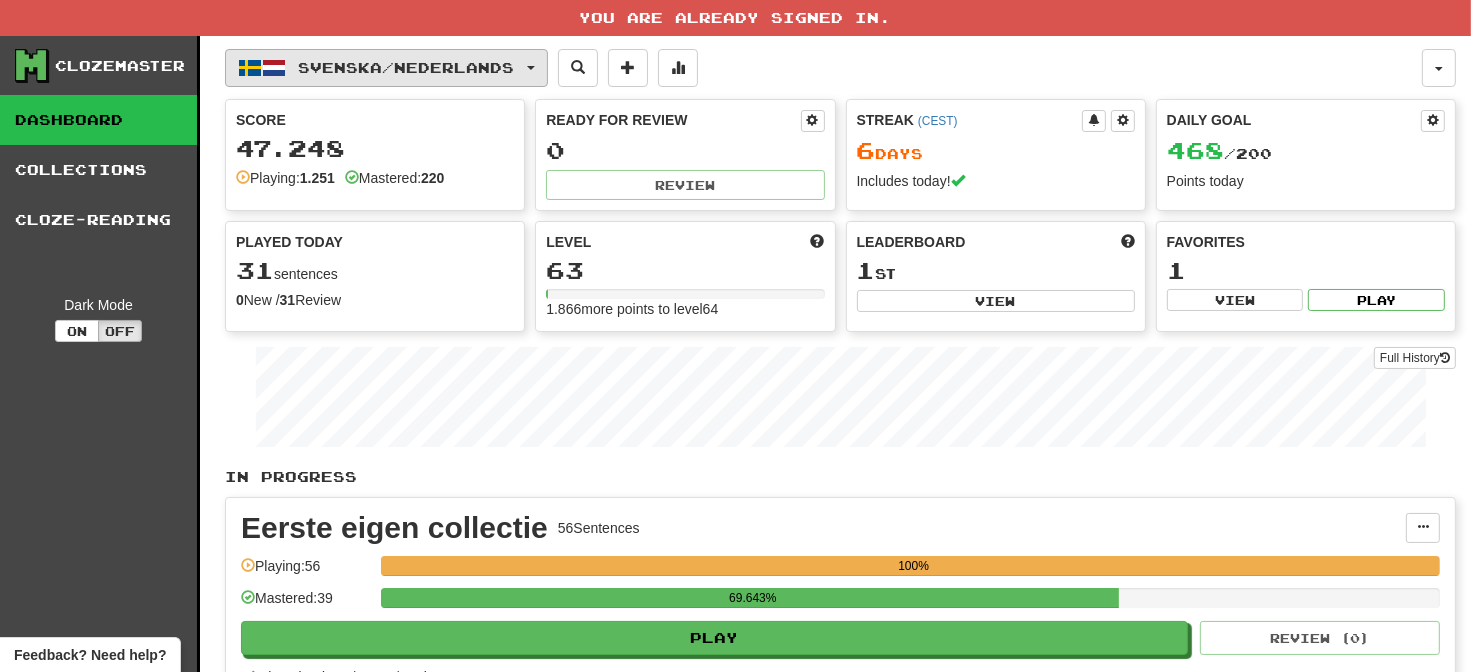 click on "Svenska  /  Nederlands" at bounding box center [386, 68] 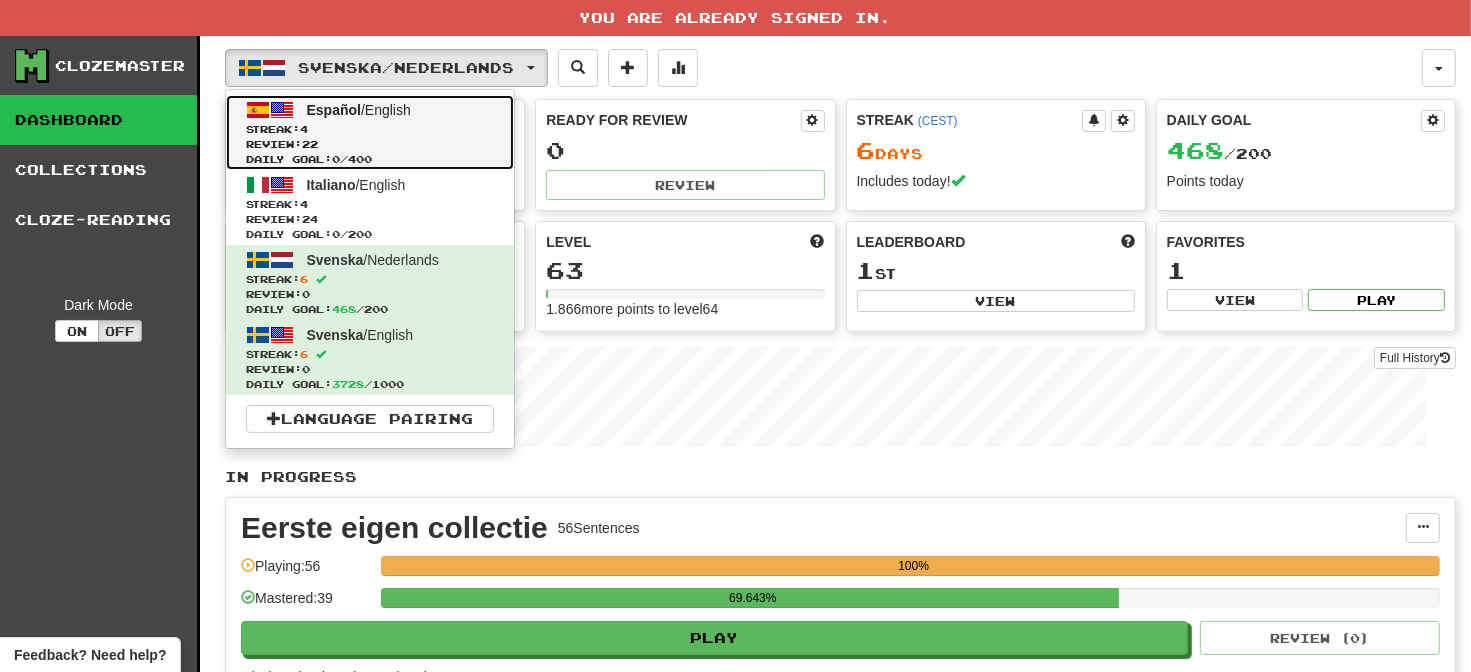 click on "Español  /  English" at bounding box center [359, 110] 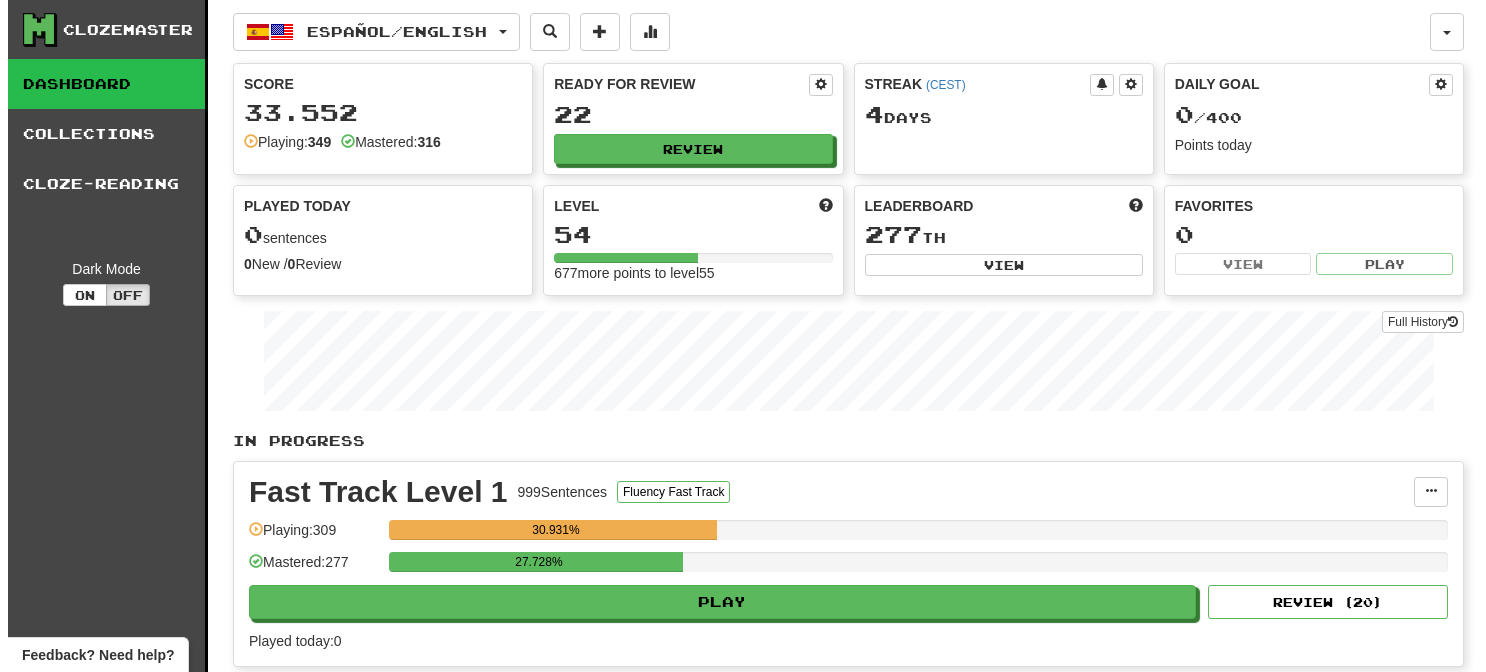 scroll, scrollTop: 0, scrollLeft: 0, axis: both 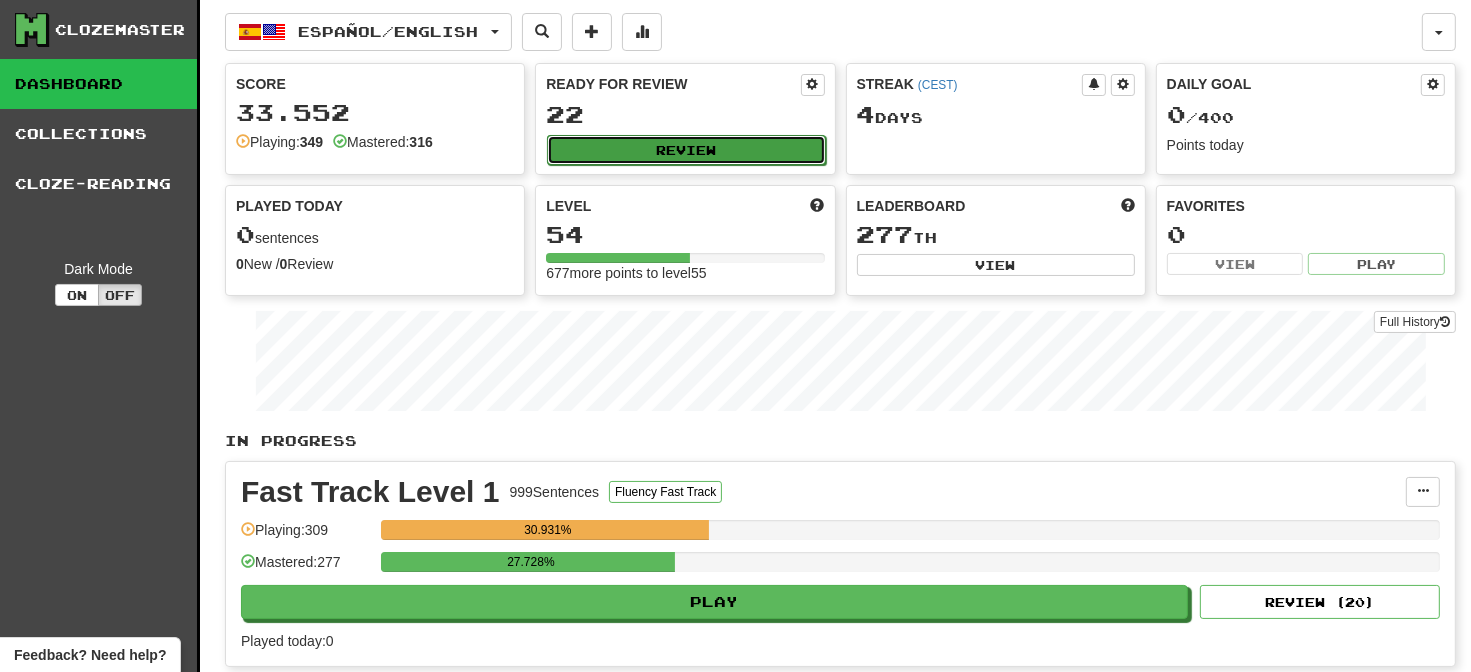 click on "Review" at bounding box center [686, 150] 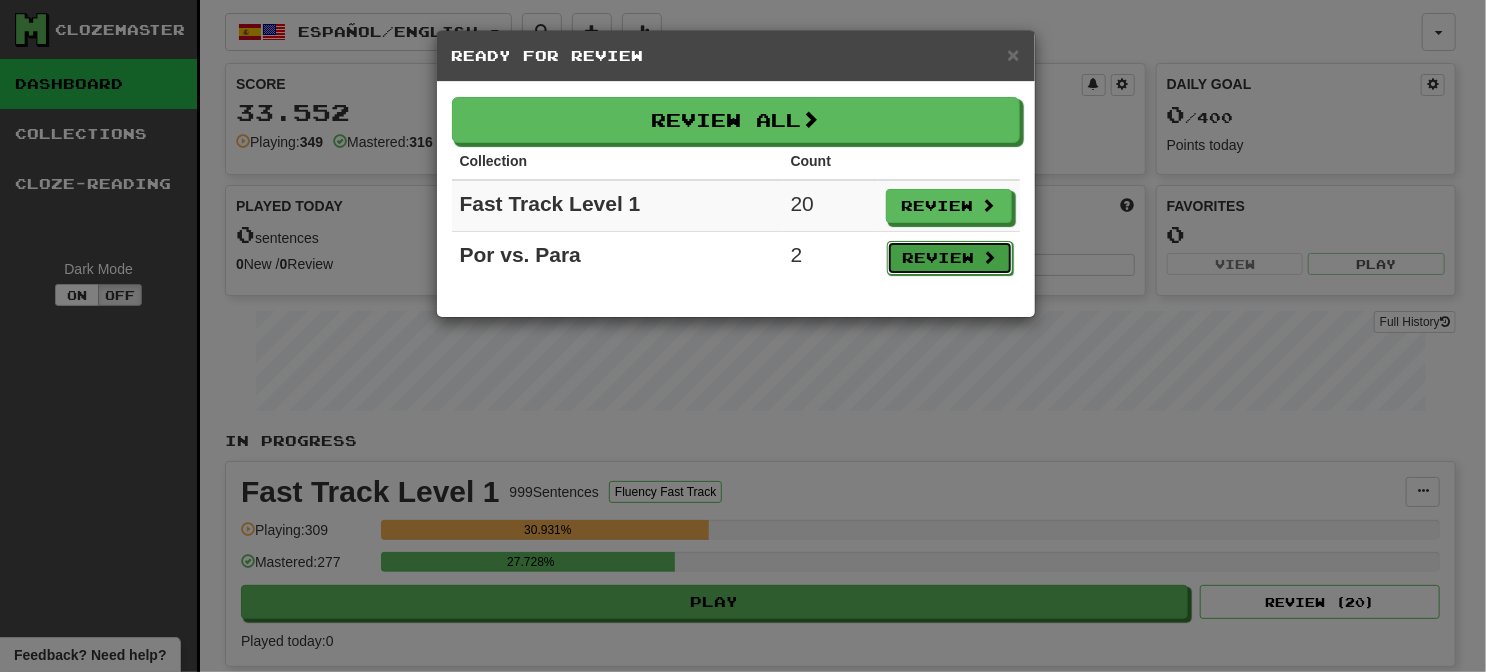 click on "Review" at bounding box center (950, 258) 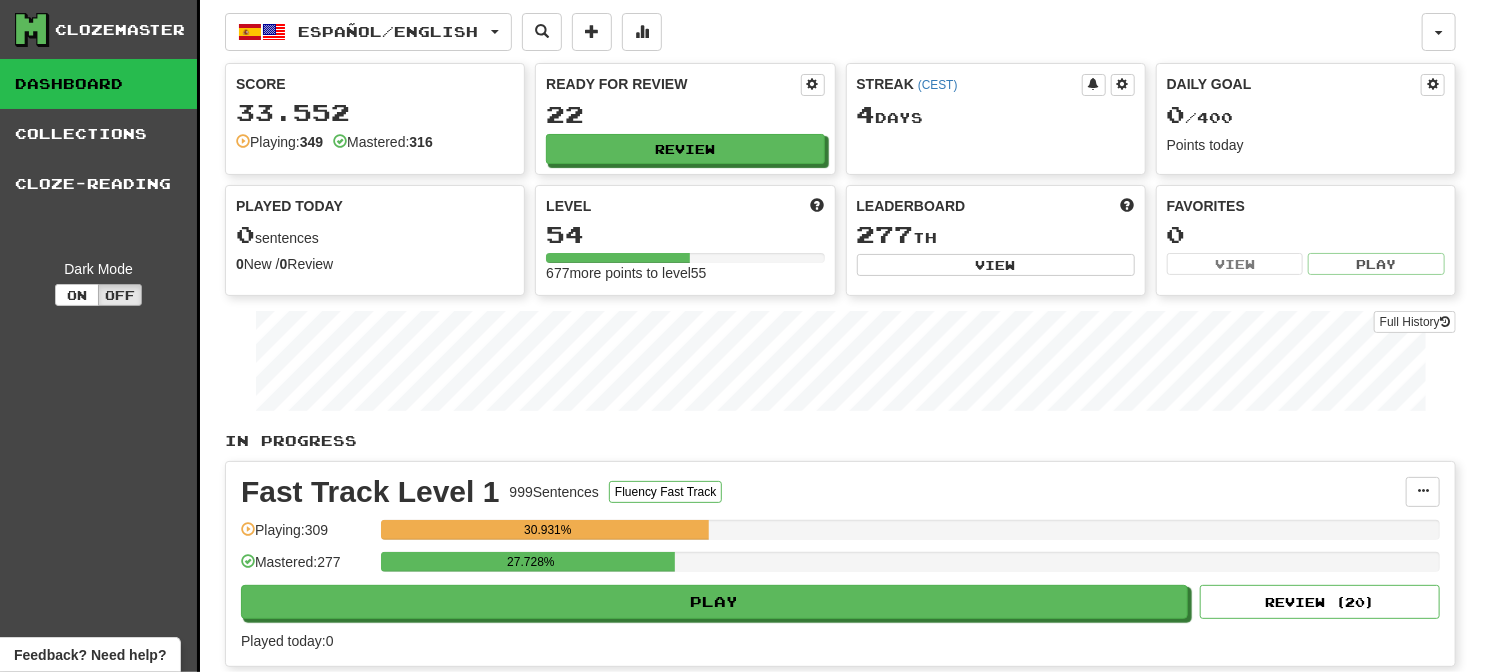 select on "**" 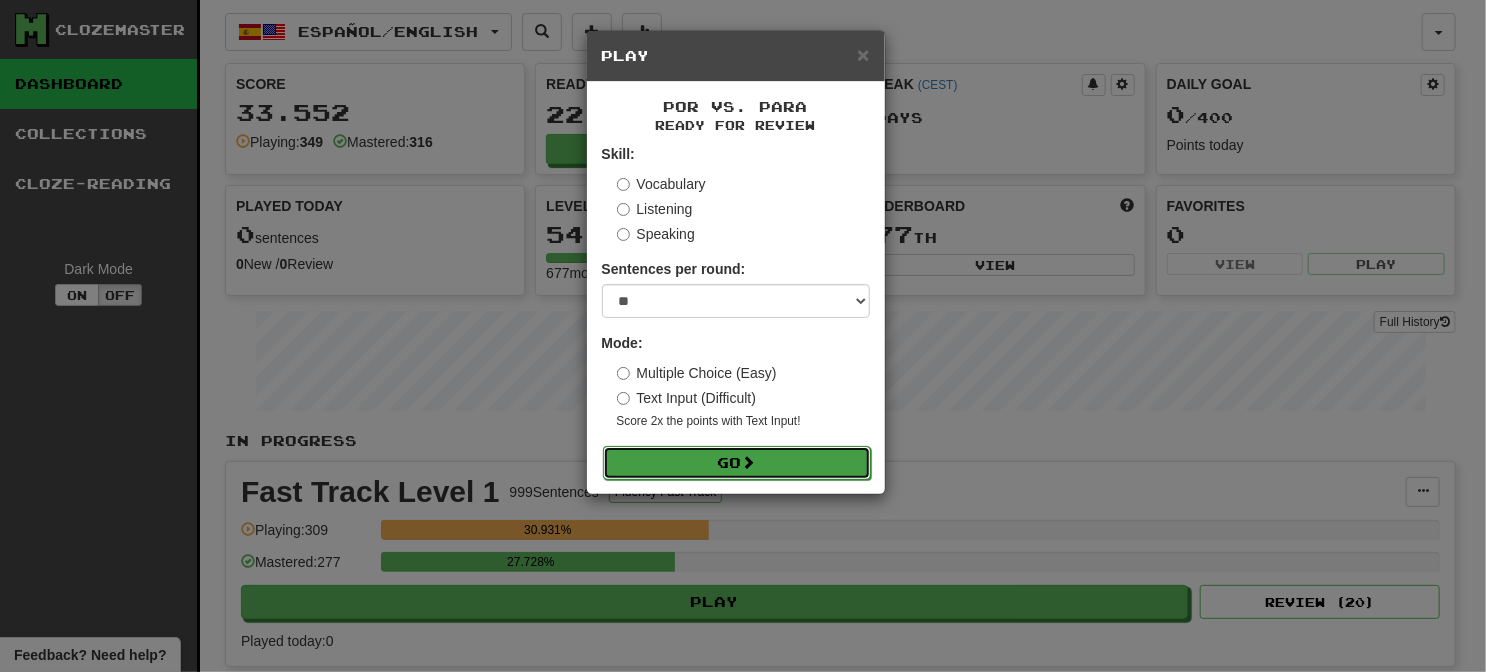click on "Go" at bounding box center [737, 463] 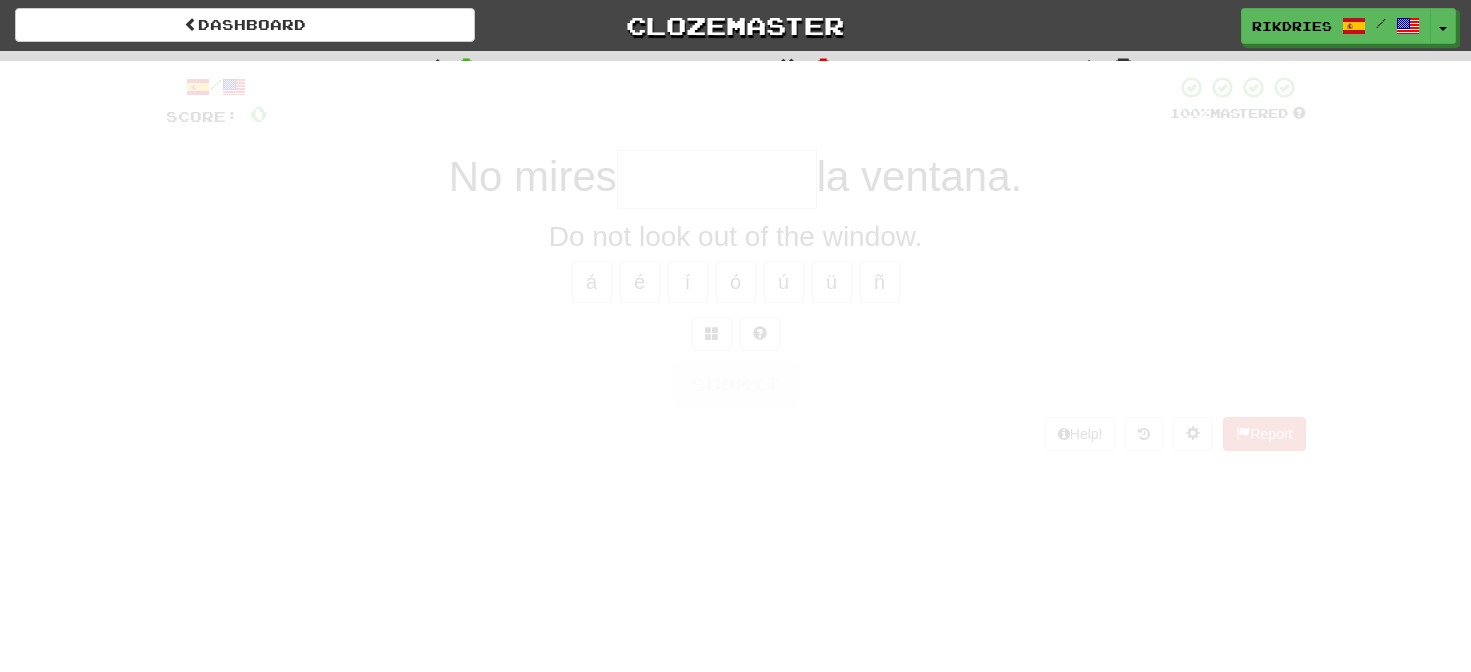 scroll, scrollTop: 0, scrollLeft: 0, axis: both 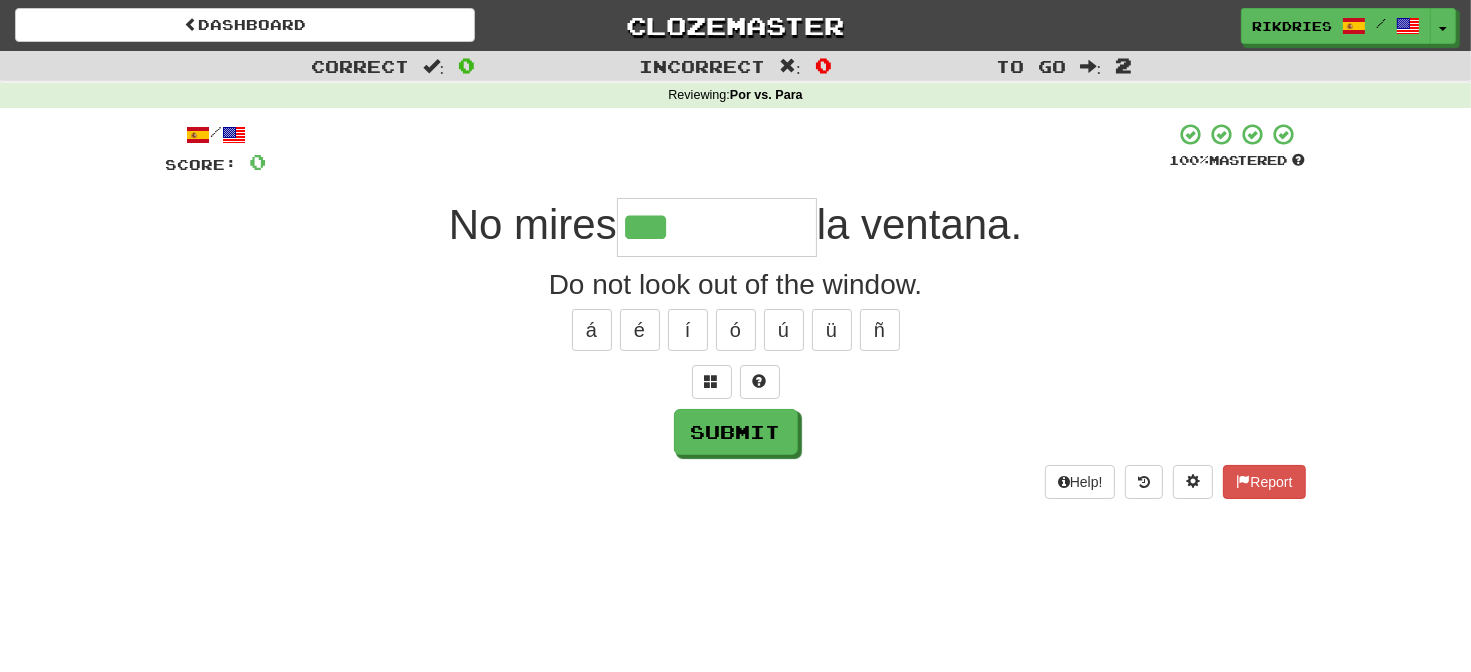 type on "***" 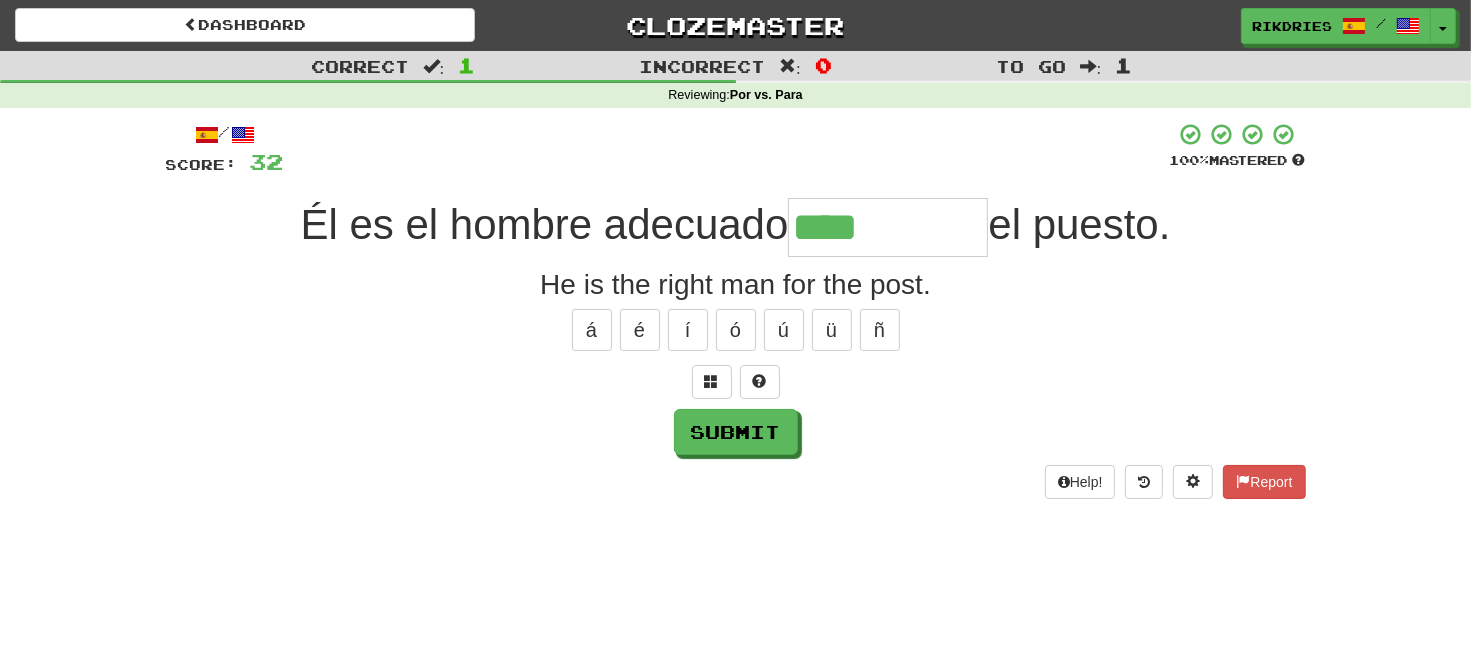 type on "****" 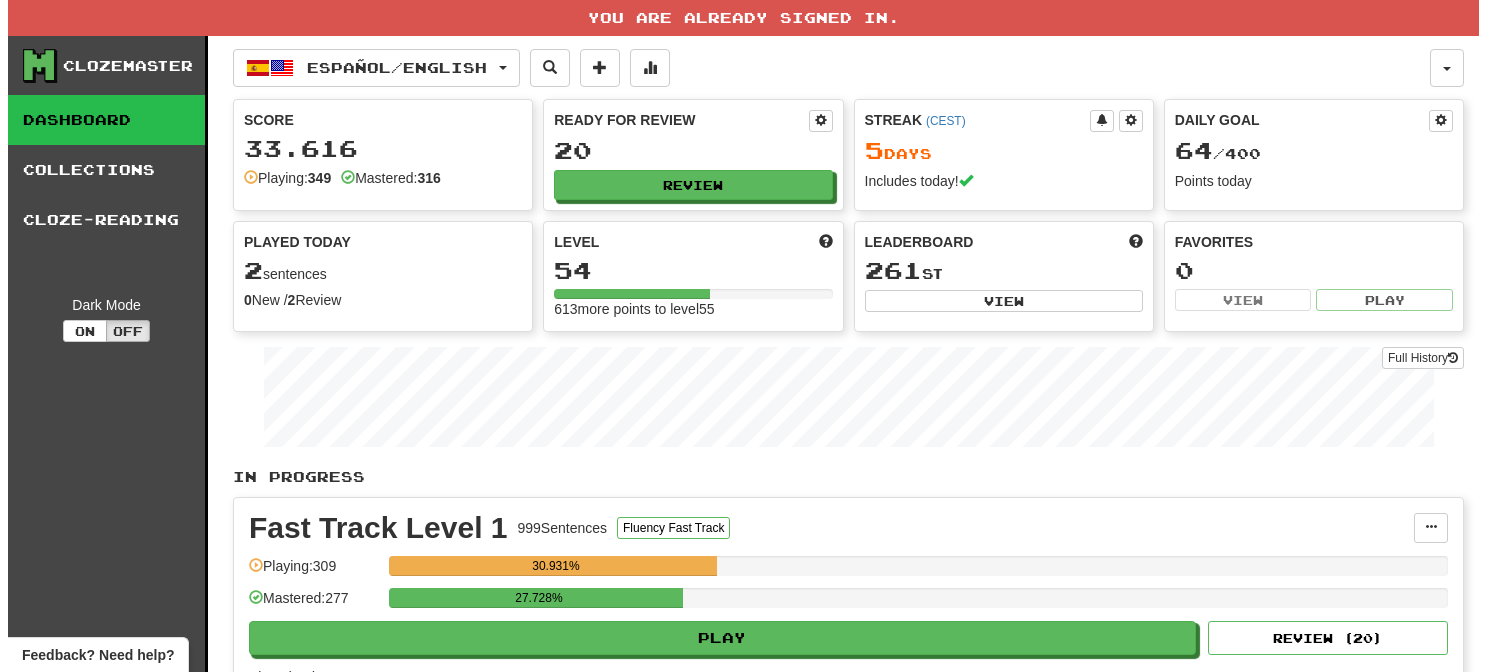 scroll, scrollTop: 0, scrollLeft: 0, axis: both 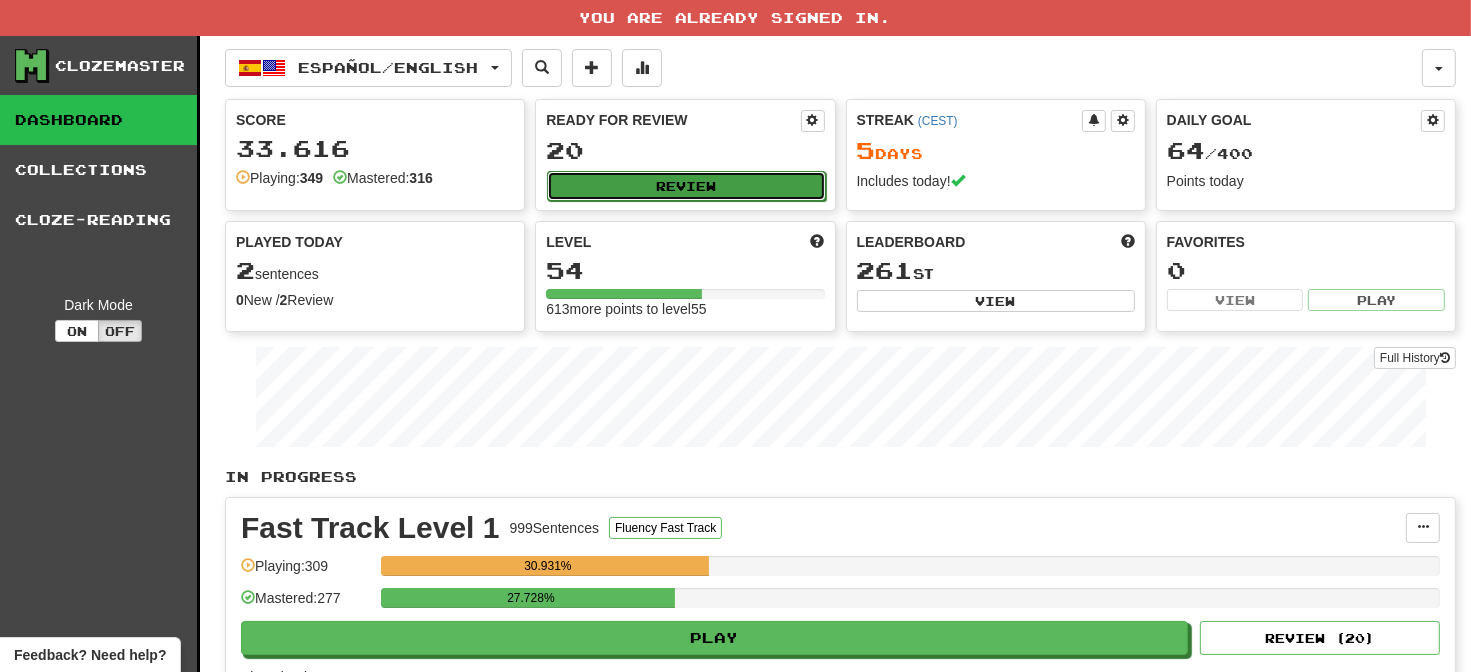 click on "Review" at bounding box center [686, 186] 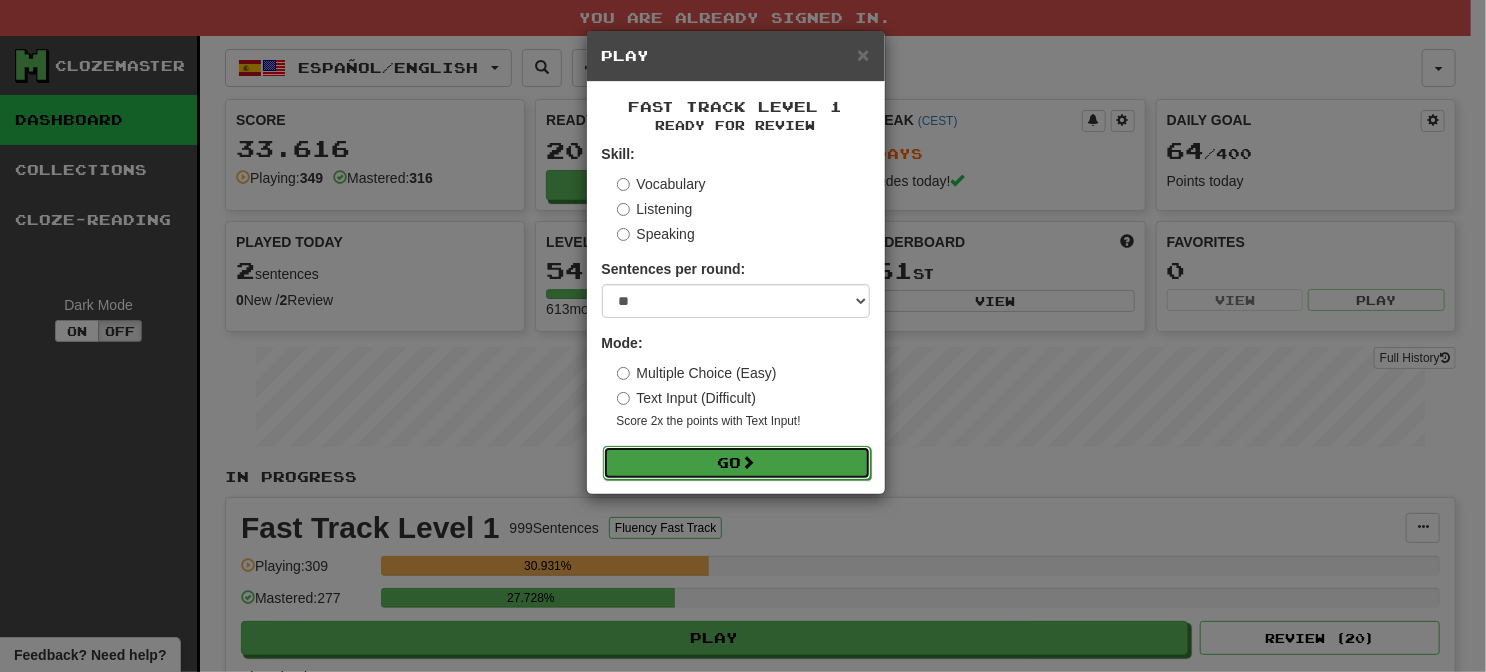 click on "Go" at bounding box center [737, 463] 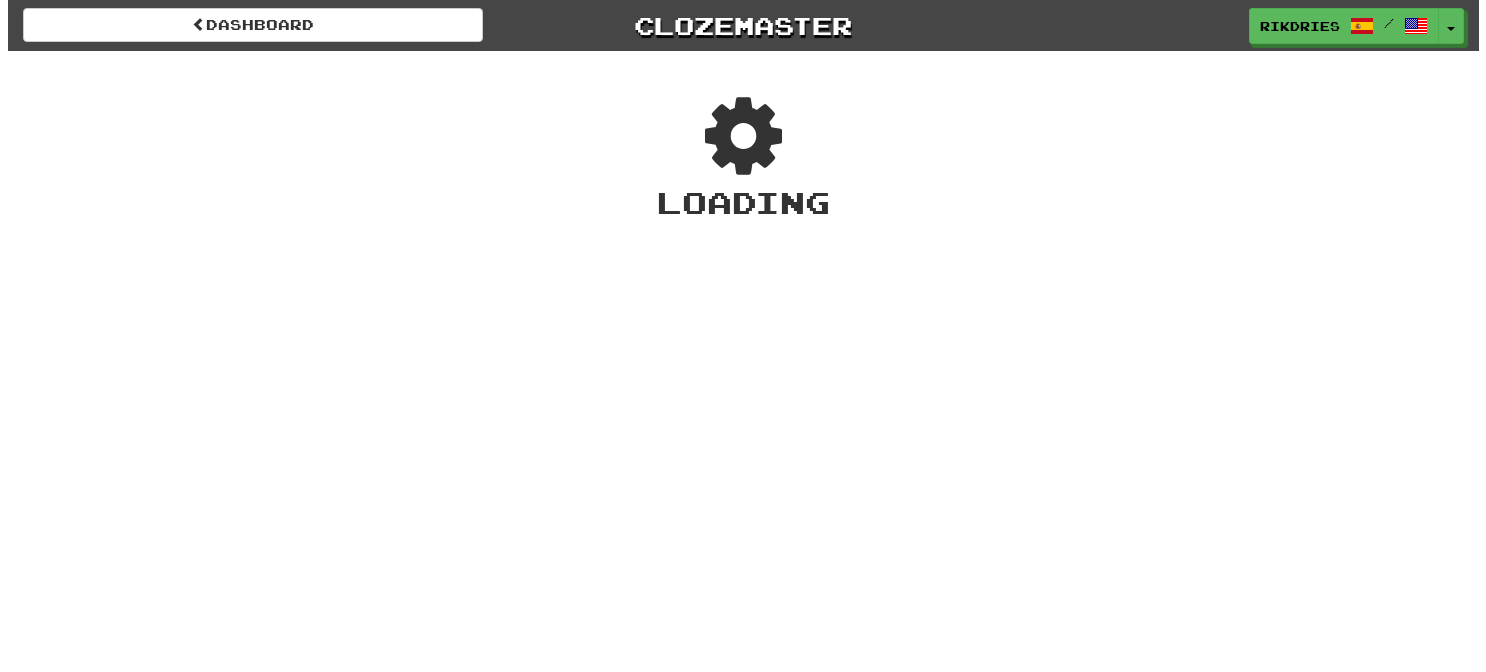 scroll, scrollTop: 0, scrollLeft: 0, axis: both 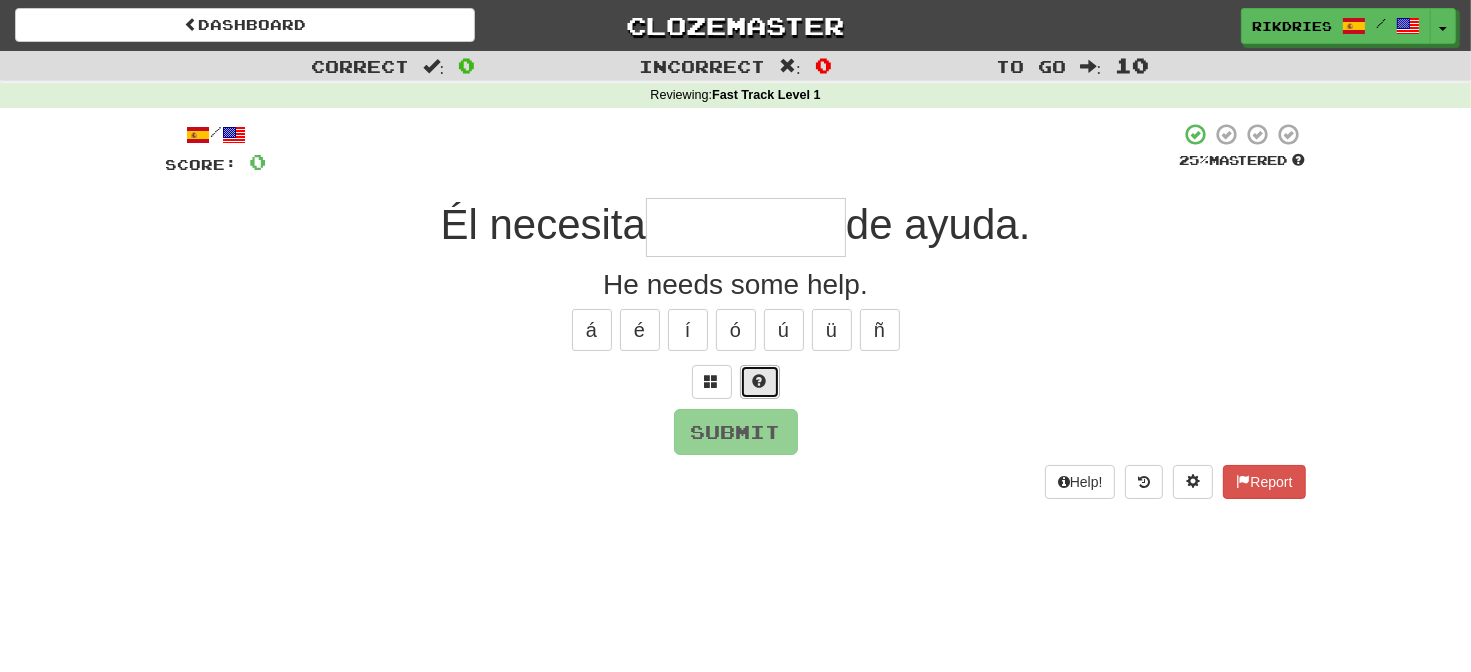 click at bounding box center (760, 382) 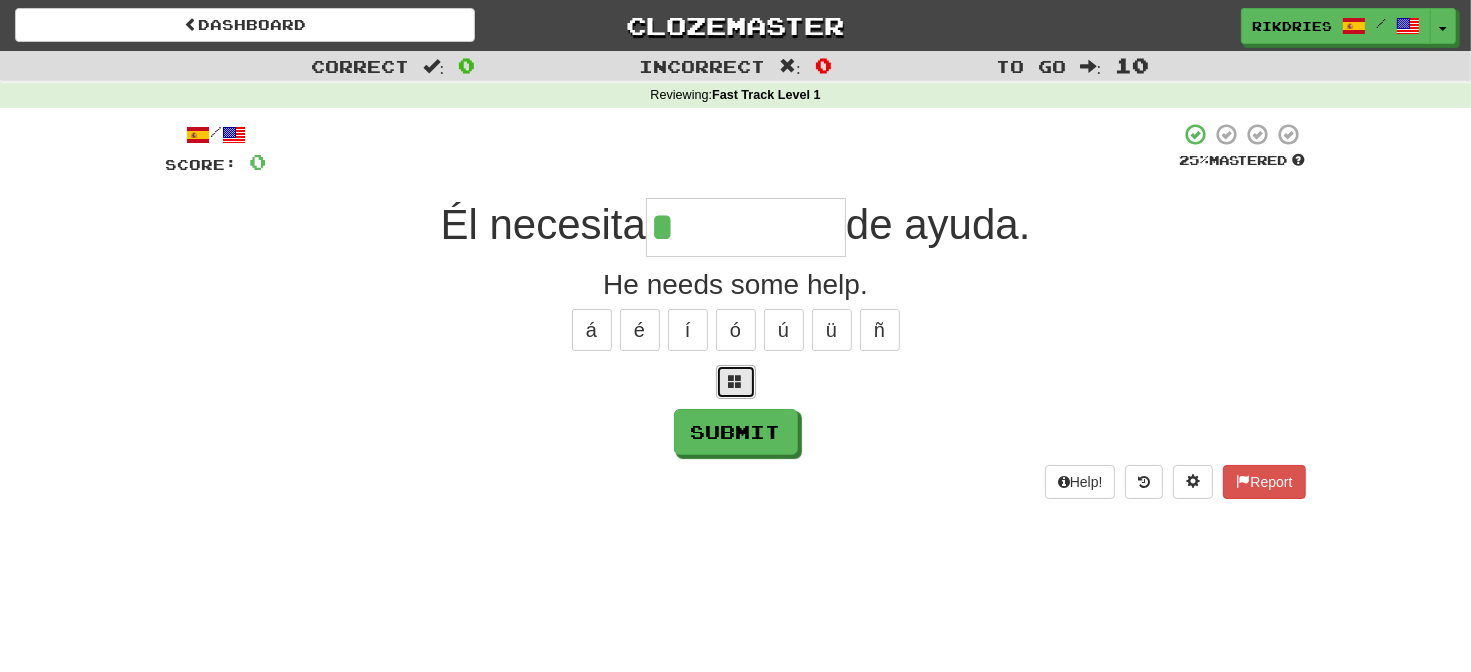 click at bounding box center [736, 381] 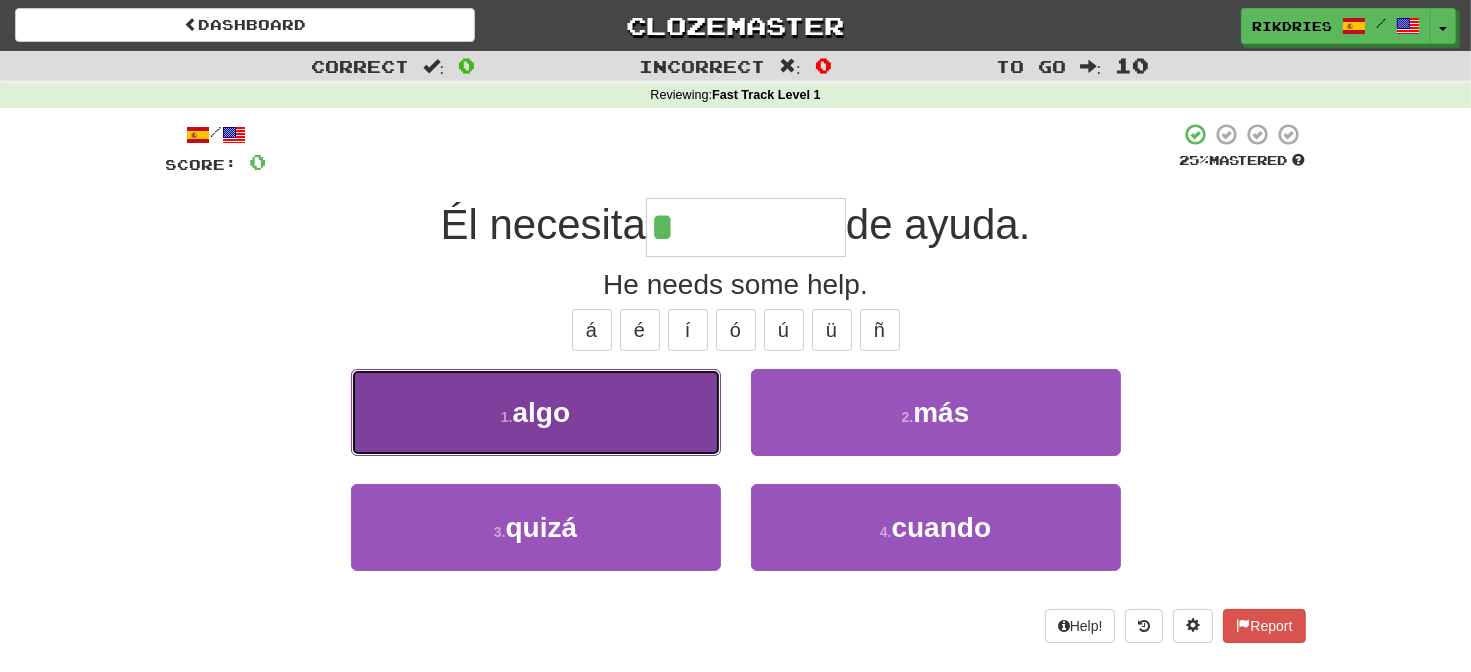 click on "1 .  algo" at bounding box center [536, 412] 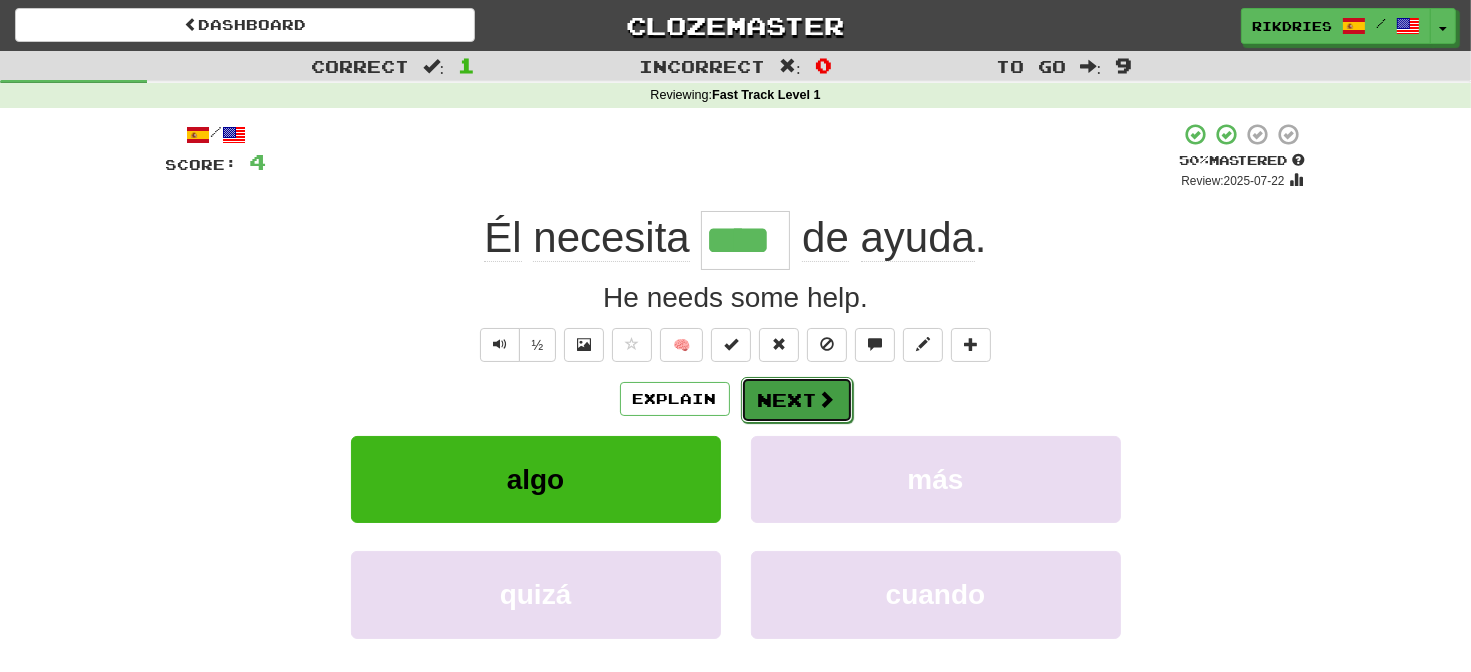 click on "Next" at bounding box center (797, 400) 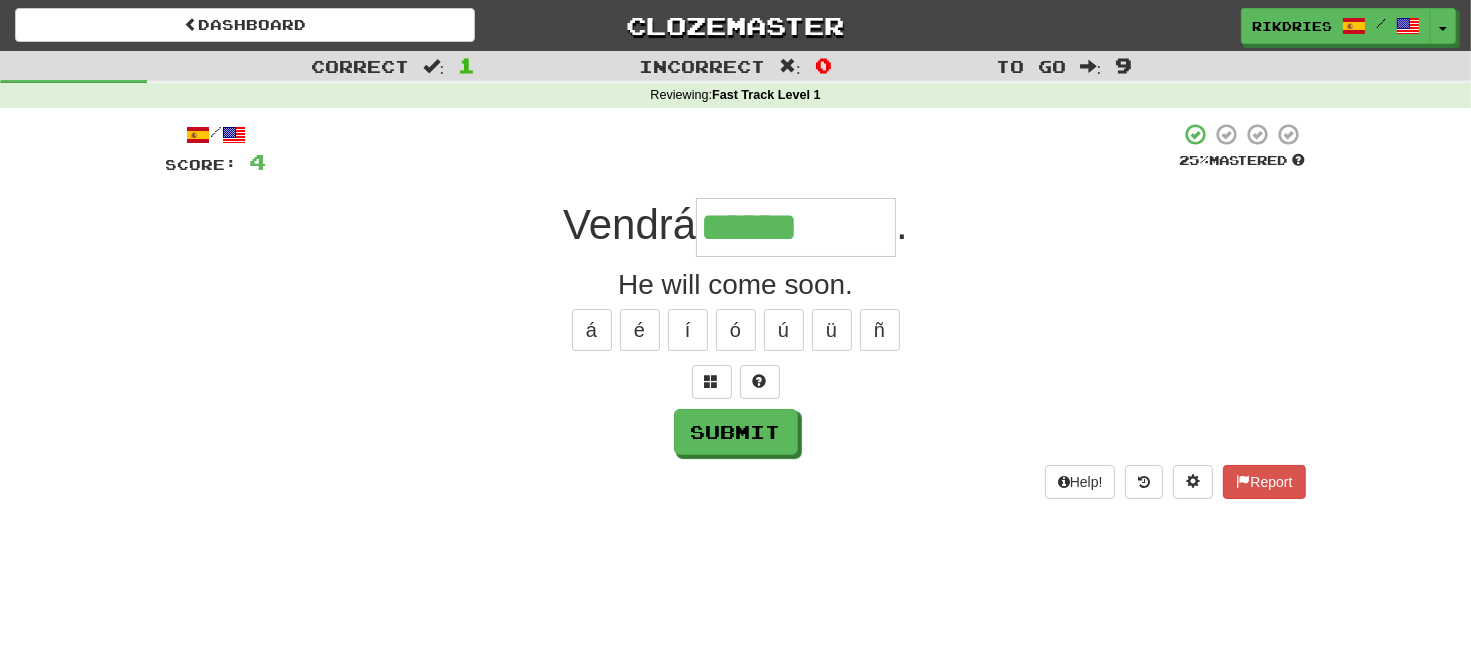 type on "******" 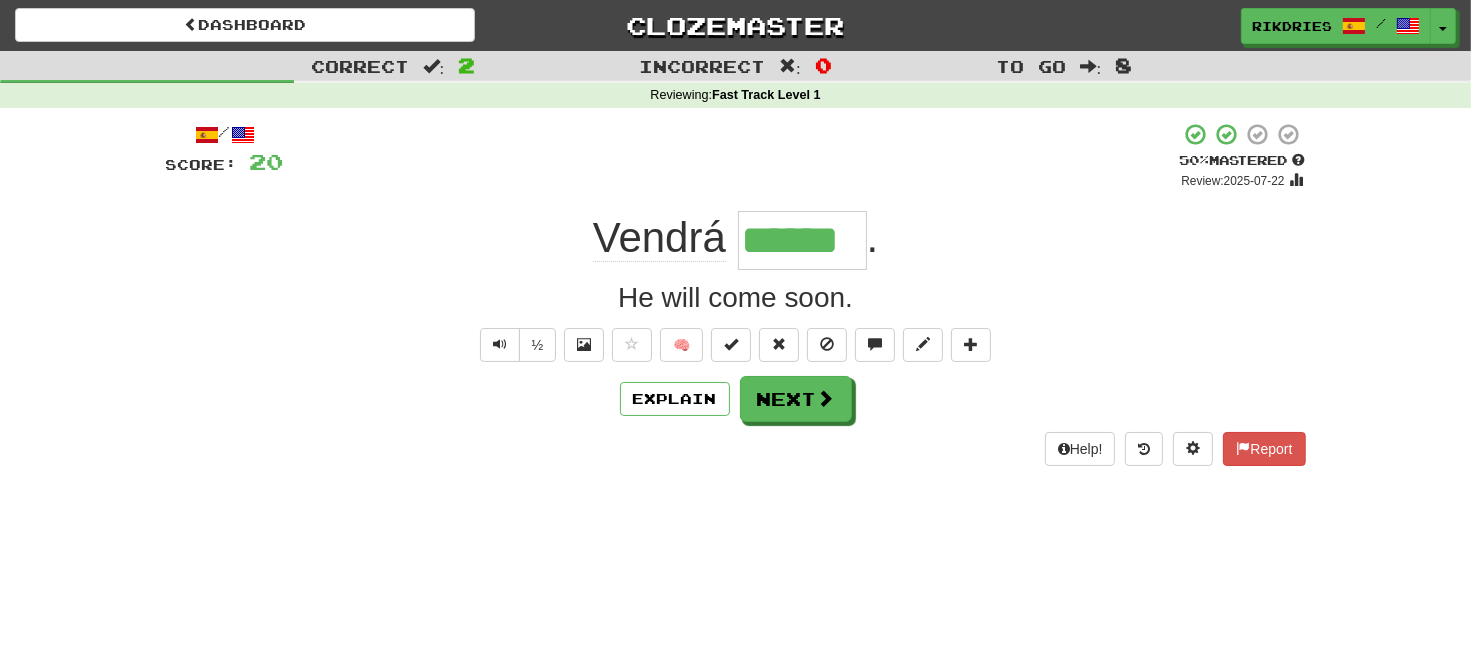 type 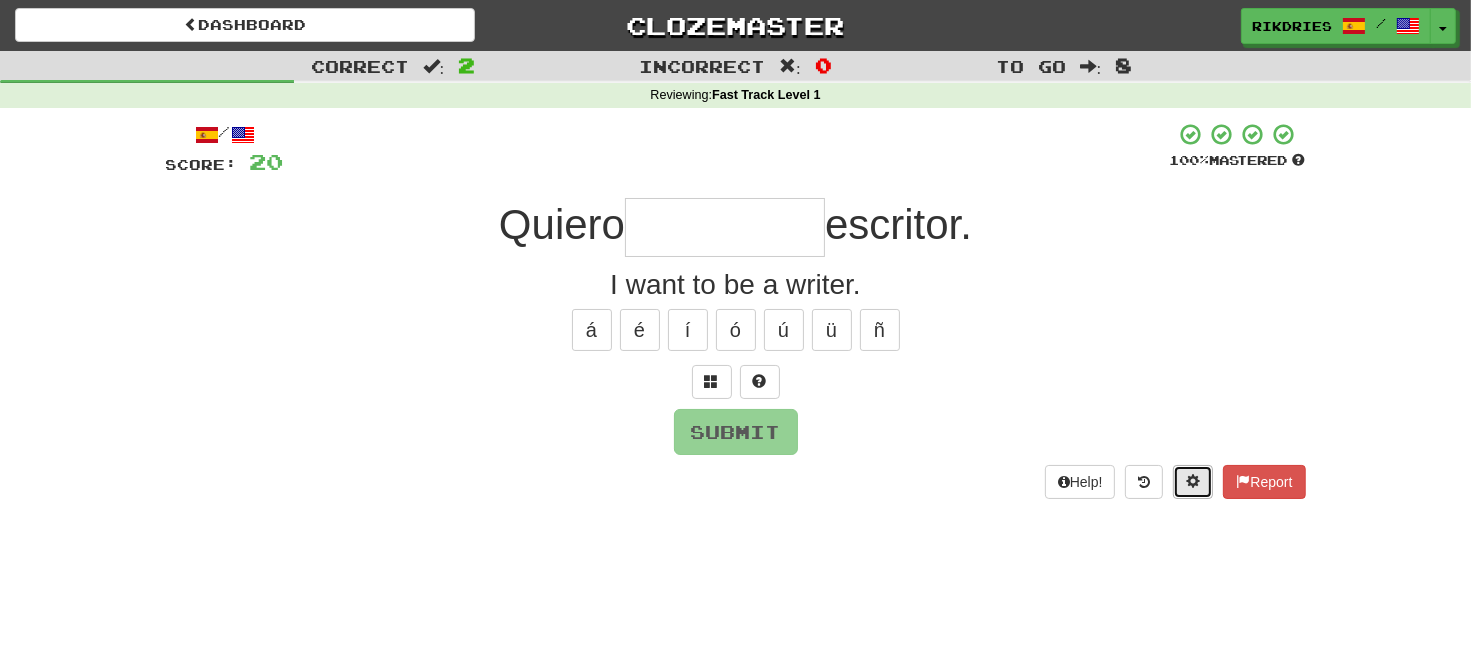 click at bounding box center (1193, 482) 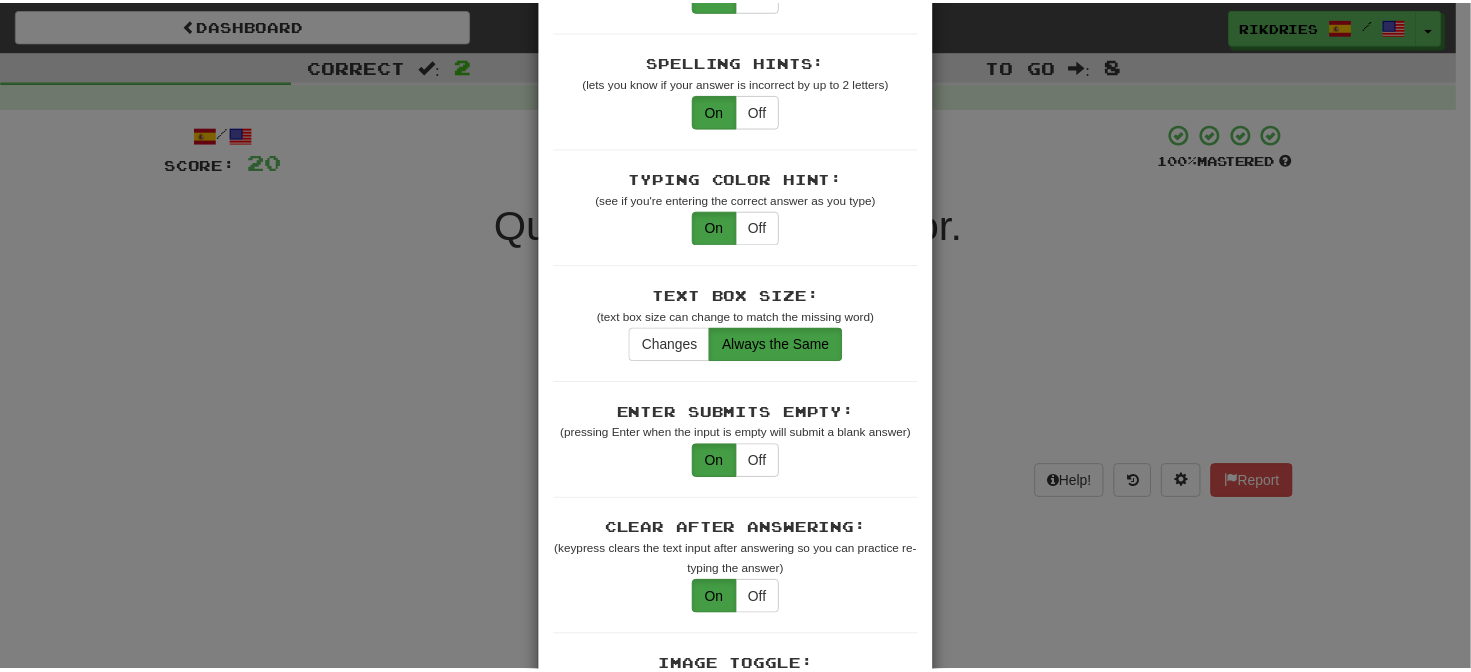 scroll, scrollTop: 400, scrollLeft: 0, axis: vertical 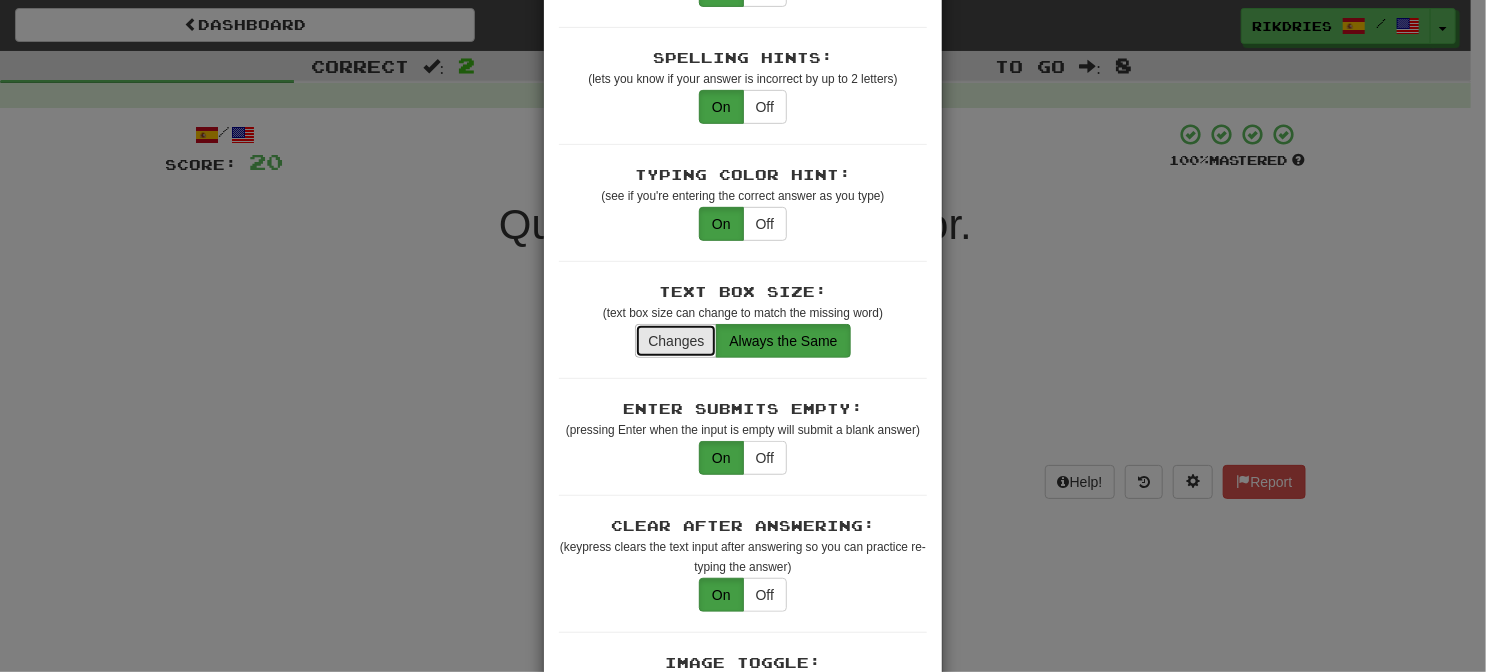 click on "Changes" at bounding box center [676, 341] 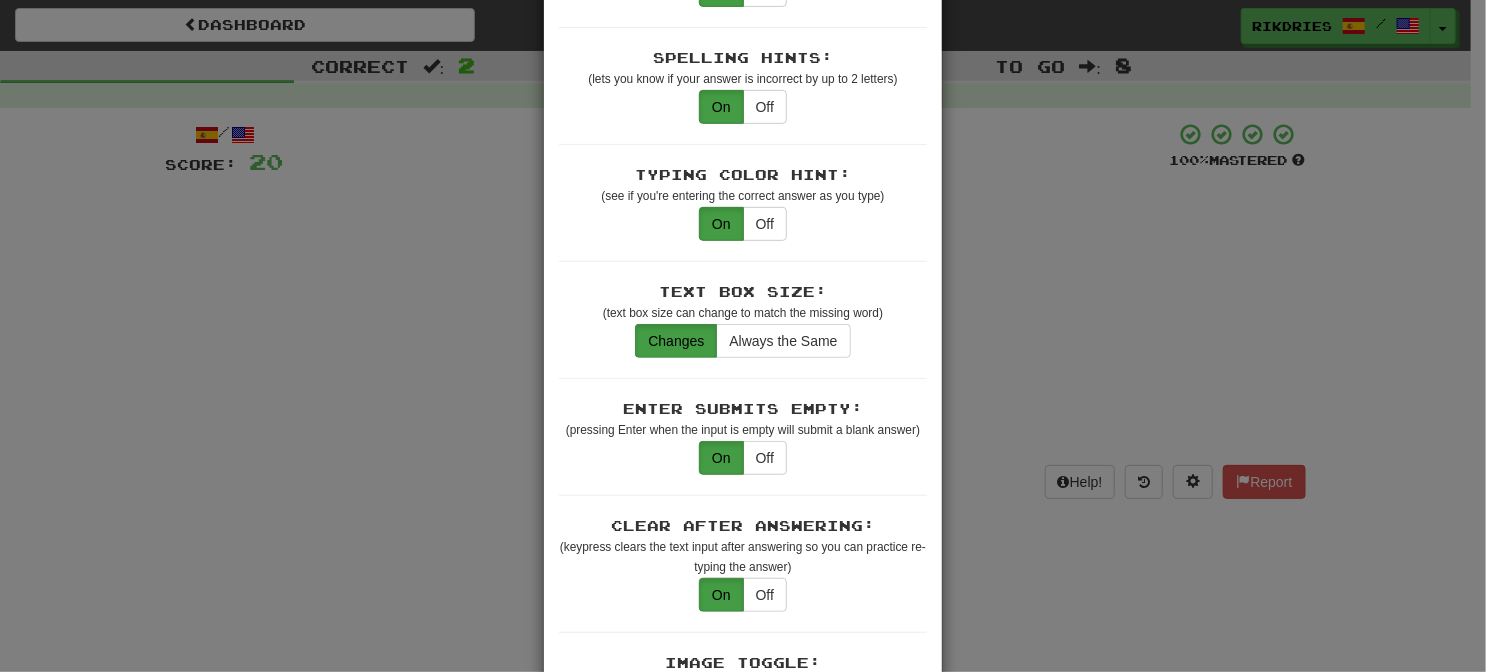 click on "× Game Settings Translations: Visible Show  After Answering Hidden Sentence Text Initially Hidden: (see just the translation, then click a button to see the sentence text) On Off Hints: (appear above the missing word when available) On Off Spelling Hints: (lets you know if your answer is incorrect by up to 2 letters) On Off Typing Color Hint: (see if you're entering the correct answer as you type) On Off Text Box Size: (text box size can change to match the missing word) Changes Always the Same Enter Submits Empty: (pressing Enter when the input is empty will submit a blank answer) On Off Clear After Answering: (keypress clears the text input after answering so you can practice re-typing the answer) On Off Image Toggle: (toggle button, if sentence image available) After Answering Before and After Off Image Background: (use sentence image as background, if available) On Off Pronunciation: (shown after answering when available) On Off Sound Effects: On Off Text-to-Speech Auto-Play: On Off Loop: On Off On Off 1" at bounding box center (743, 336) 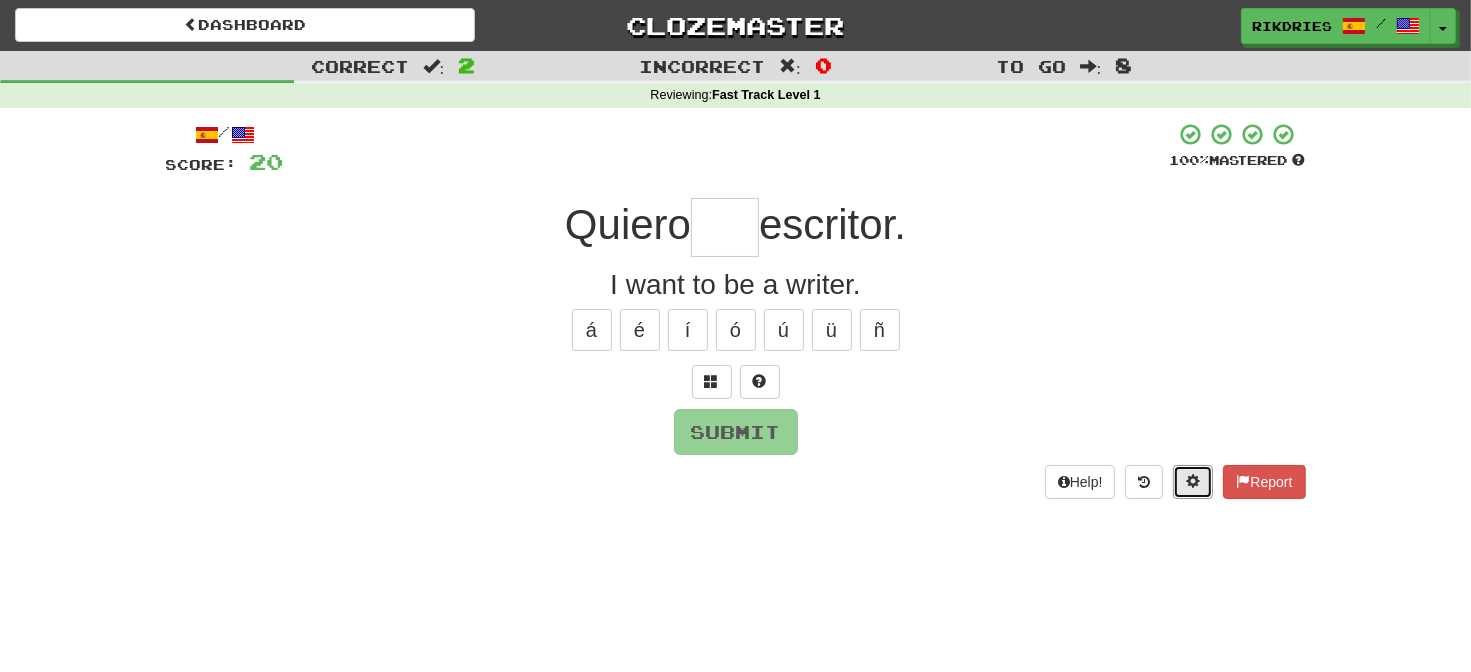 type 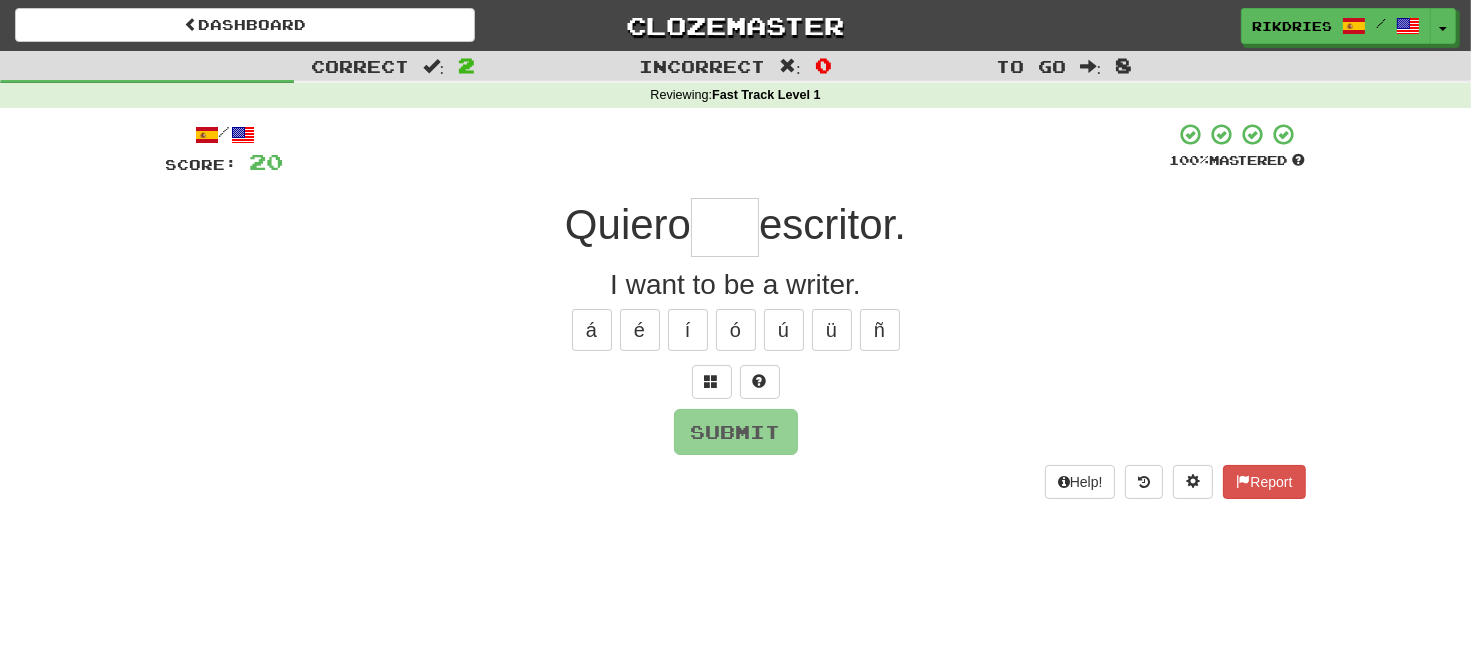 click at bounding box center [725, 227] 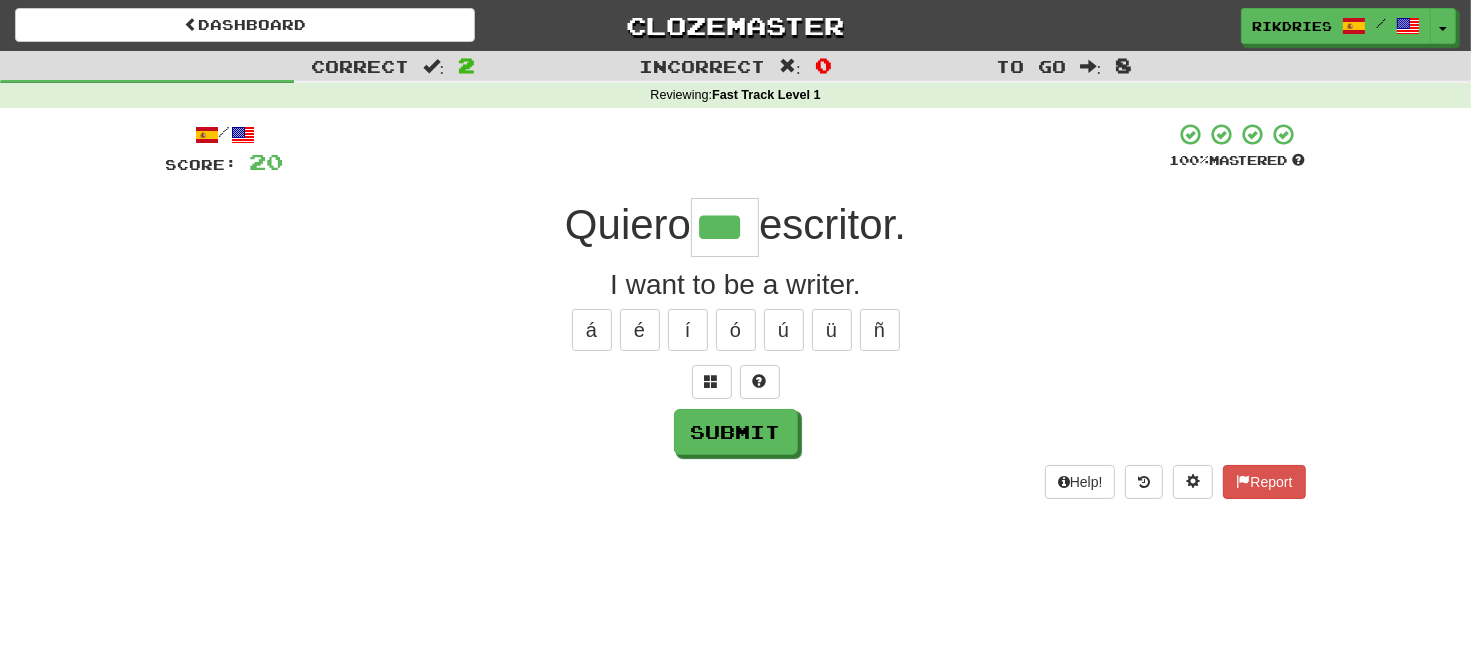 type on "***" 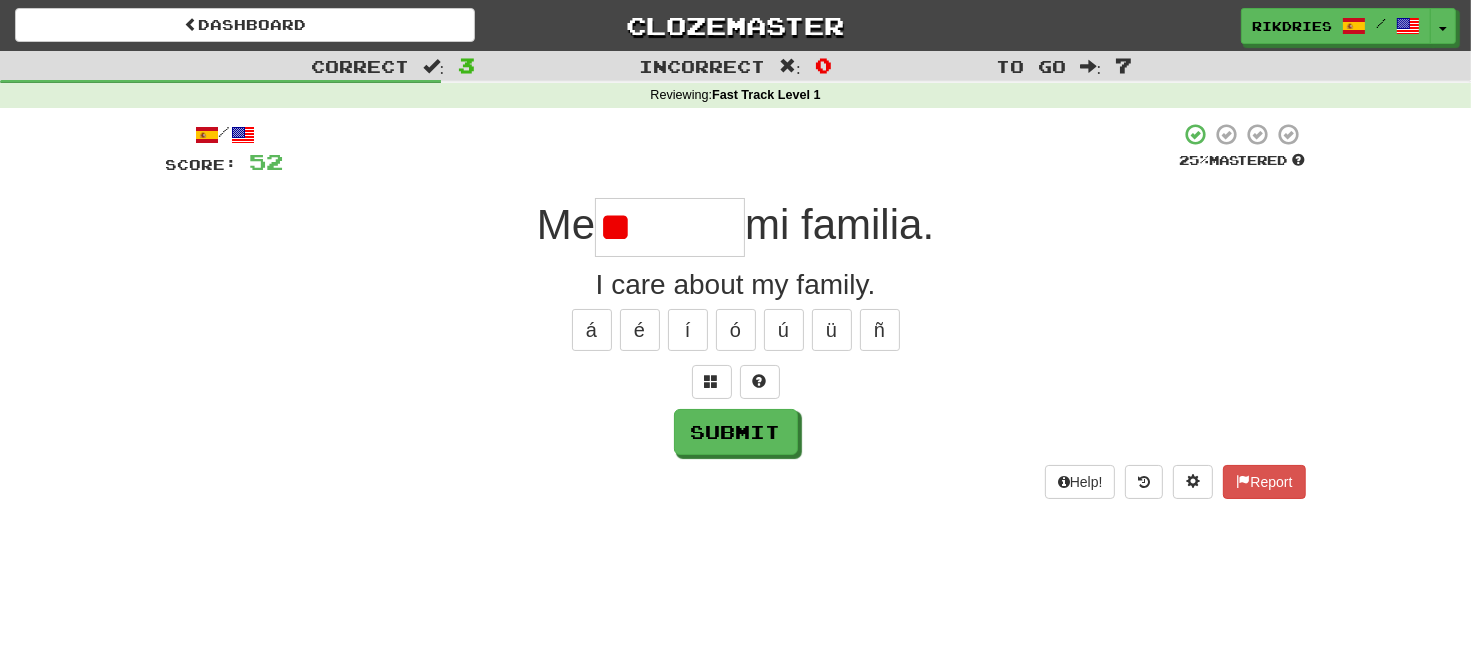 type on "*" 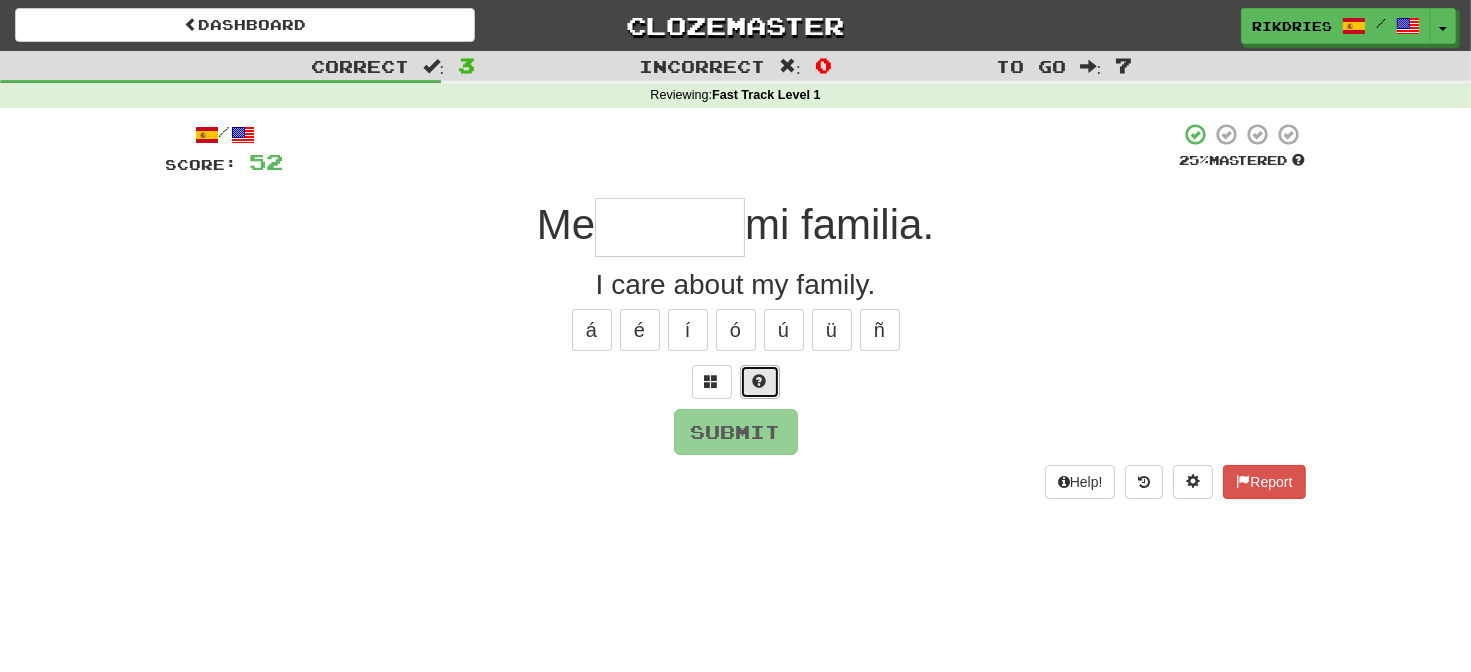 click at bounding box center (760, 381) 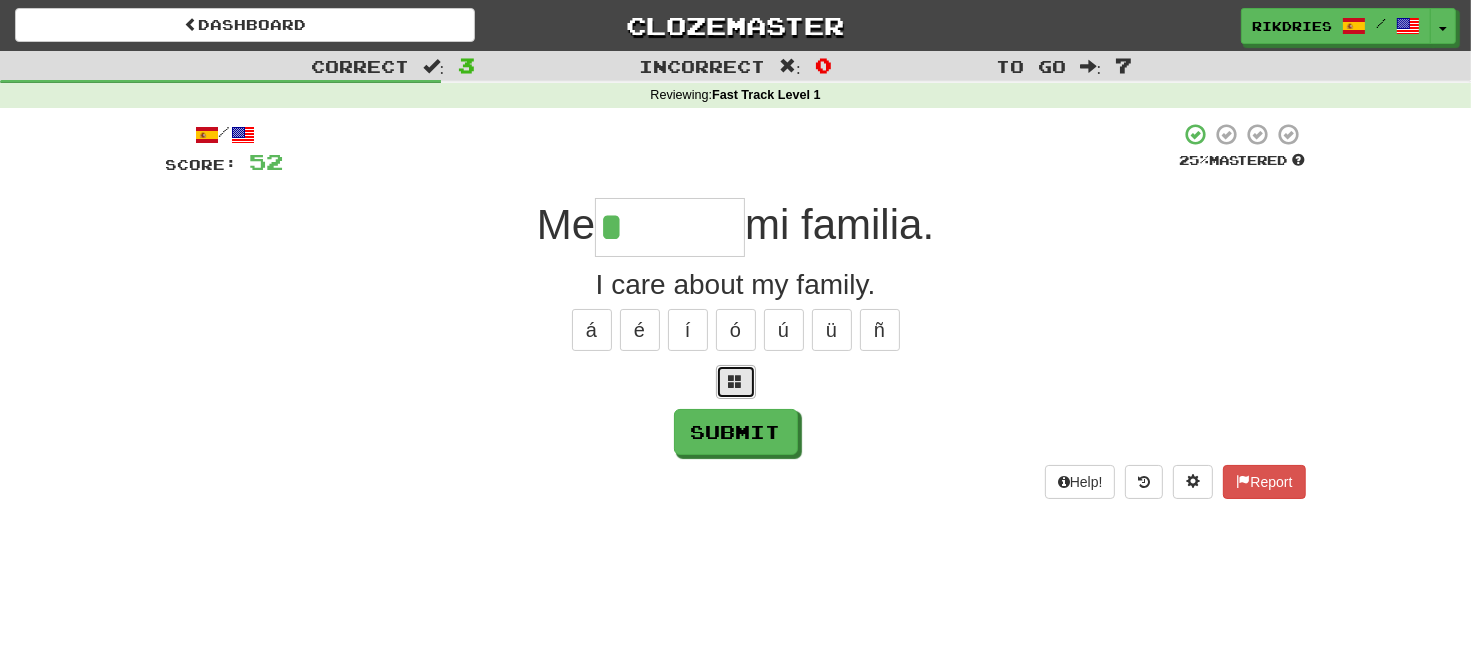 click at bounding box center (736, 382) 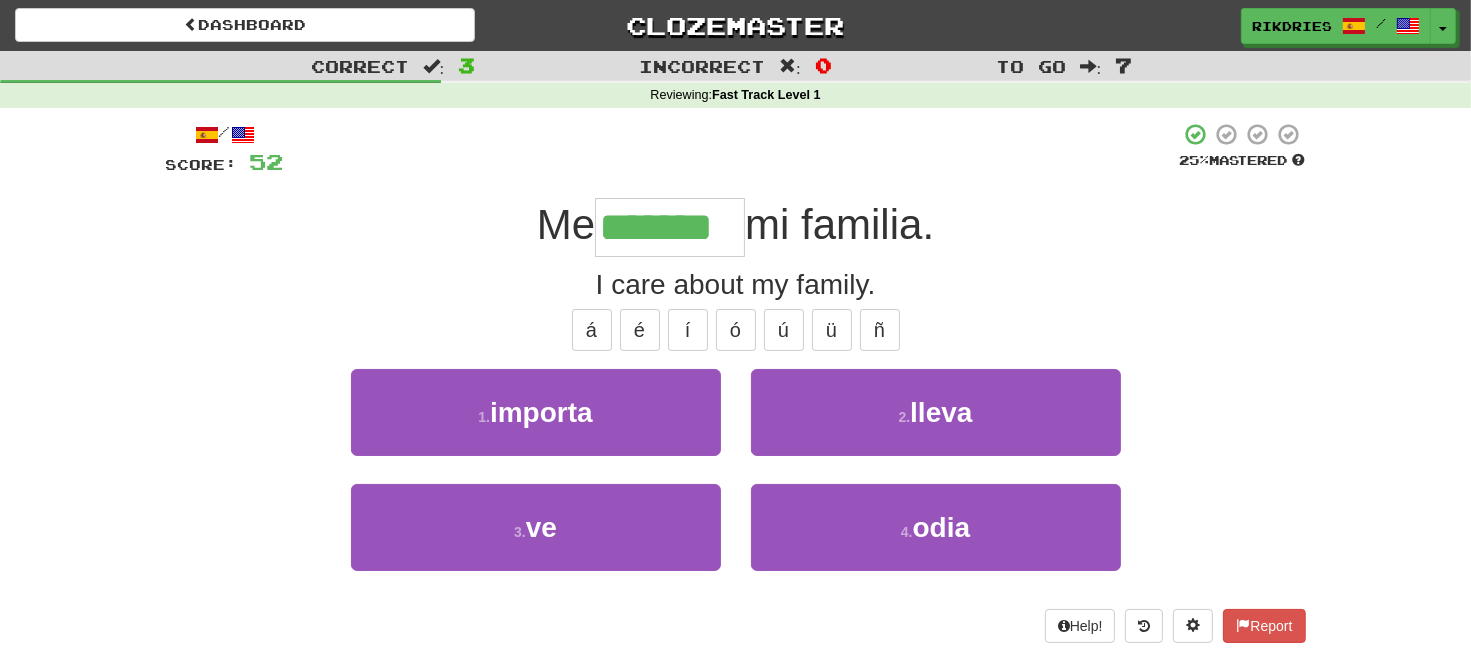 type on "*******" 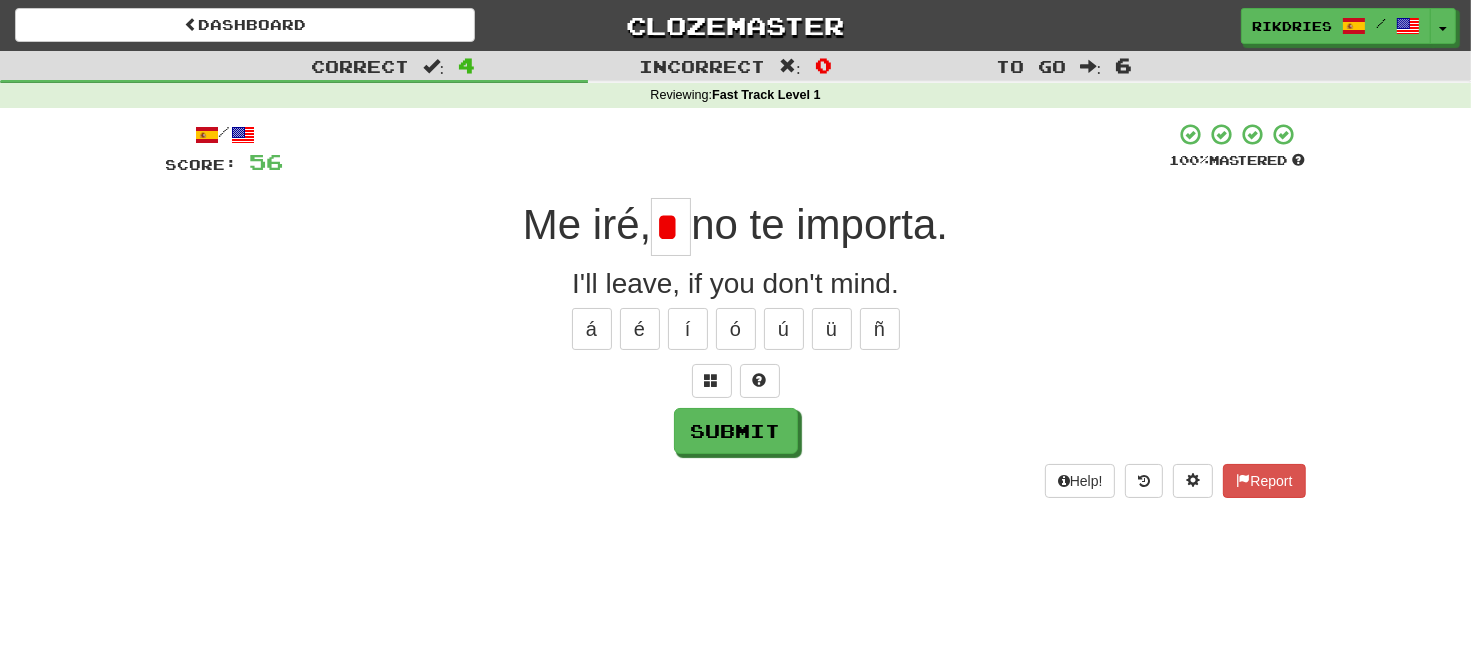 scroll, scrollTop: 0, scrollLeft: 0, axis: both 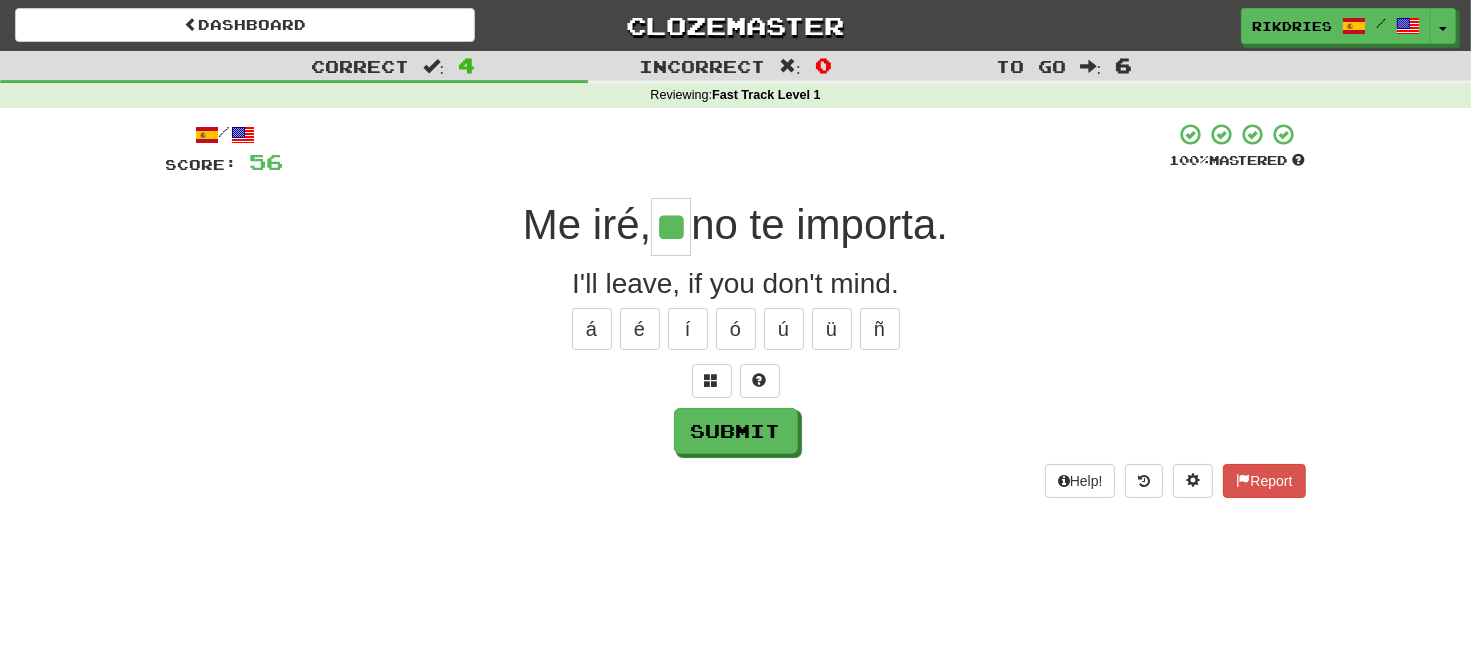 type on "**" 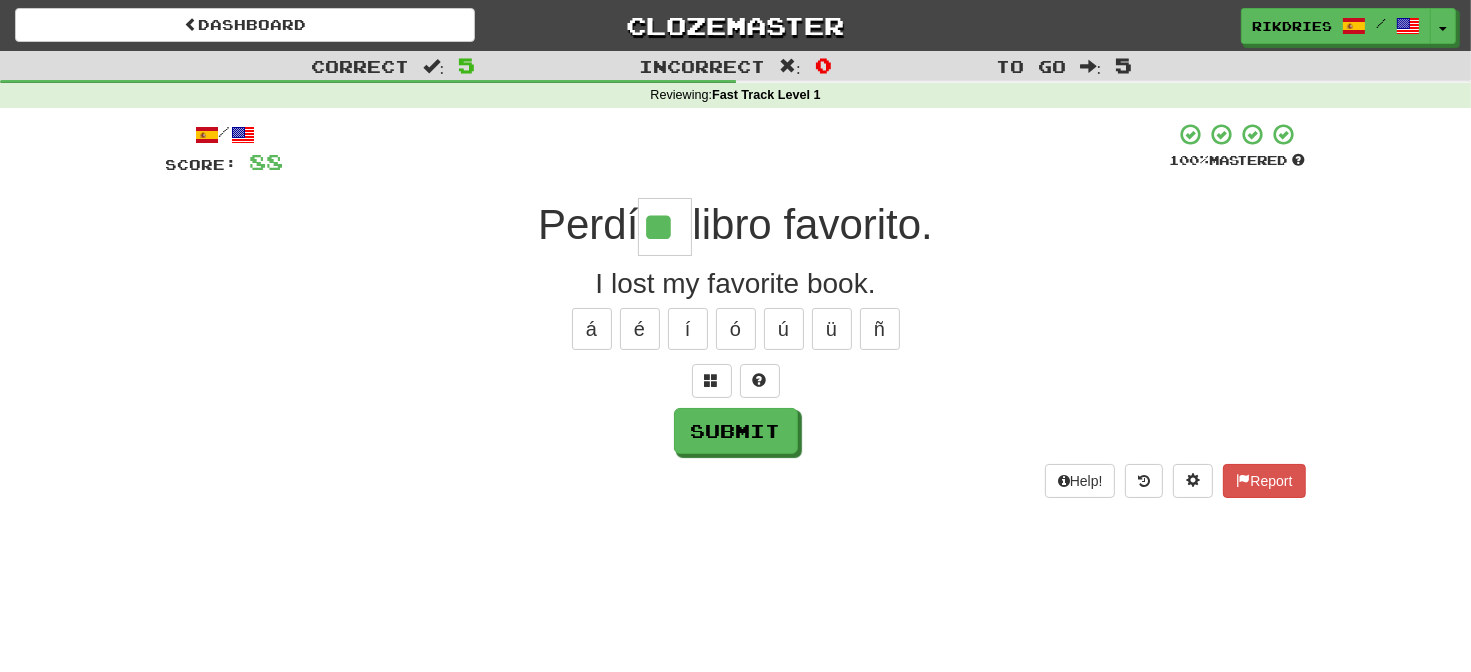 type on "**" 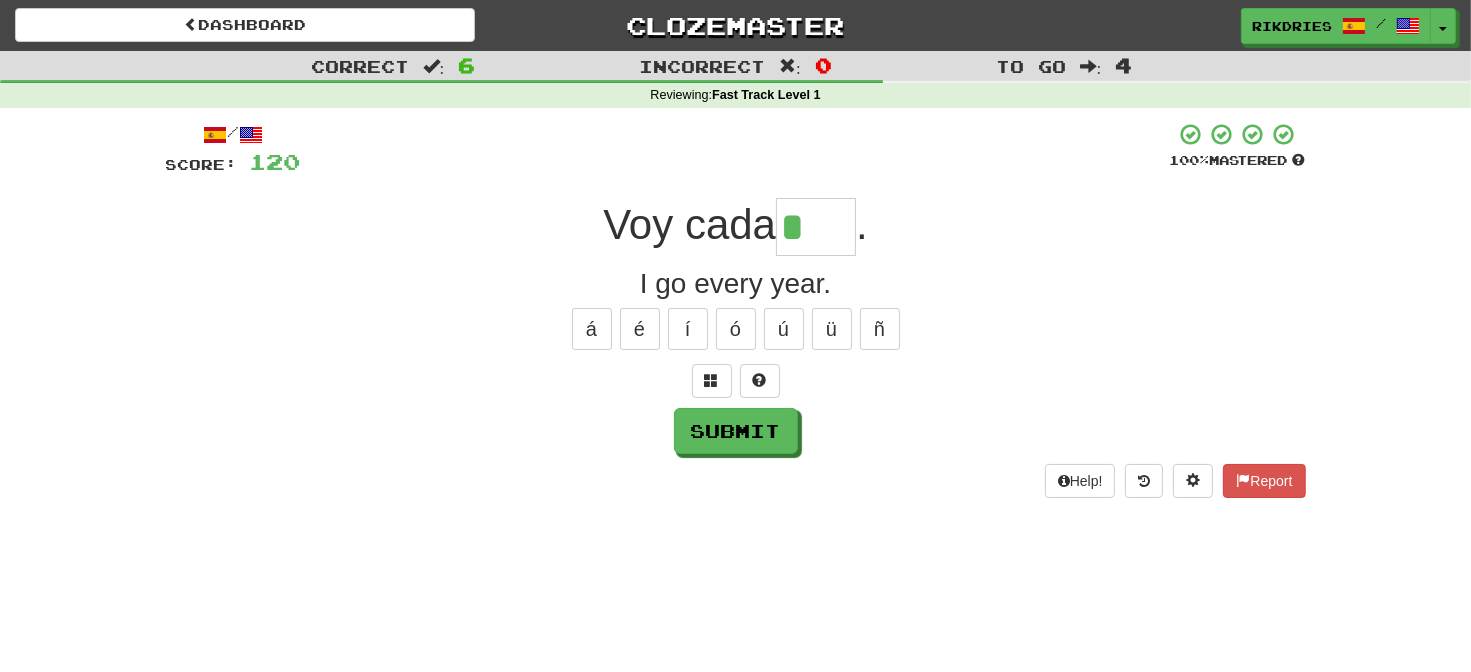 click on "Dashboard
Clozemaster
rikdries
/
Toggle Dropdown
Dashboard
Leaderboard
Activity Feed
Notifications
Profile
Discussions
Español
/
English
Streak:
5
Review:
20
Daily Goal:  64 /400
Italiano
/
English
Streak:
4
Review:
24
Daily Goal:  0 /200
Svenska
/
Nederlands
Streak:
6
Review:
0
Daily Goal:  468 /200
Svenska
/
English
Streak:
6
Review:
0
Daily Goal:  3728 /1000
Languages
Account
Logout
rikdries
/
Toggle Dropdown
Dashboard
Leaderboard
Activity Feed
Notifications
Profile
Discussions
Español
/
English
Streak:
5
Review:
20
64 /400" at bounding box center [735, 336] 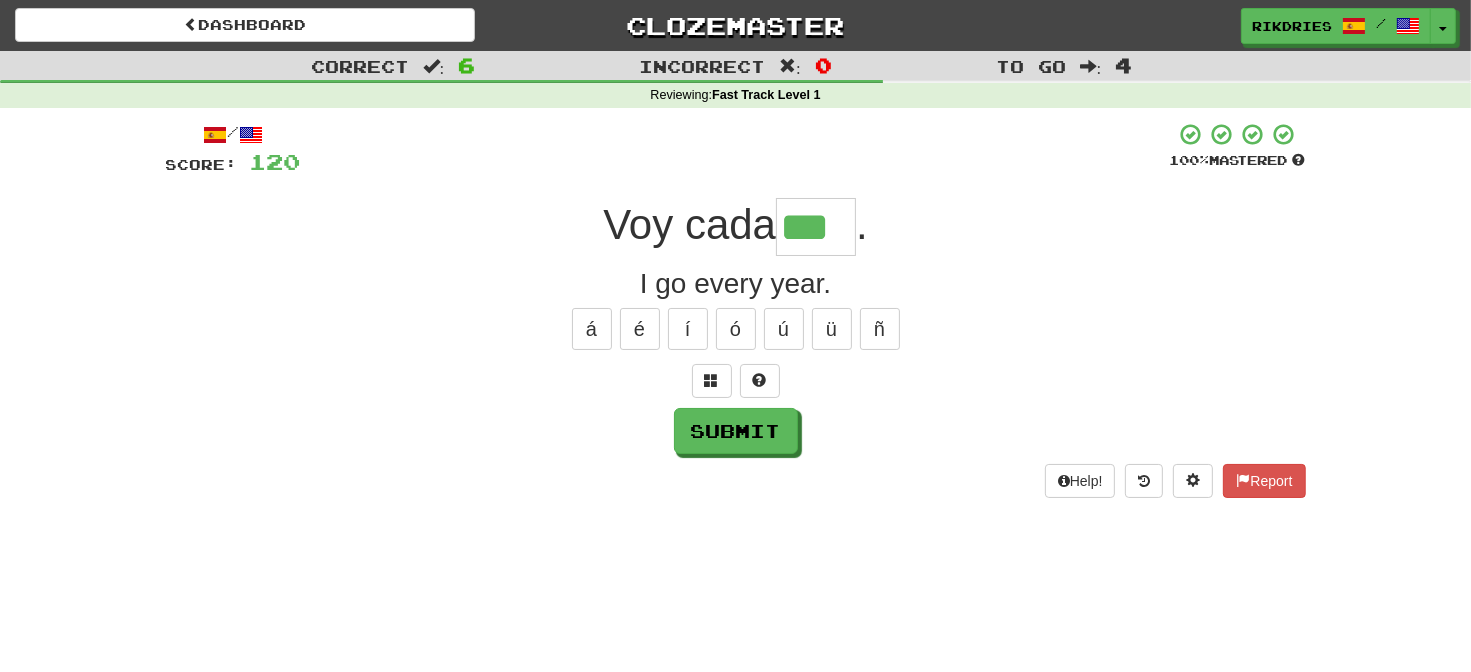 type on "***" 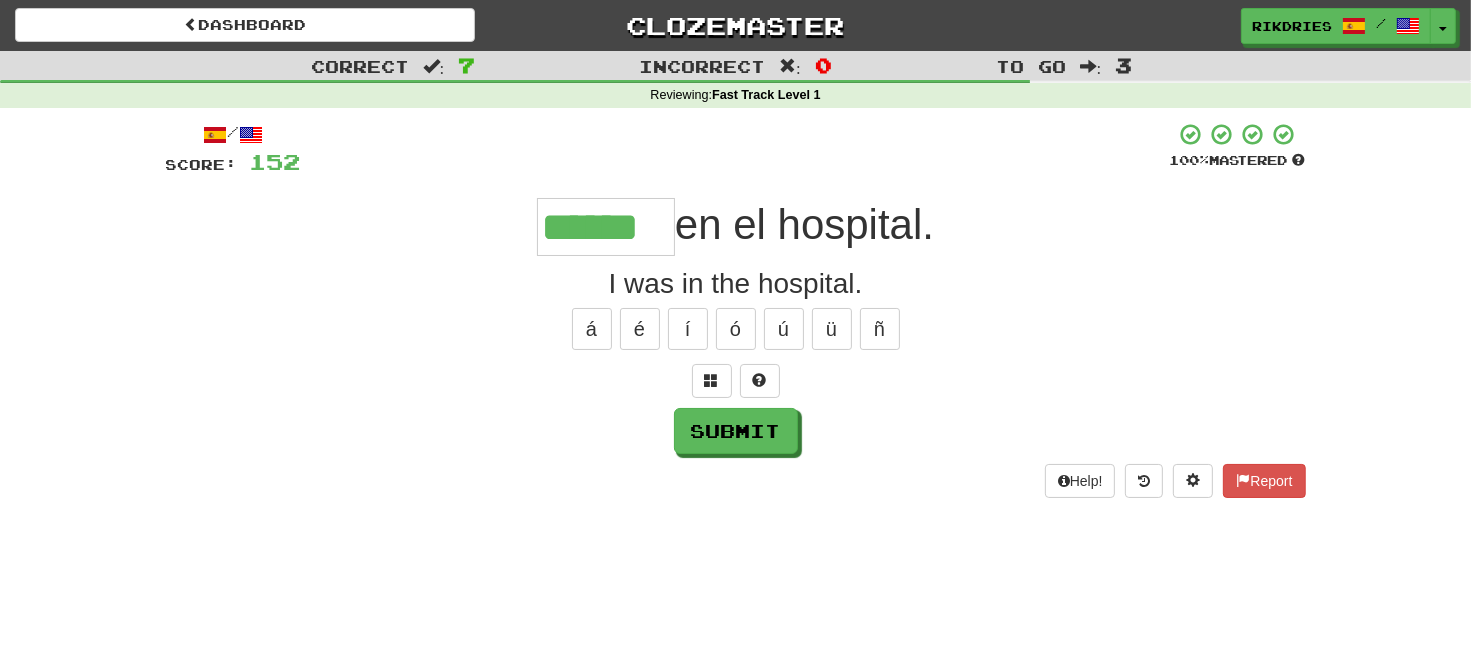 type on "******" 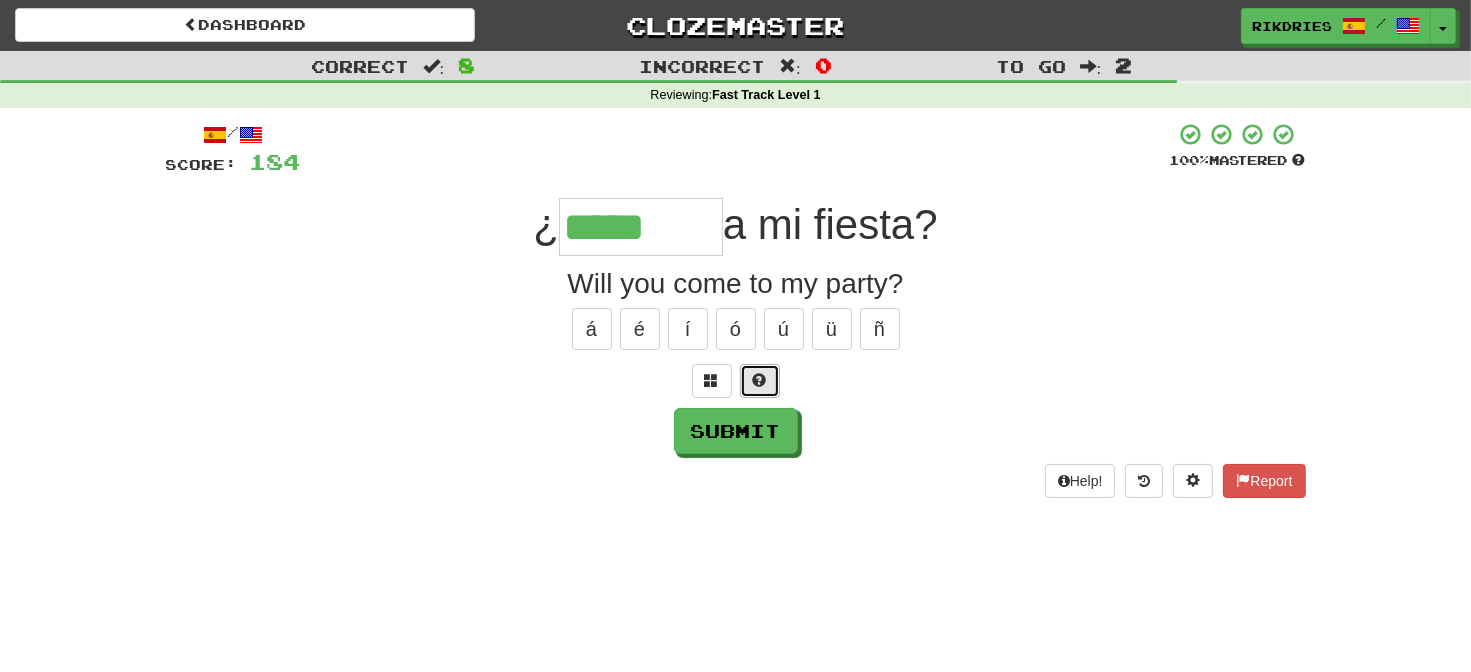 click at bounding box center (760, 381) 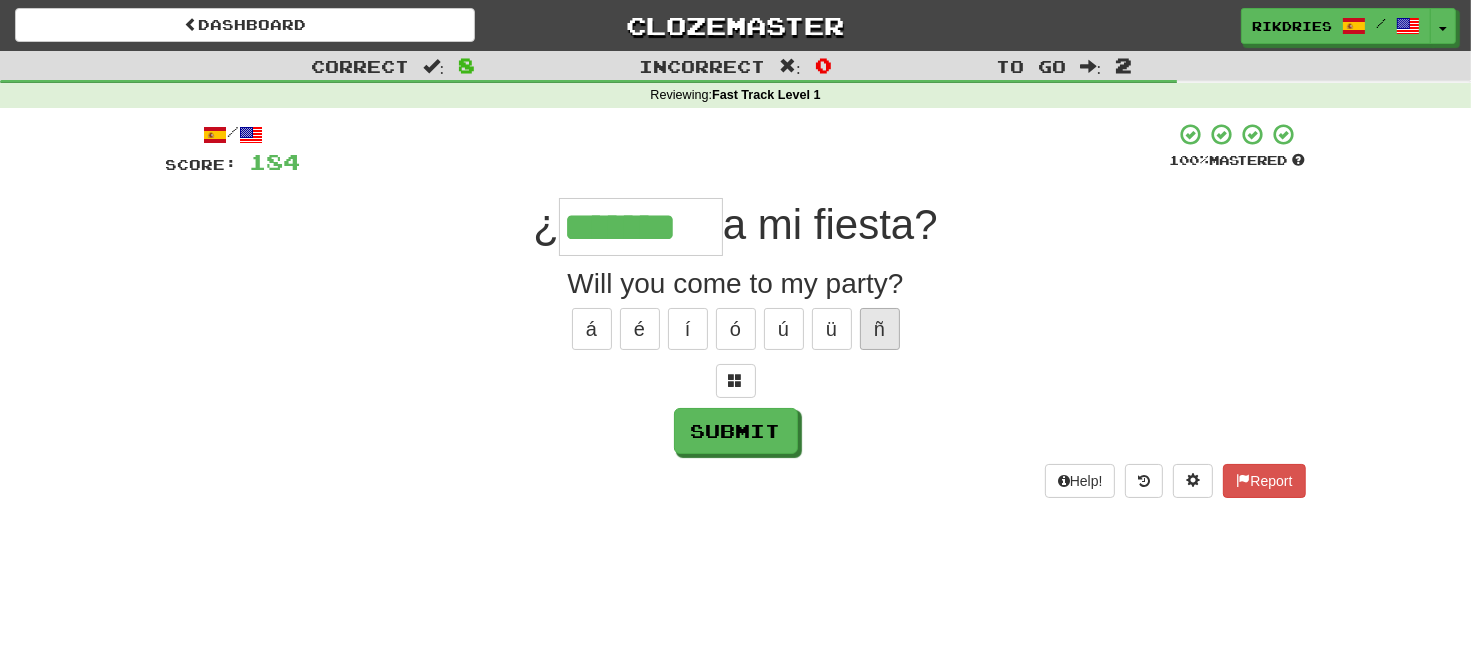 type on "*******" 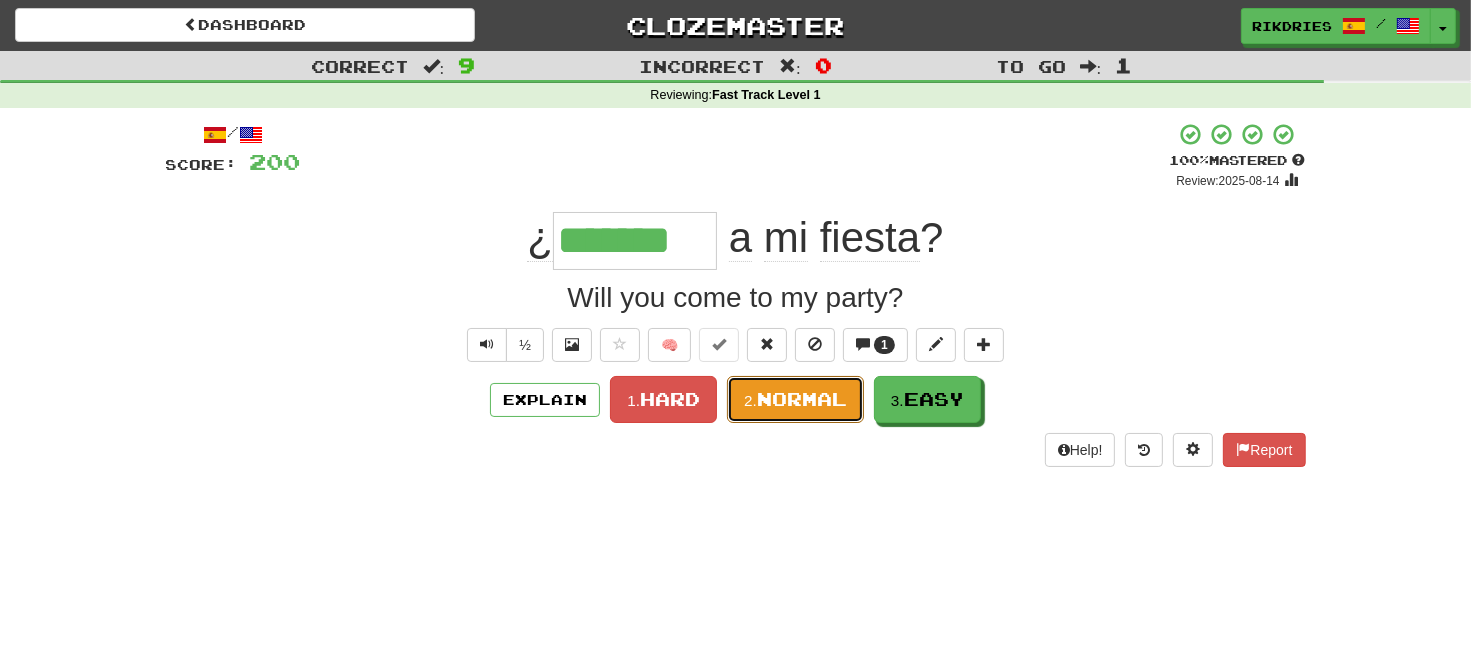 click on "Normal" at bounding box center [802, 399] 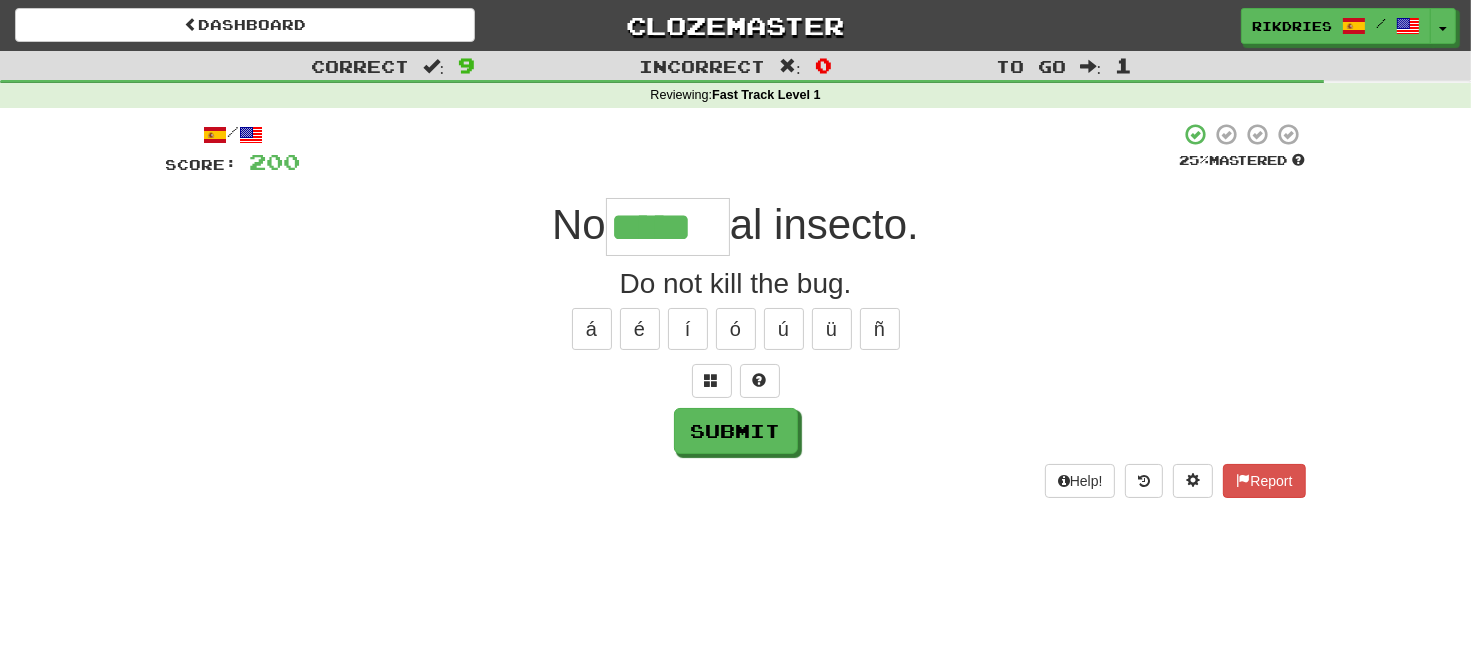 type on "*****" 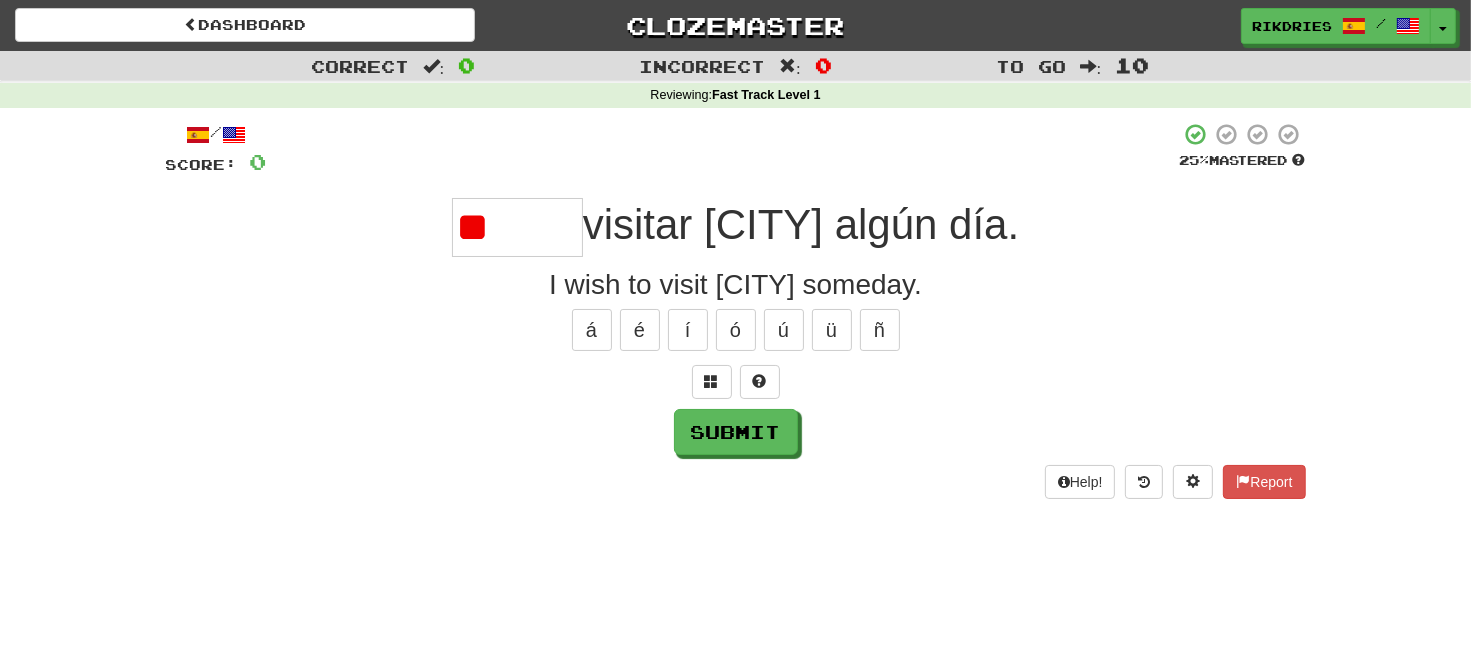 type on "*" 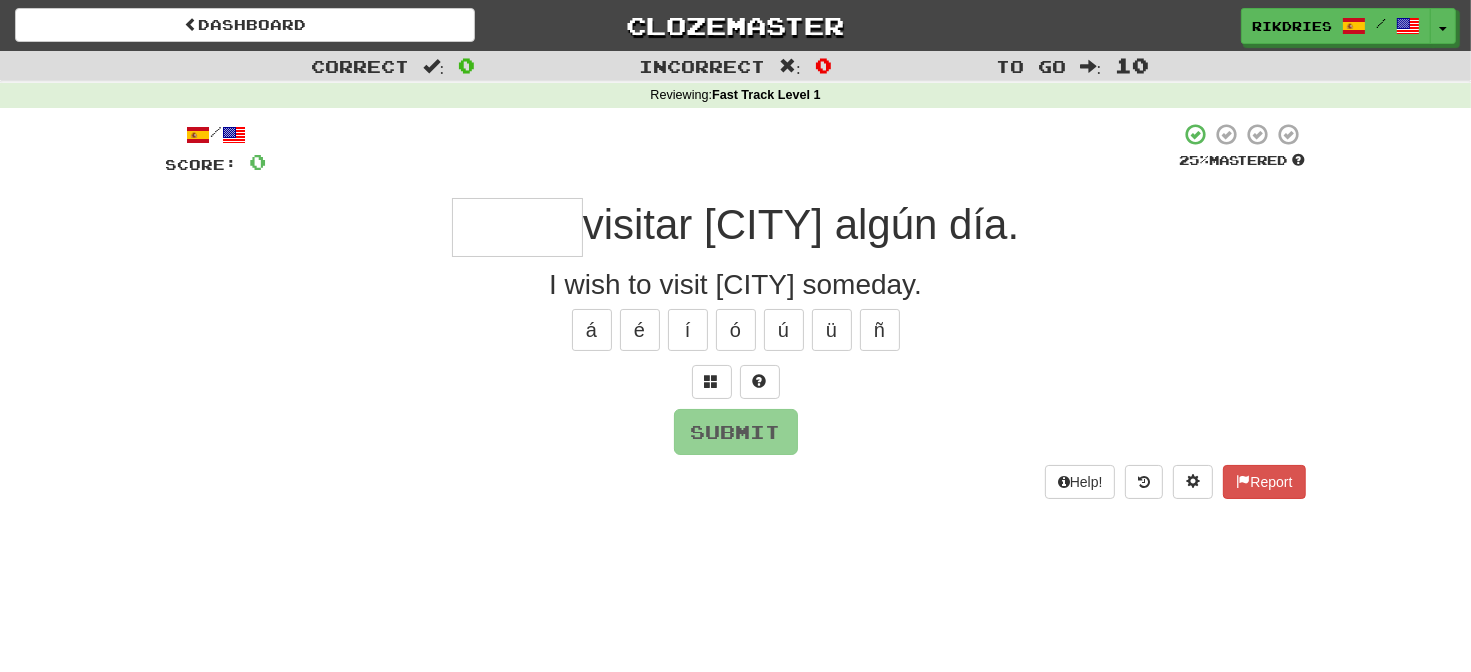 type on "*" 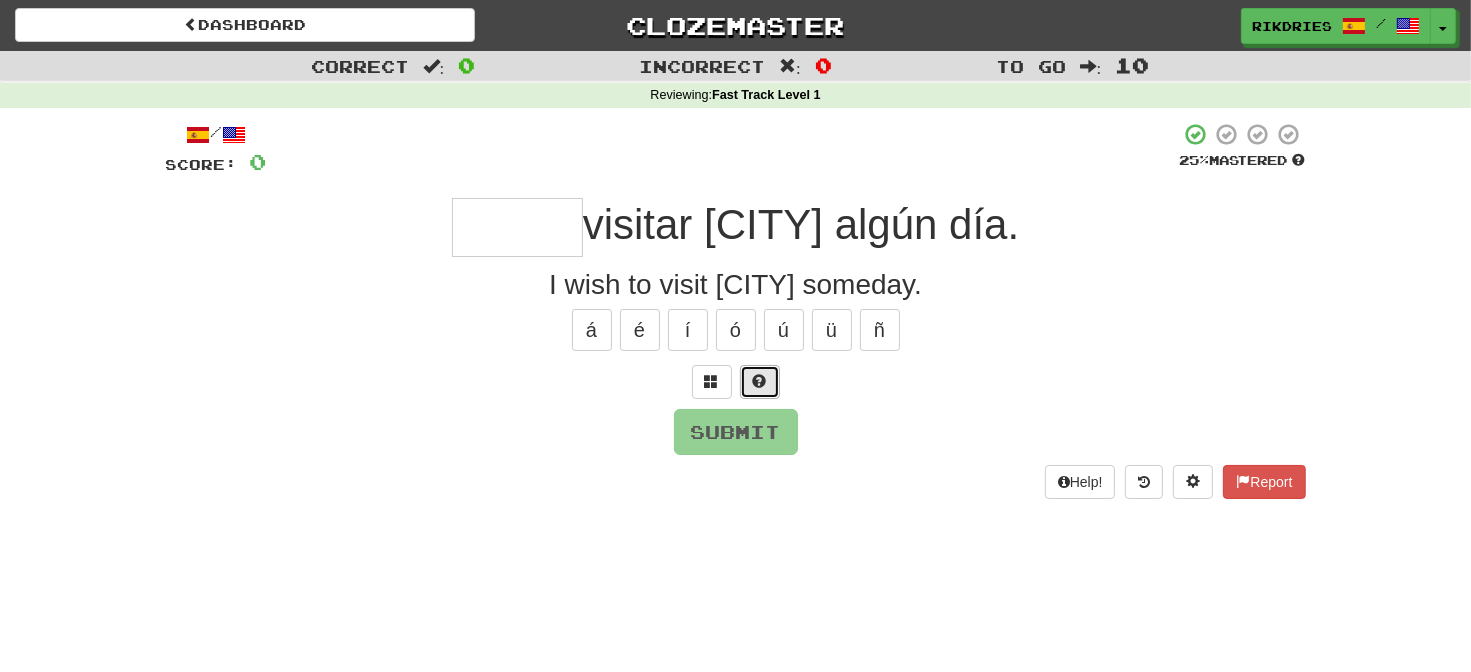 click at bounding box center (760, 382) 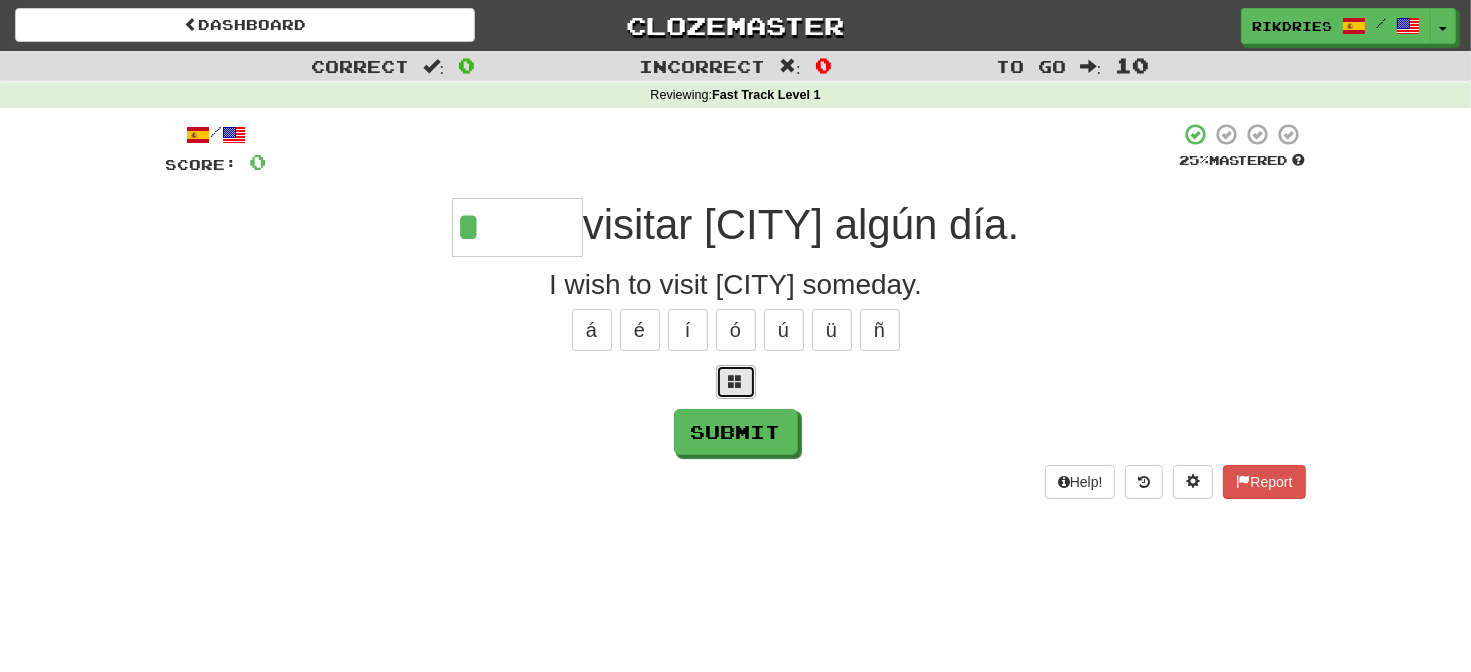 click at bounding box center (736, 382) 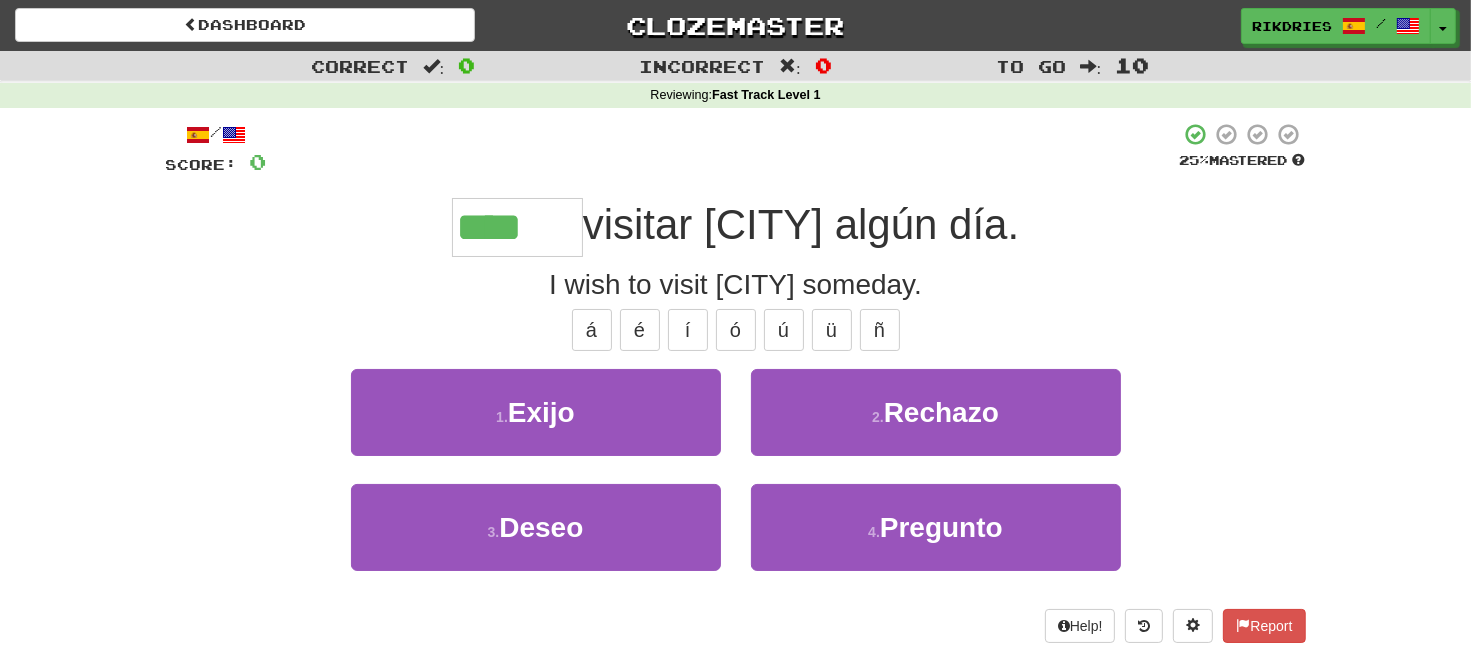 type on "*****" 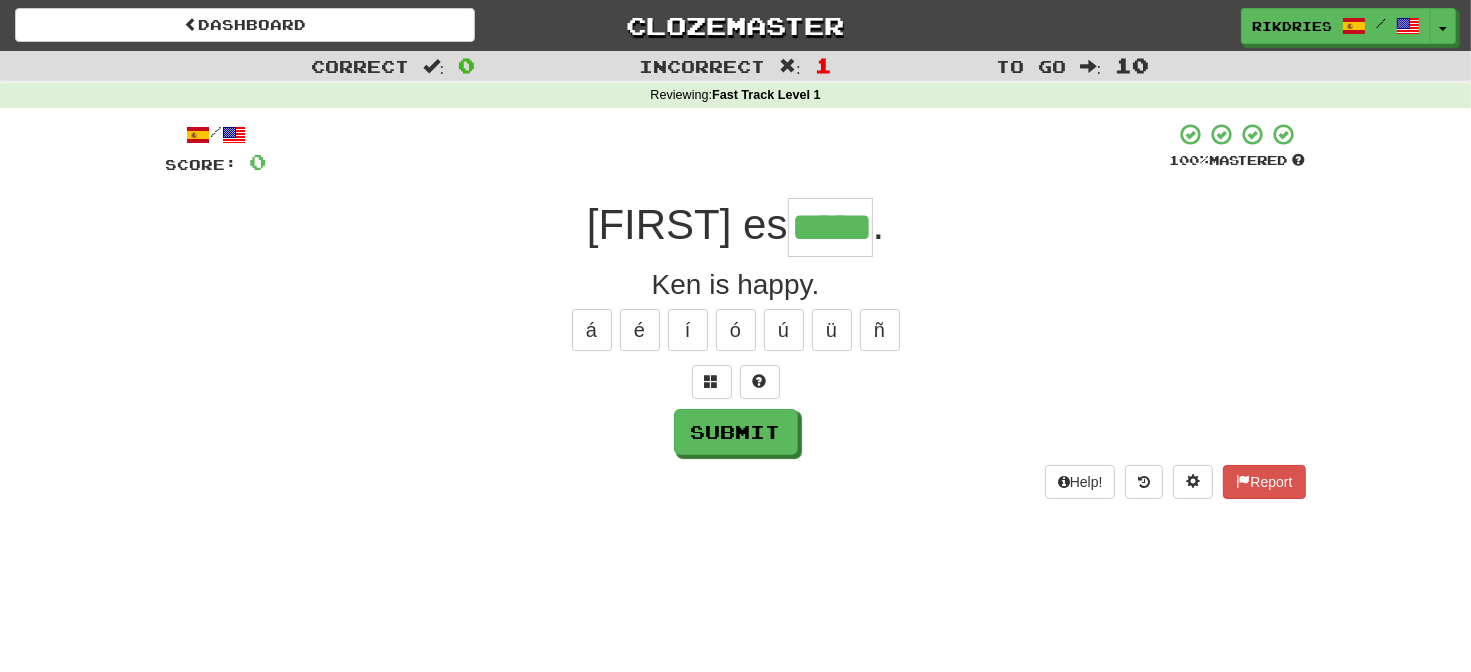 type on "*****" 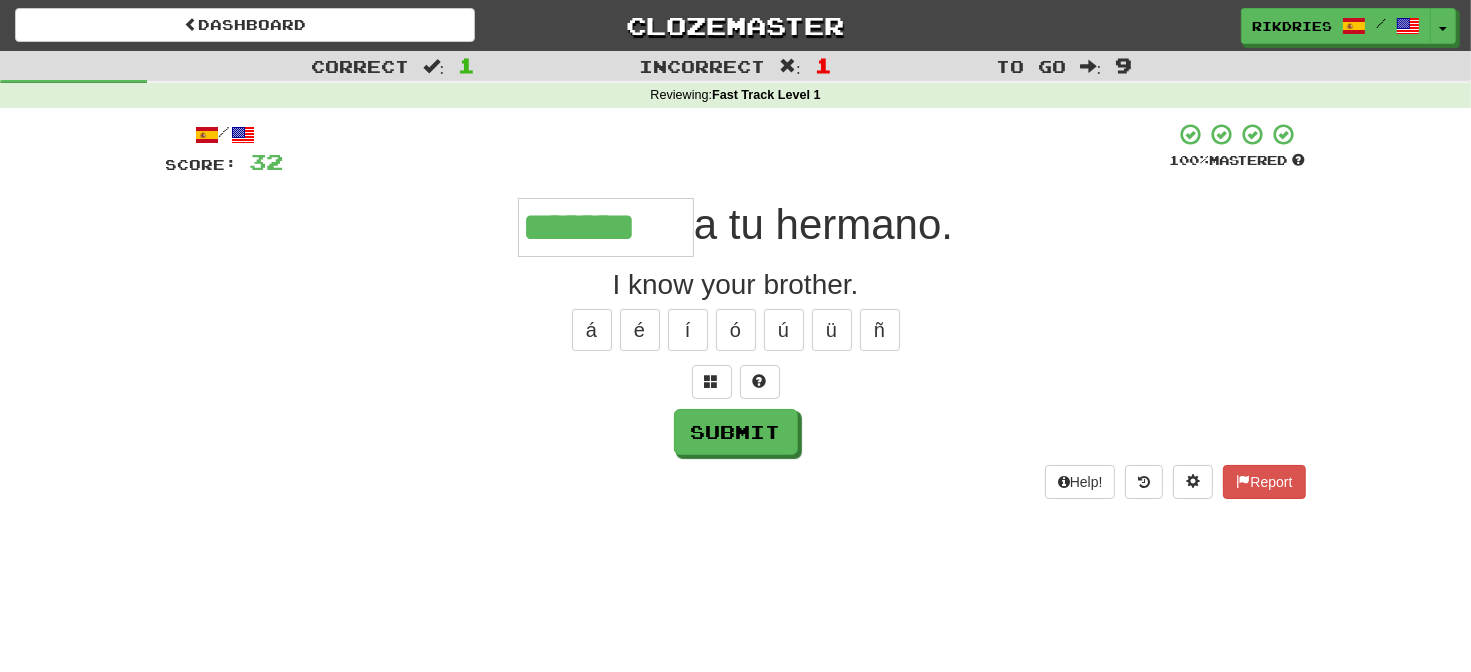type on "*******" 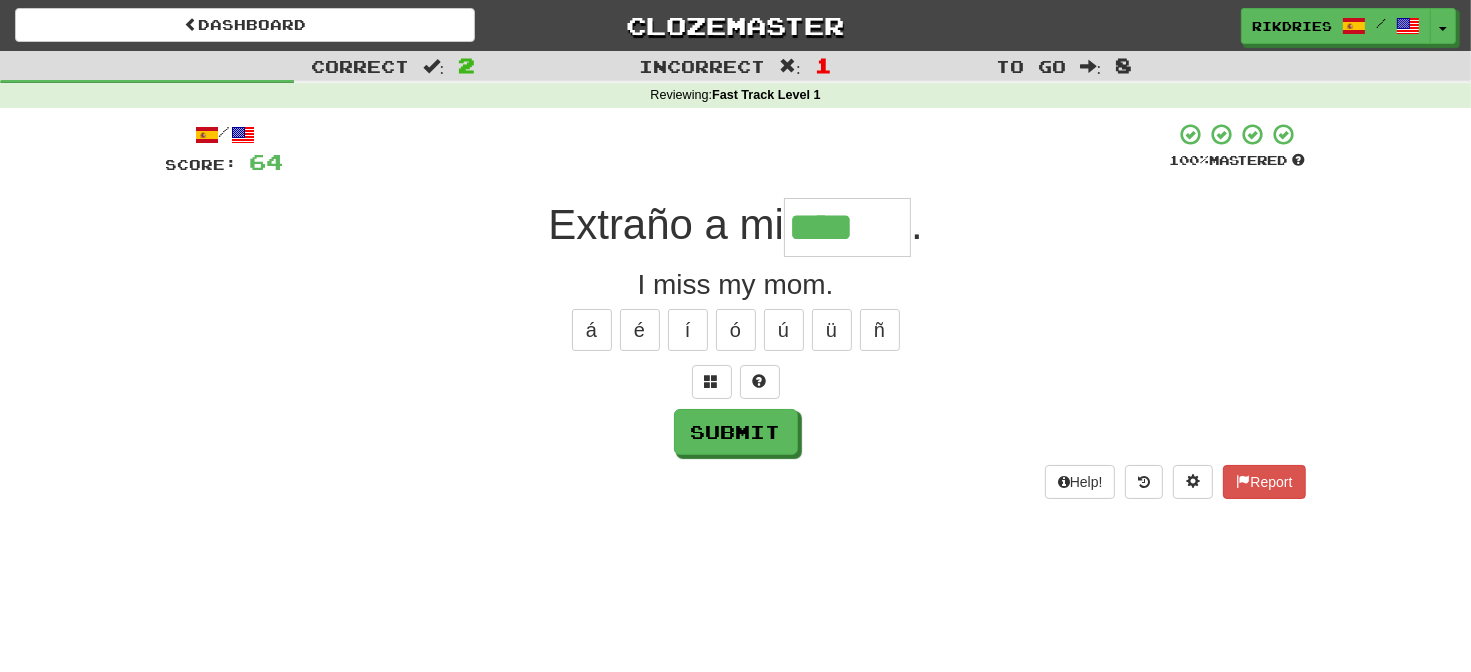type on "****" 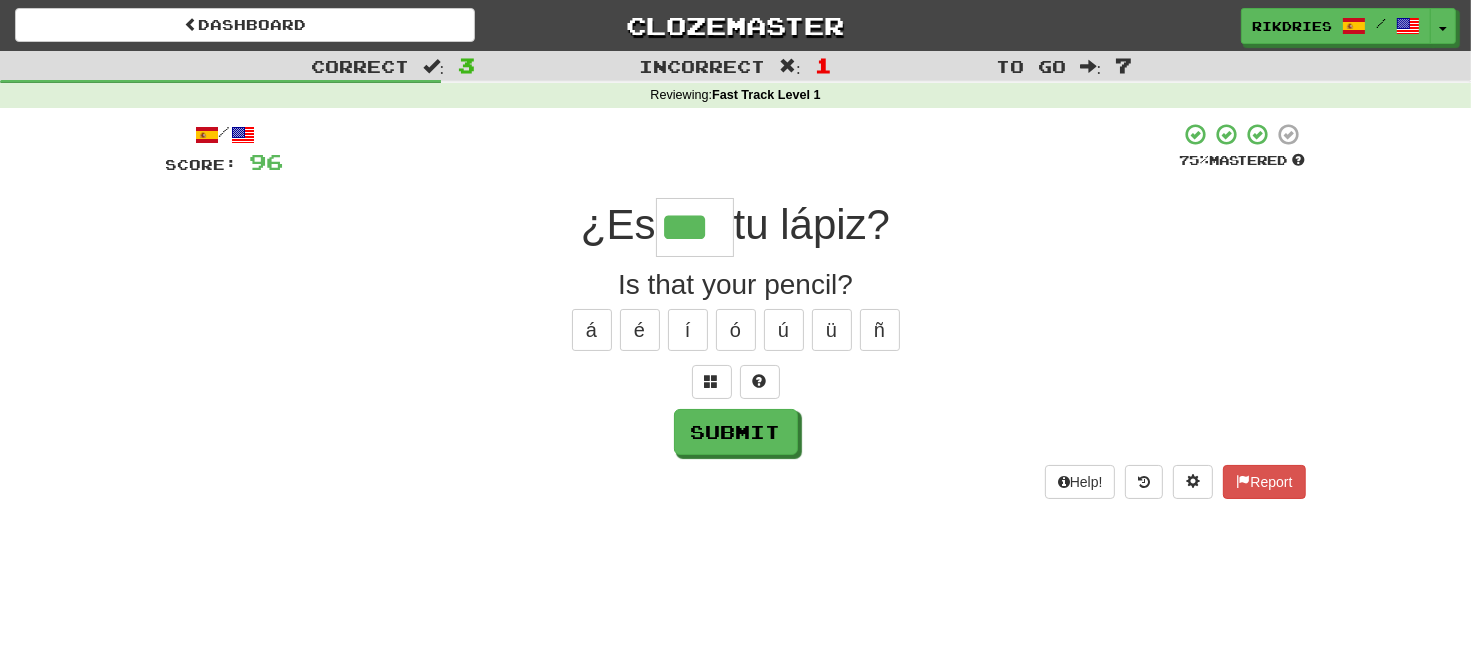 type on "***" 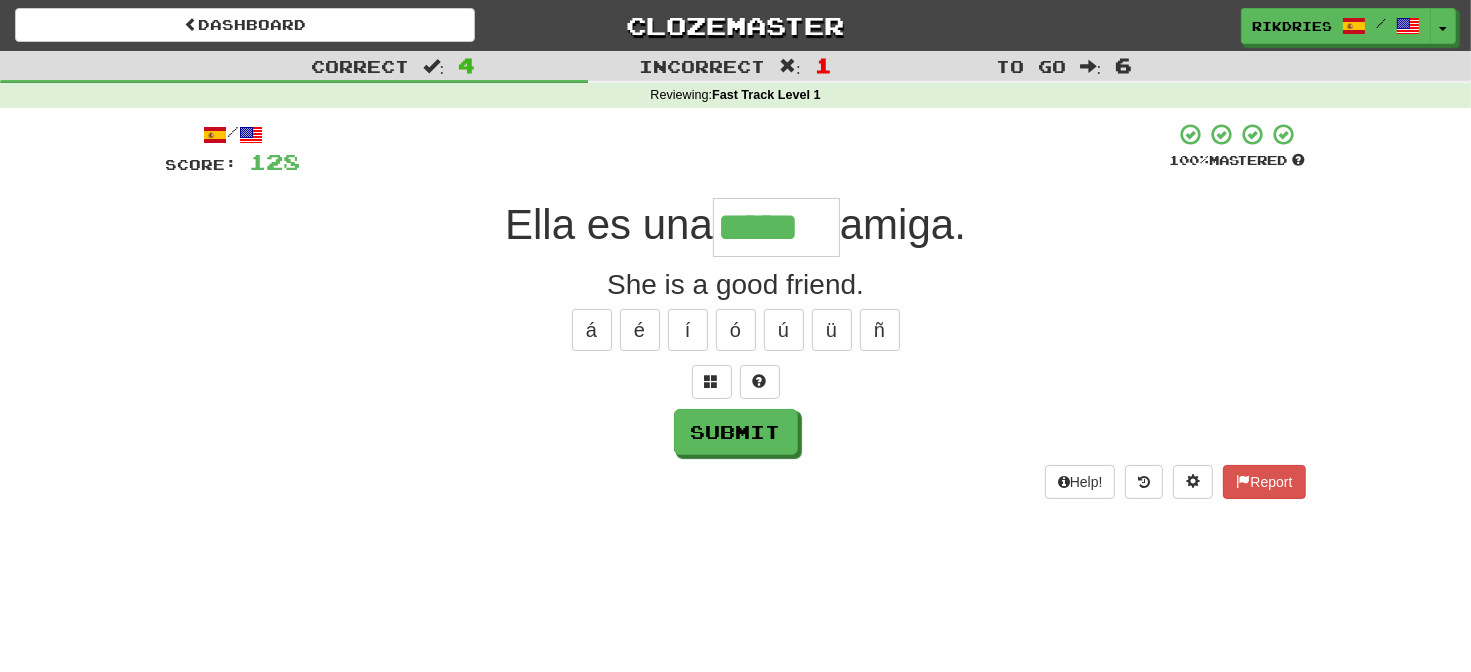 type on "*****" 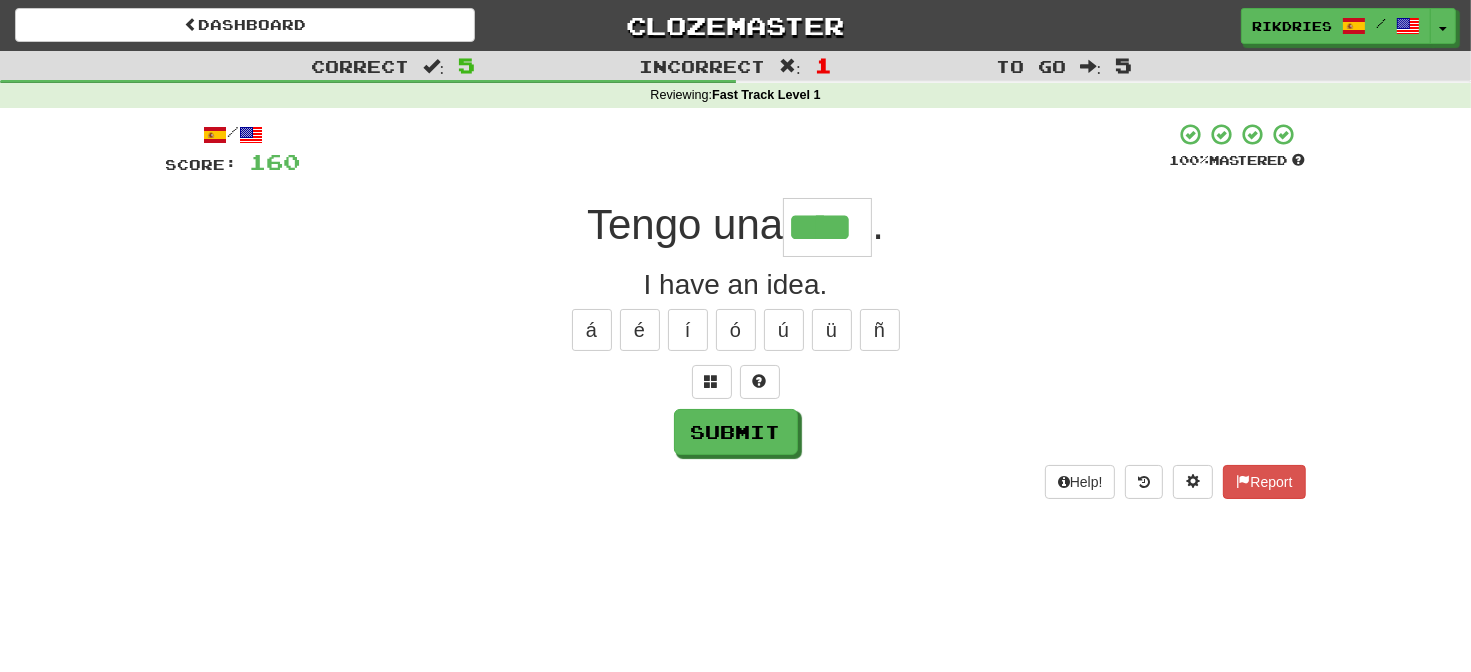 type on "****" 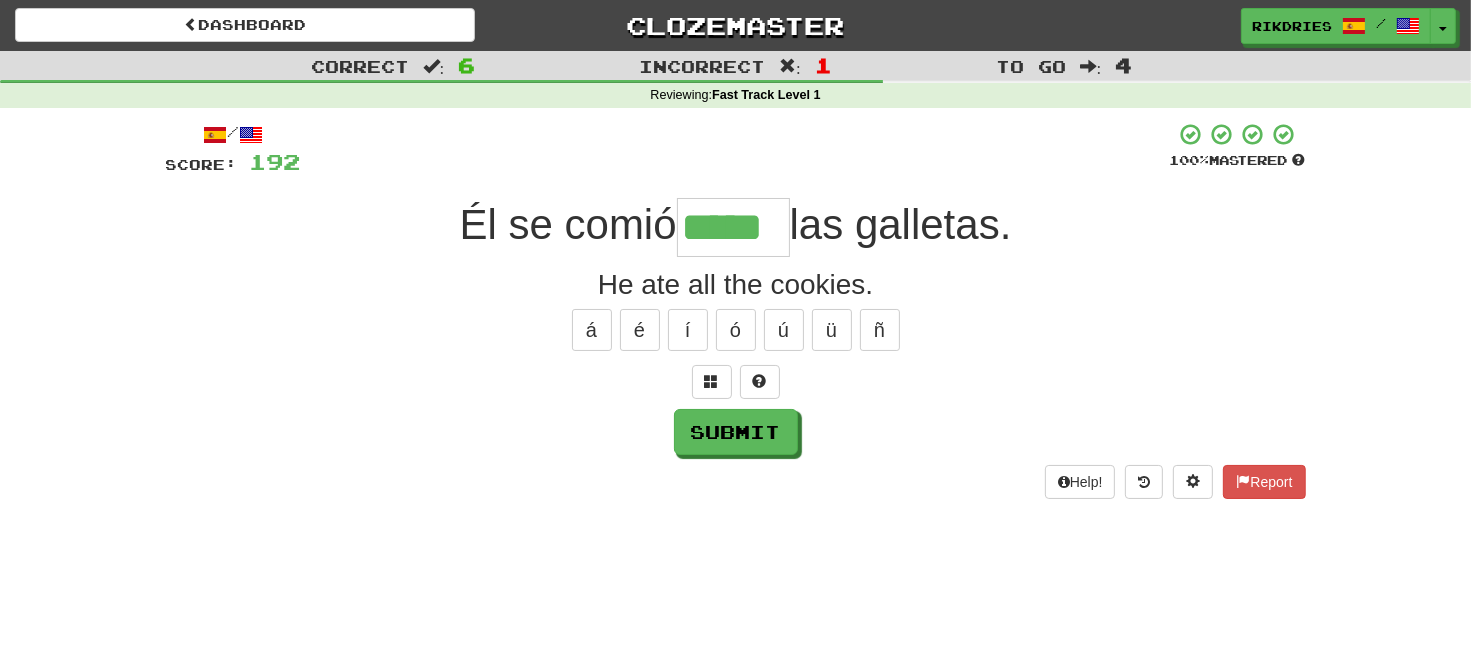 type on "*****" 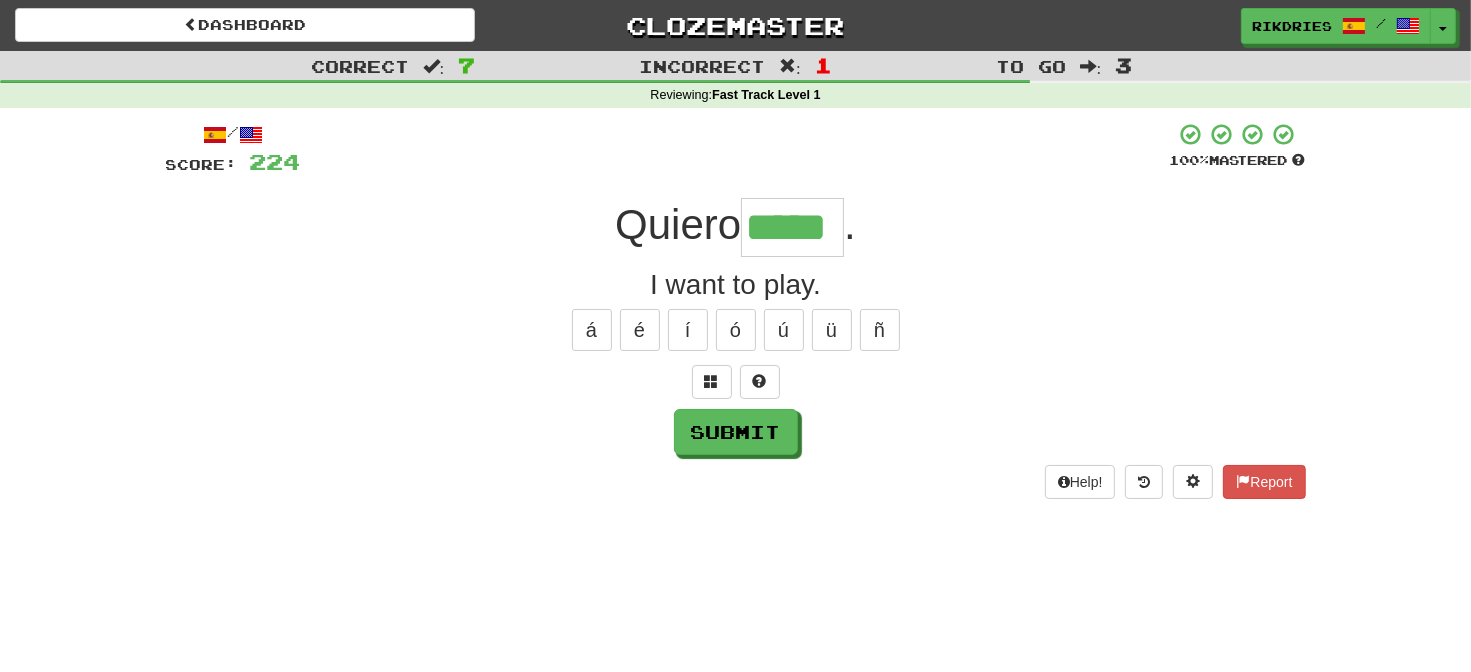 type on "*****" 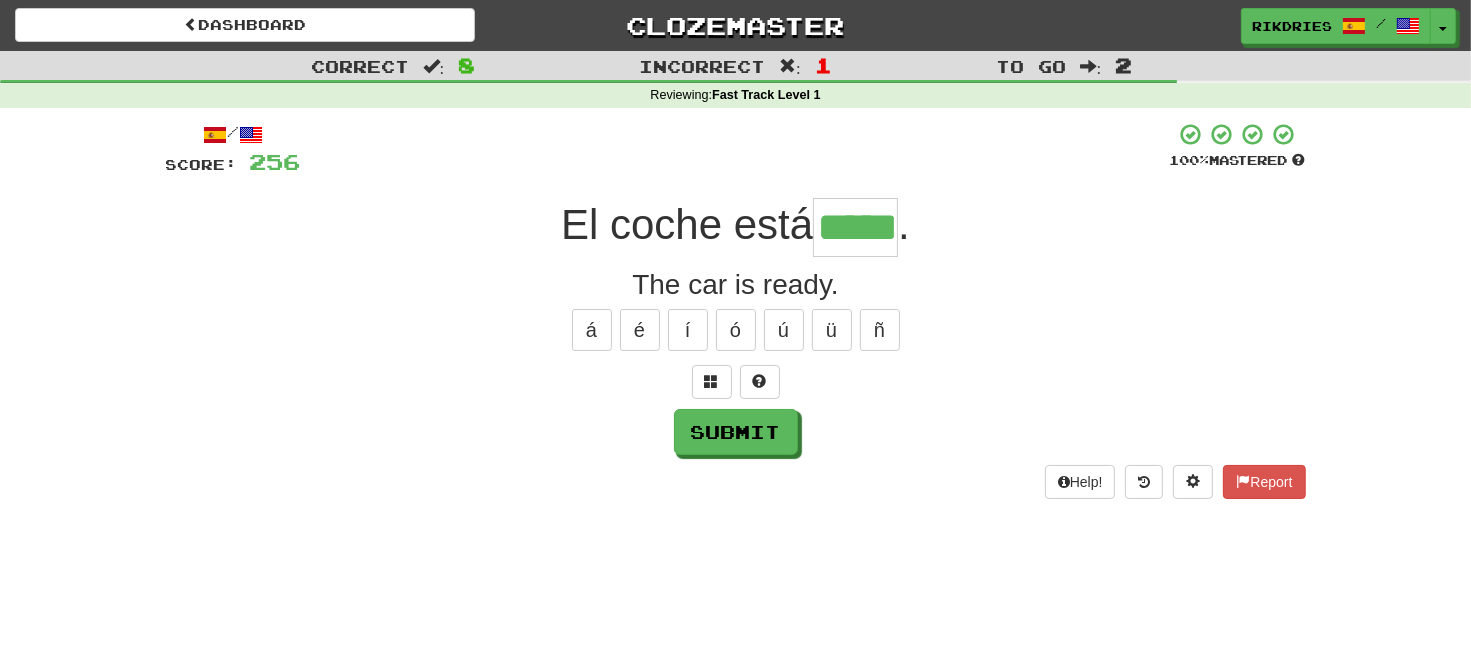 type on "*****" 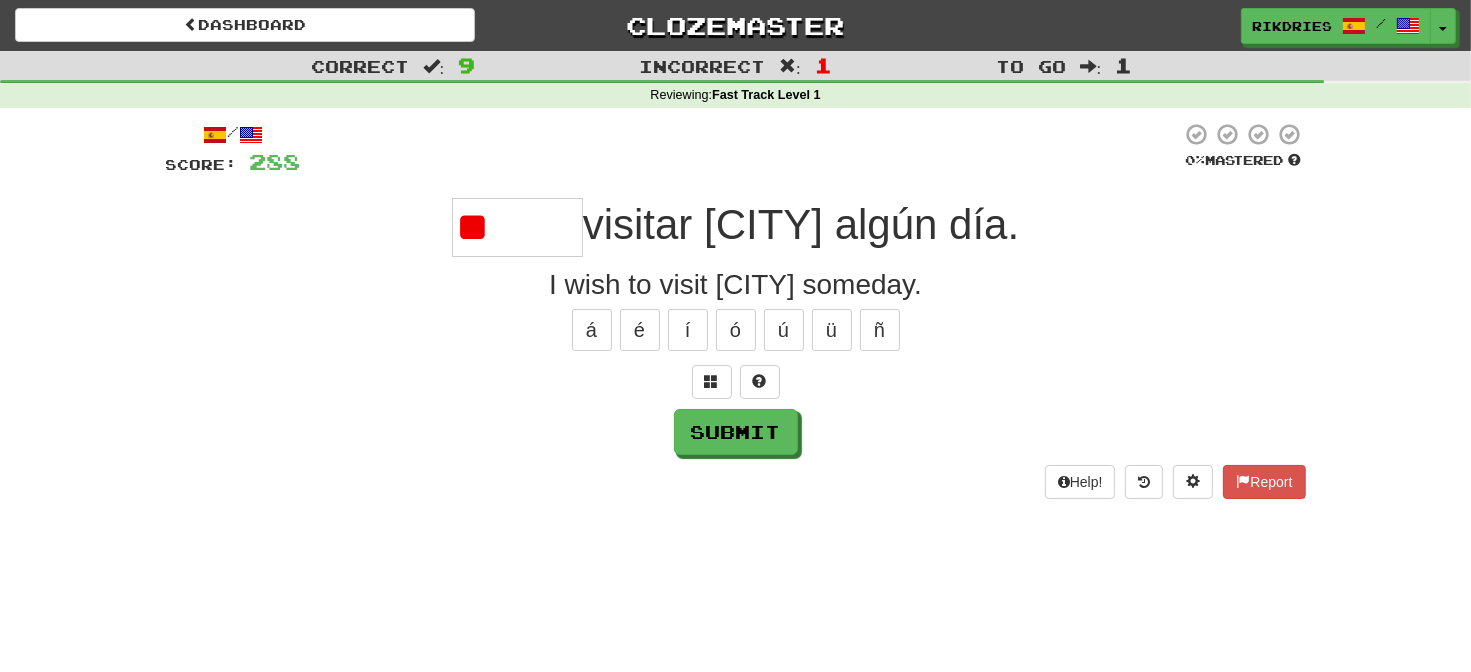 type on "*" 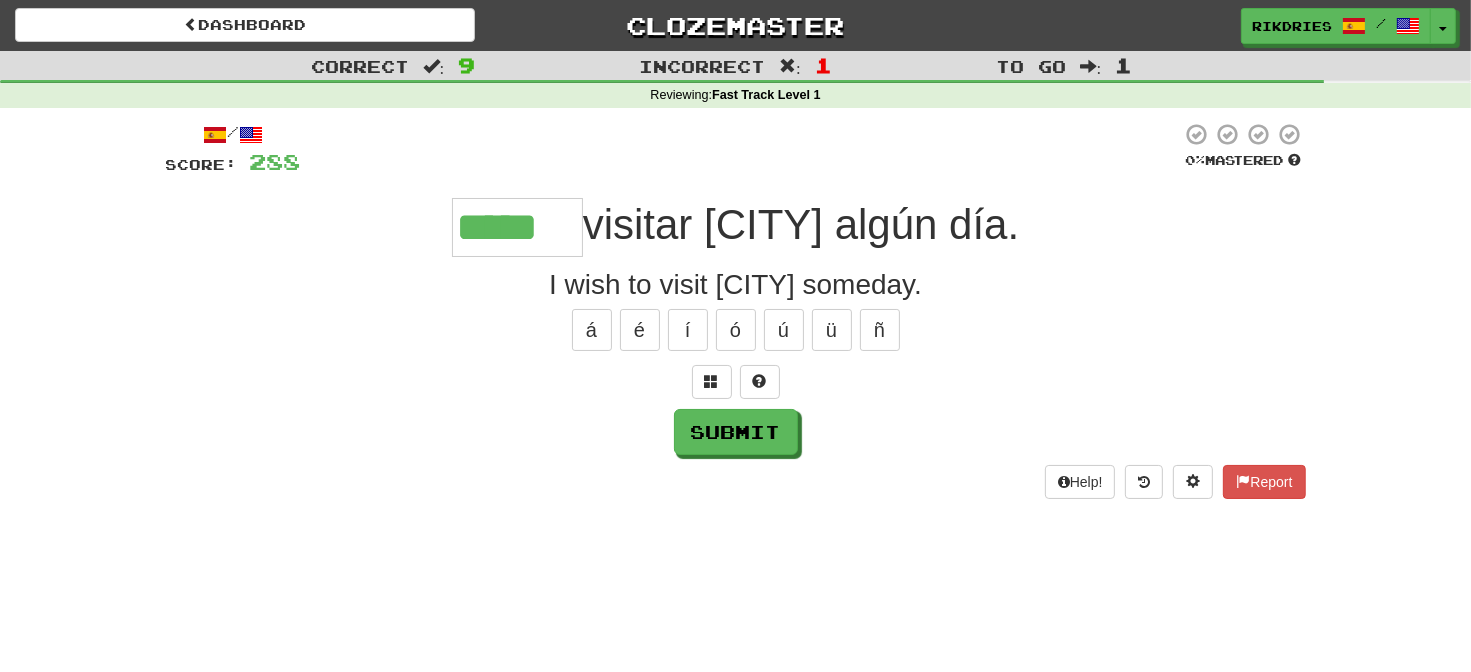 type on "*****" 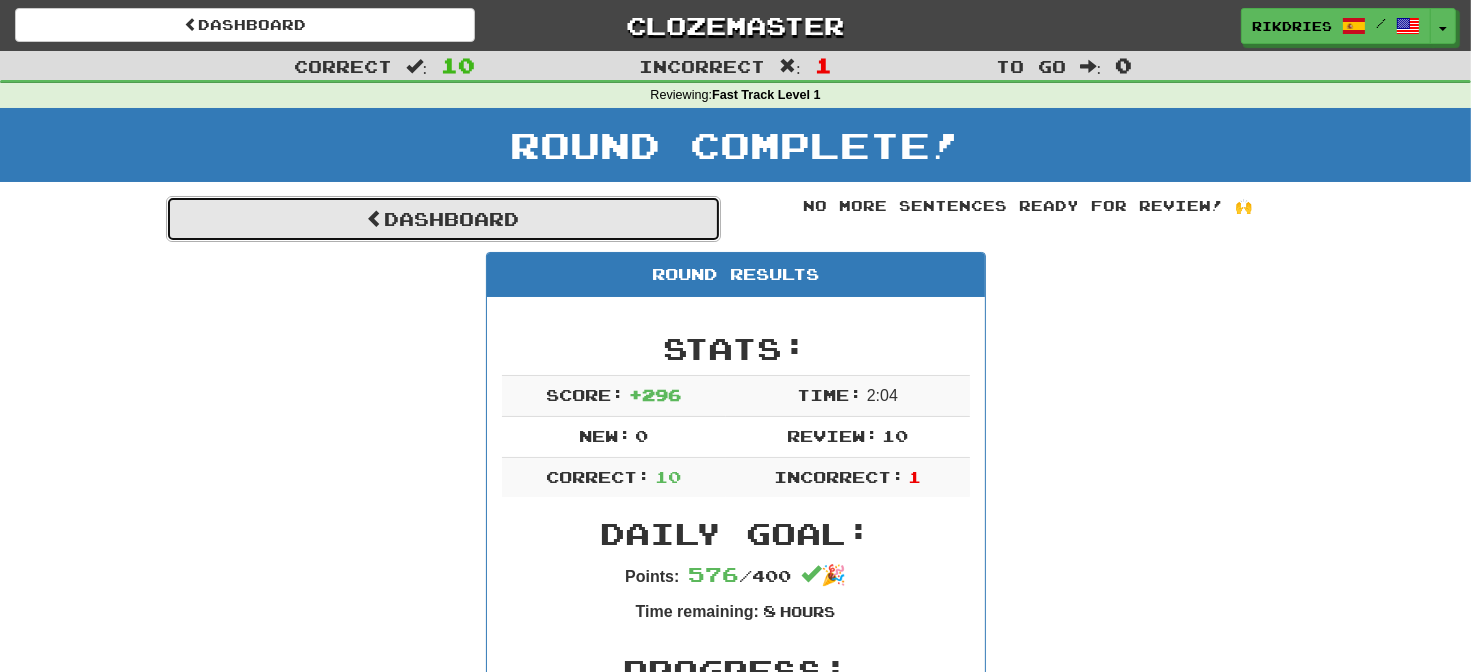 click on "Dashboard" at bounding box center (443, 219) 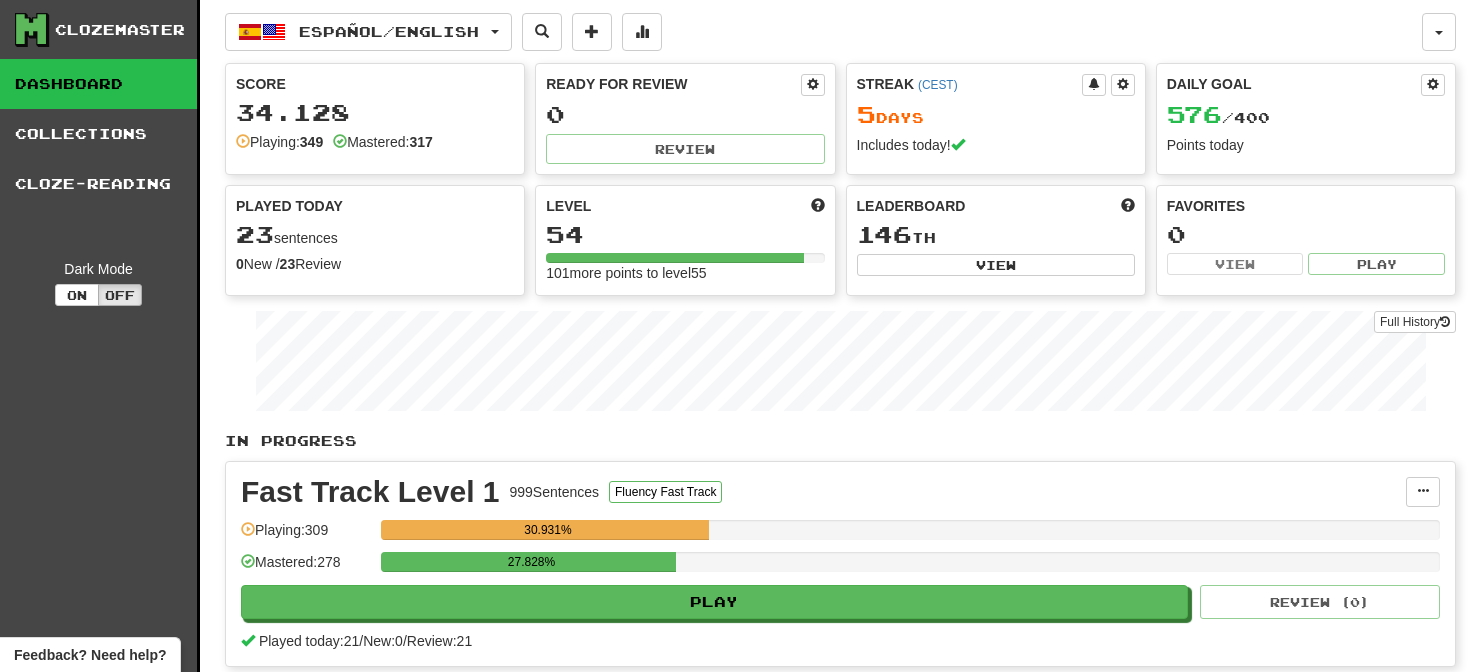 scroll, scrollTop: 0, scrollLeft: 0, axis: both 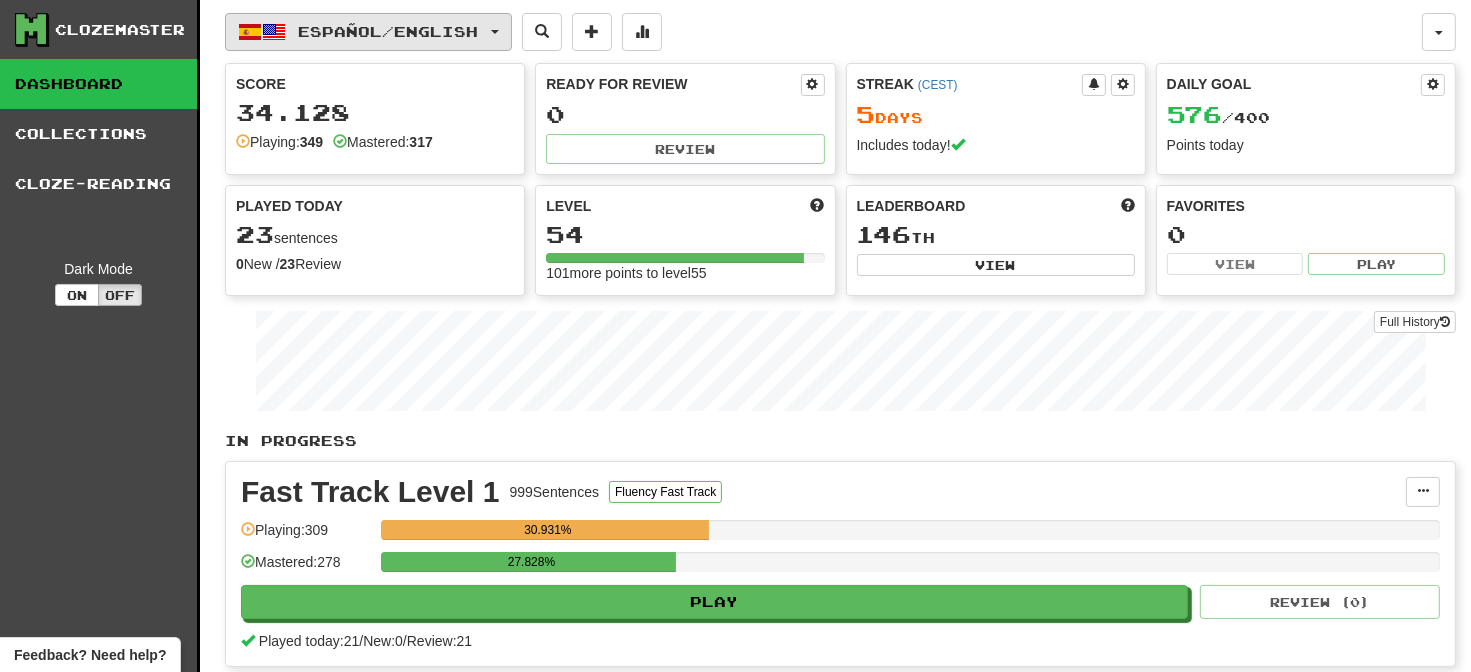 click at bounding box center [495, 32] 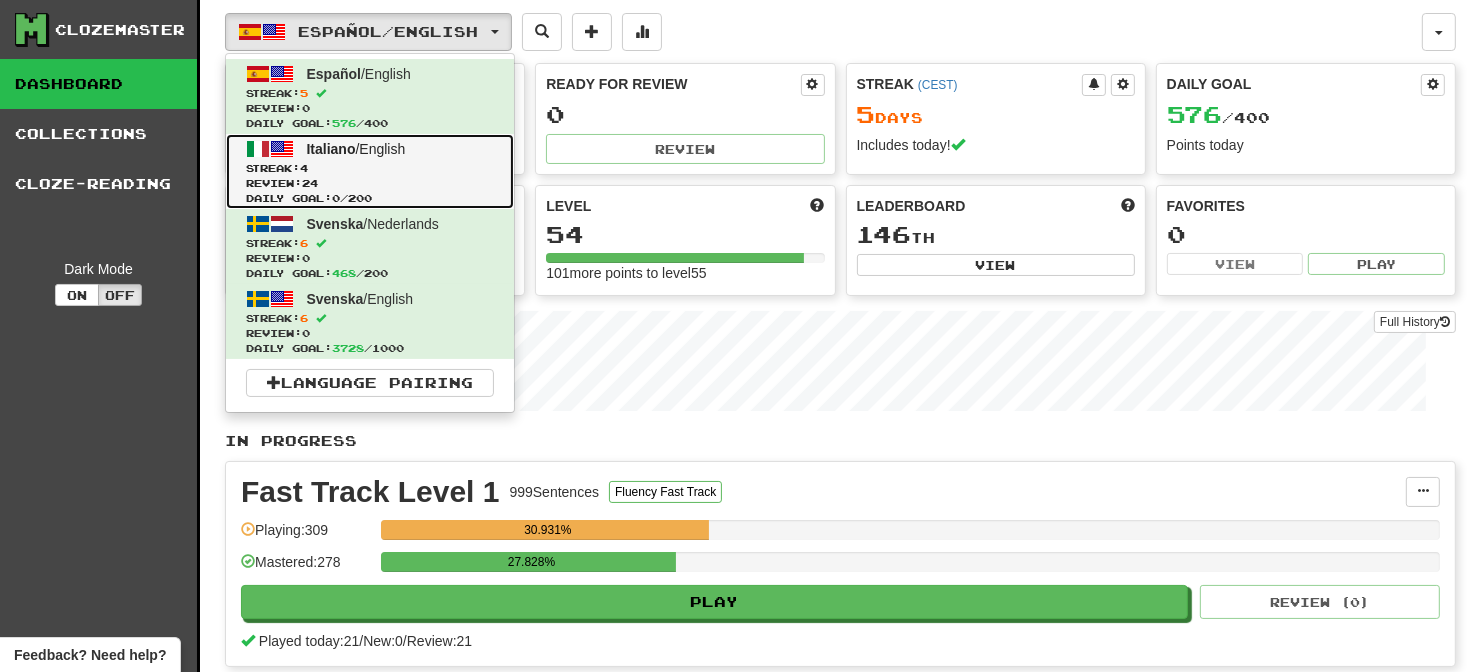 click on "Italiano  /  English Streak:  4   Review:  24 Daily Goal:  0  /  200" at bounding box center (370, 171) 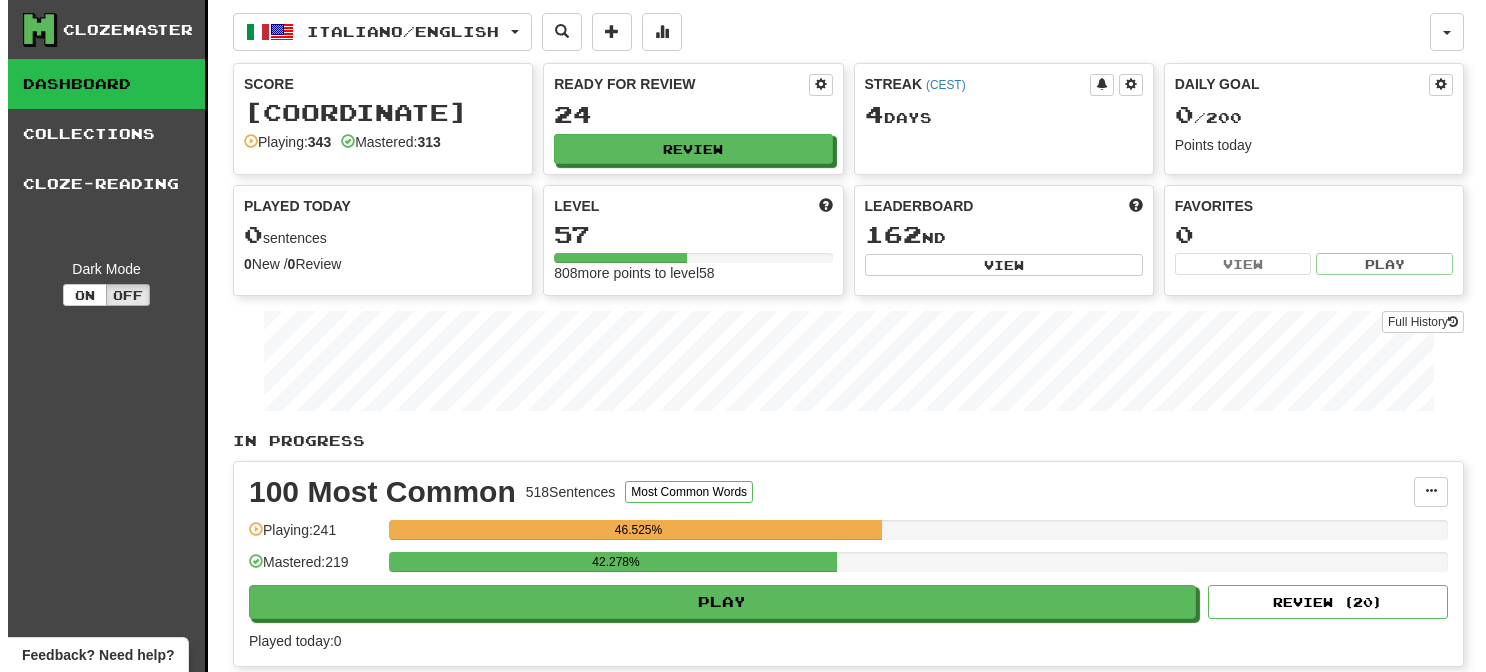 scroll, scrollTop: 0, scrollLeft: 0, axis: both 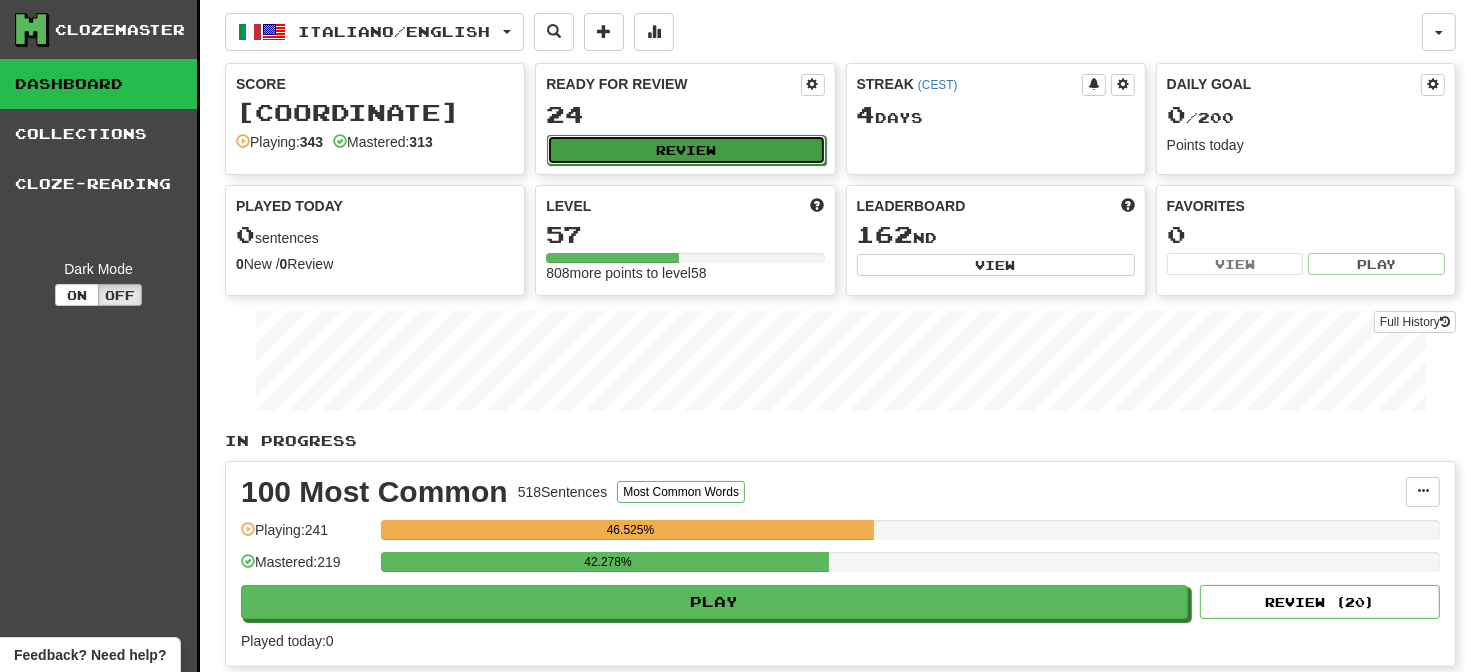 click on "Review" at bounding box center (686, 150) 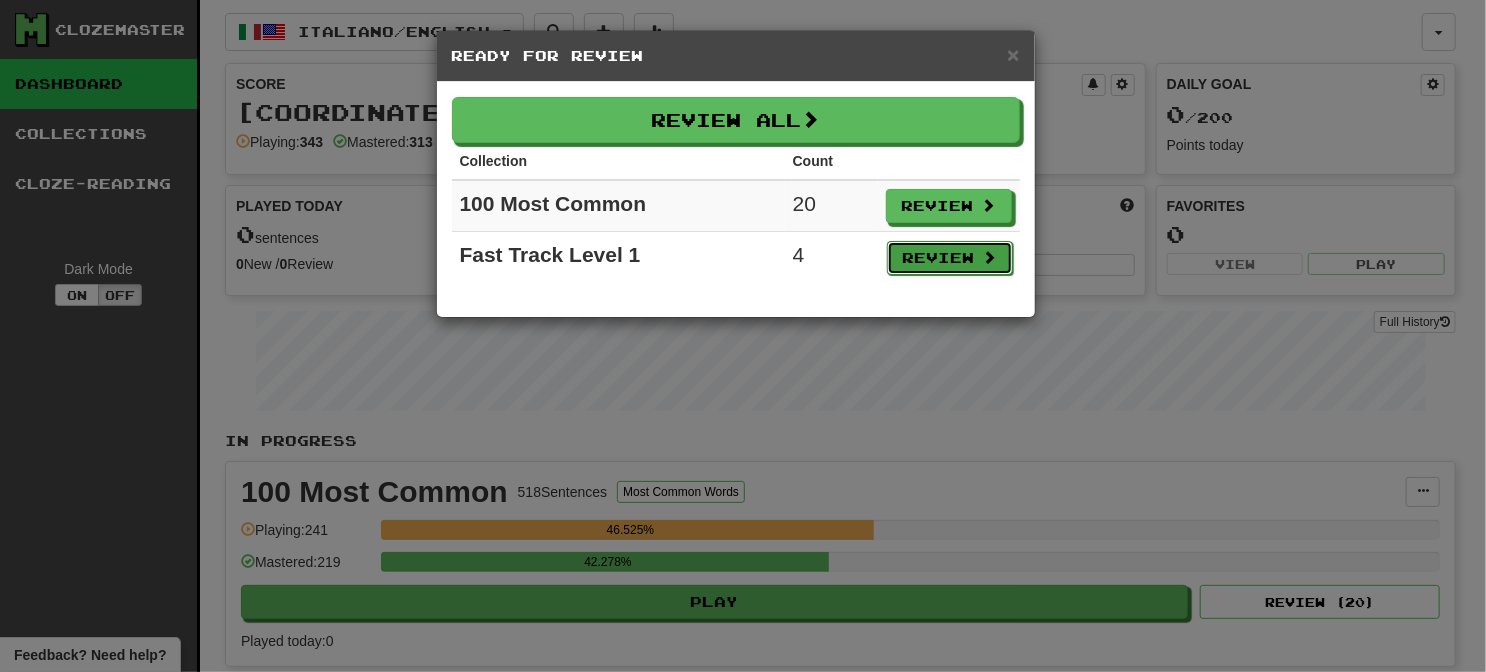 click on "Review" at bounding box center [950, 258] 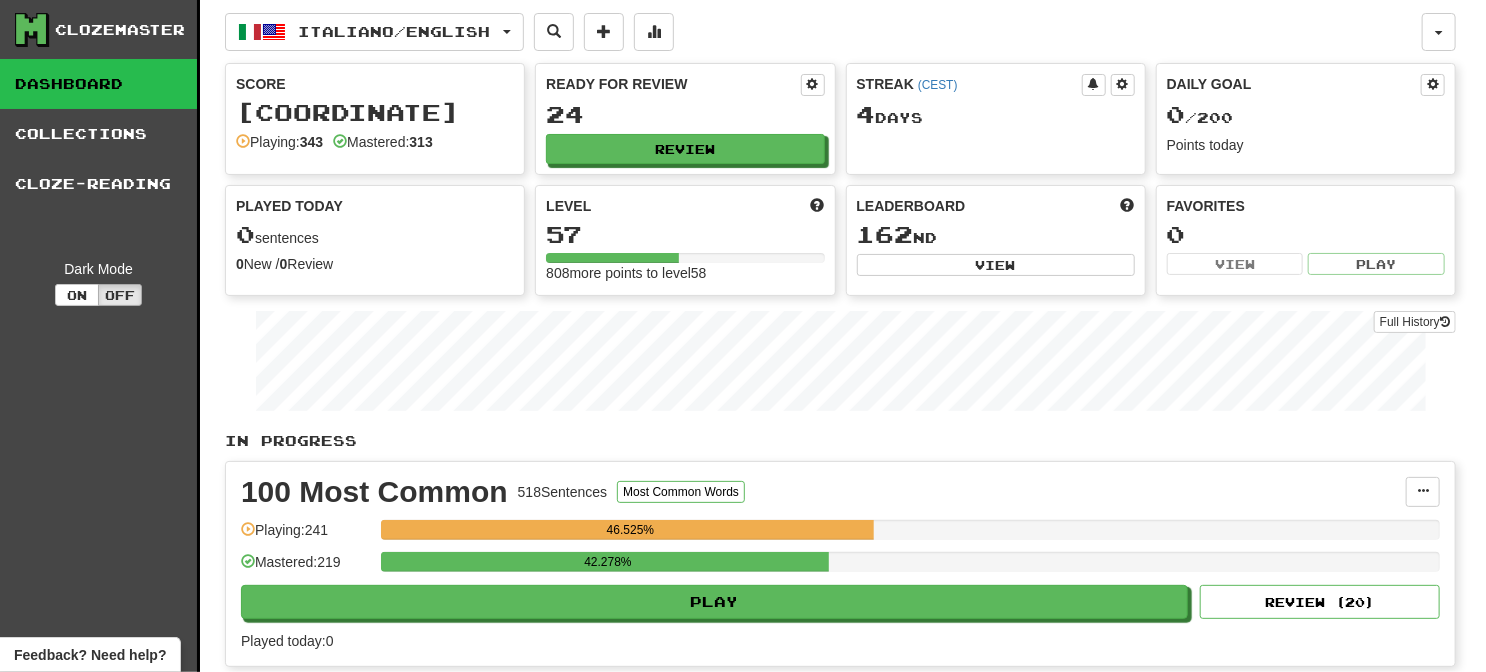 select on "**" 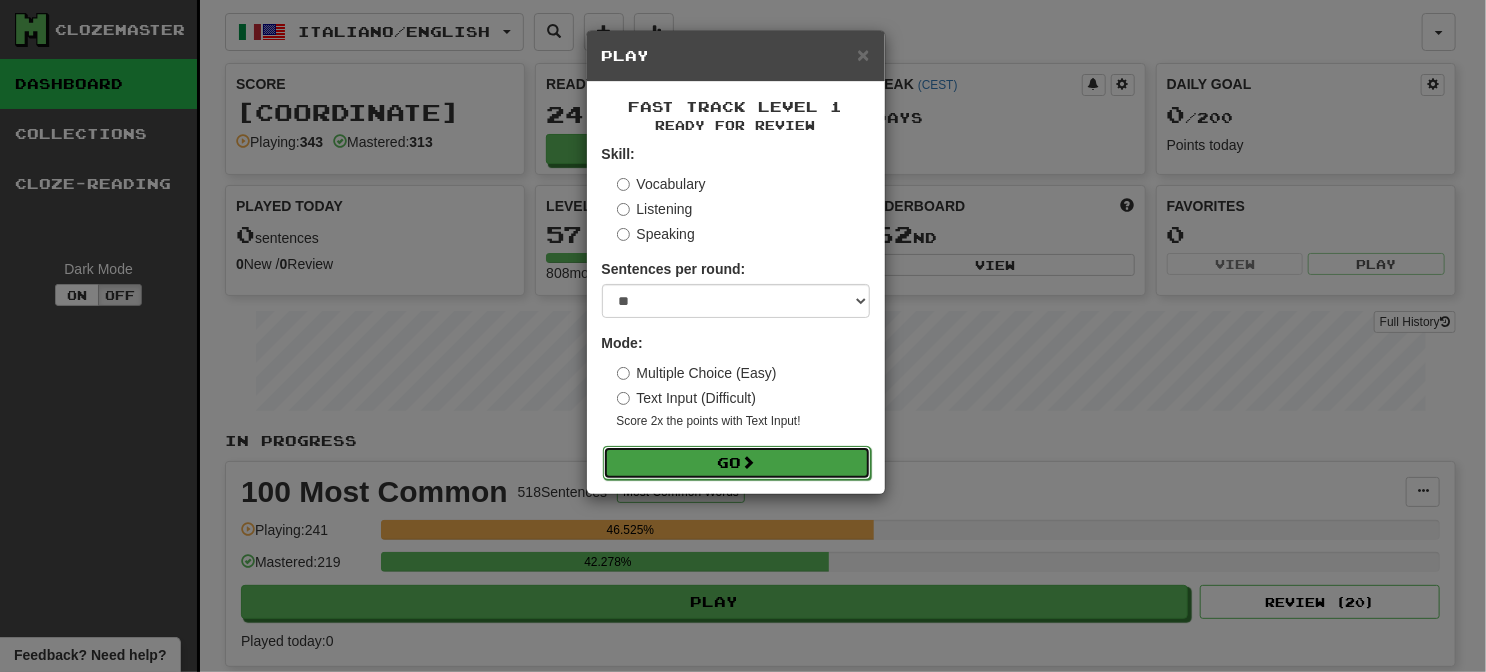 click on "Go" at bounding box center (737, 463) 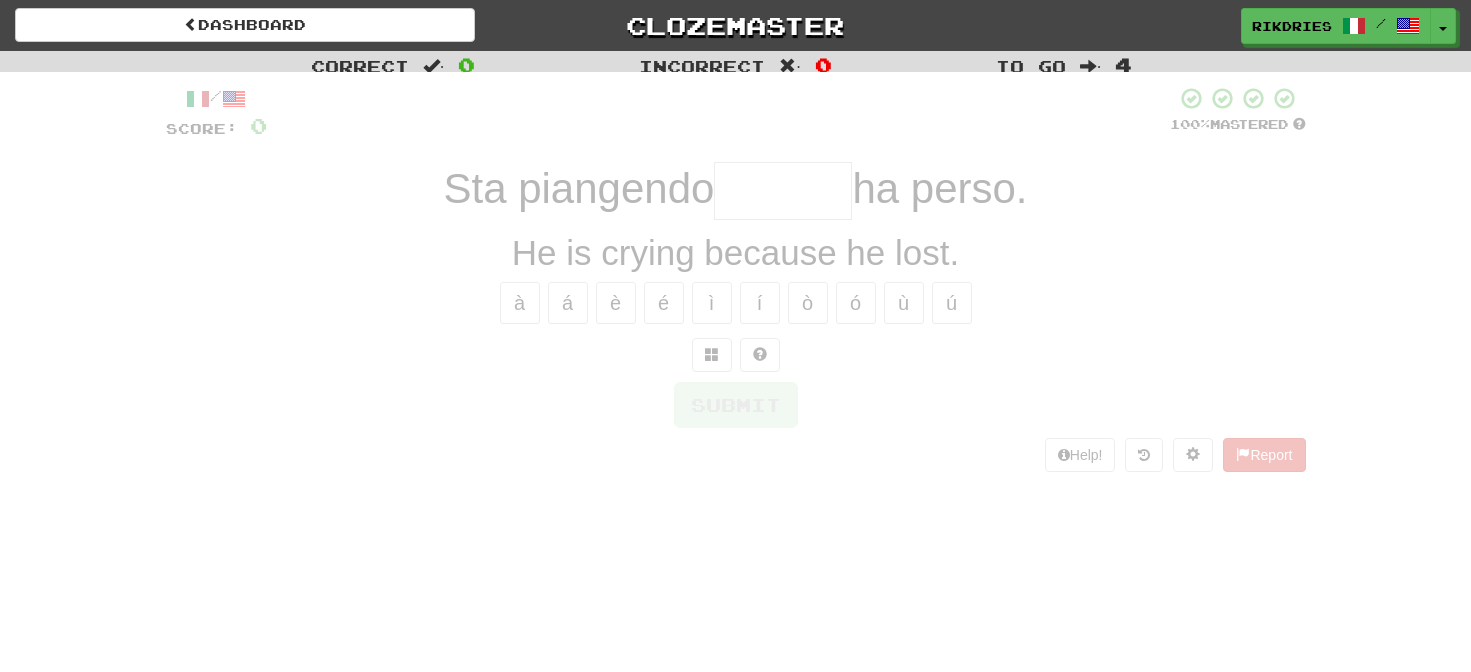 scroll, scrollTop: 0, scrollLeft: 0, axis: both 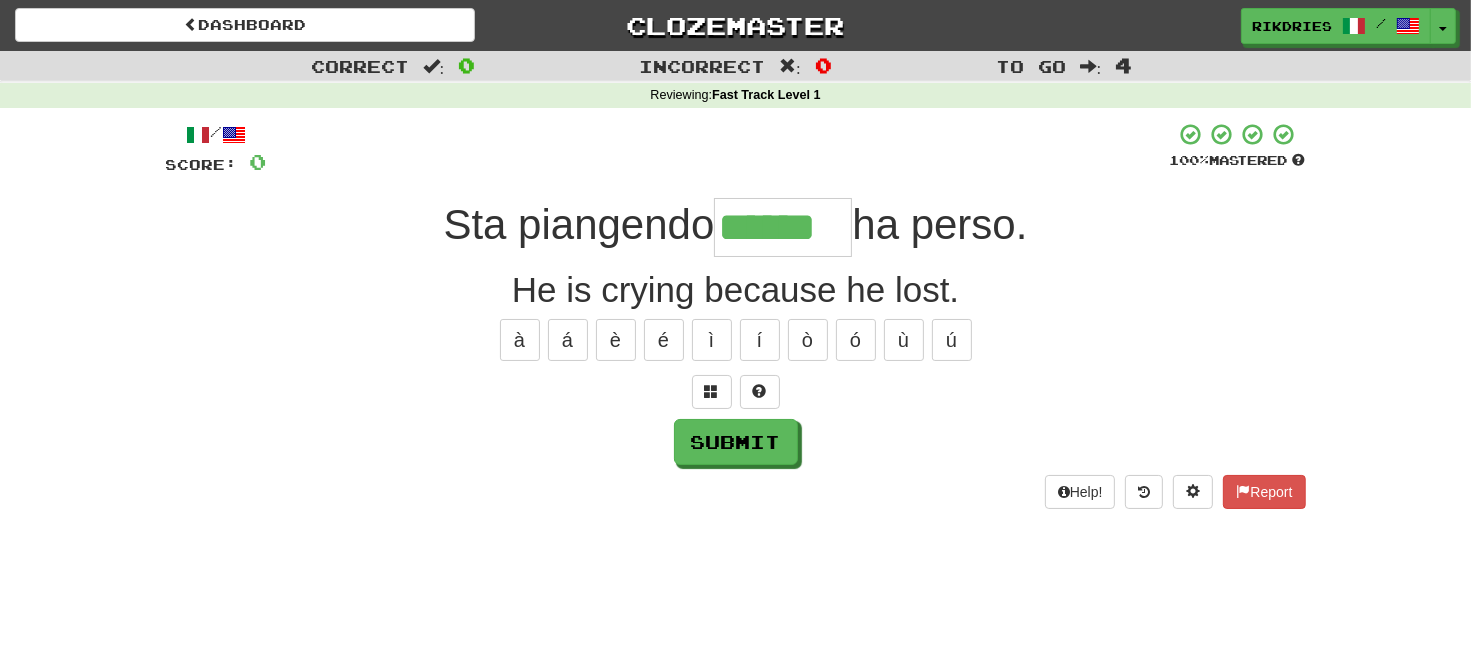 type on "******" 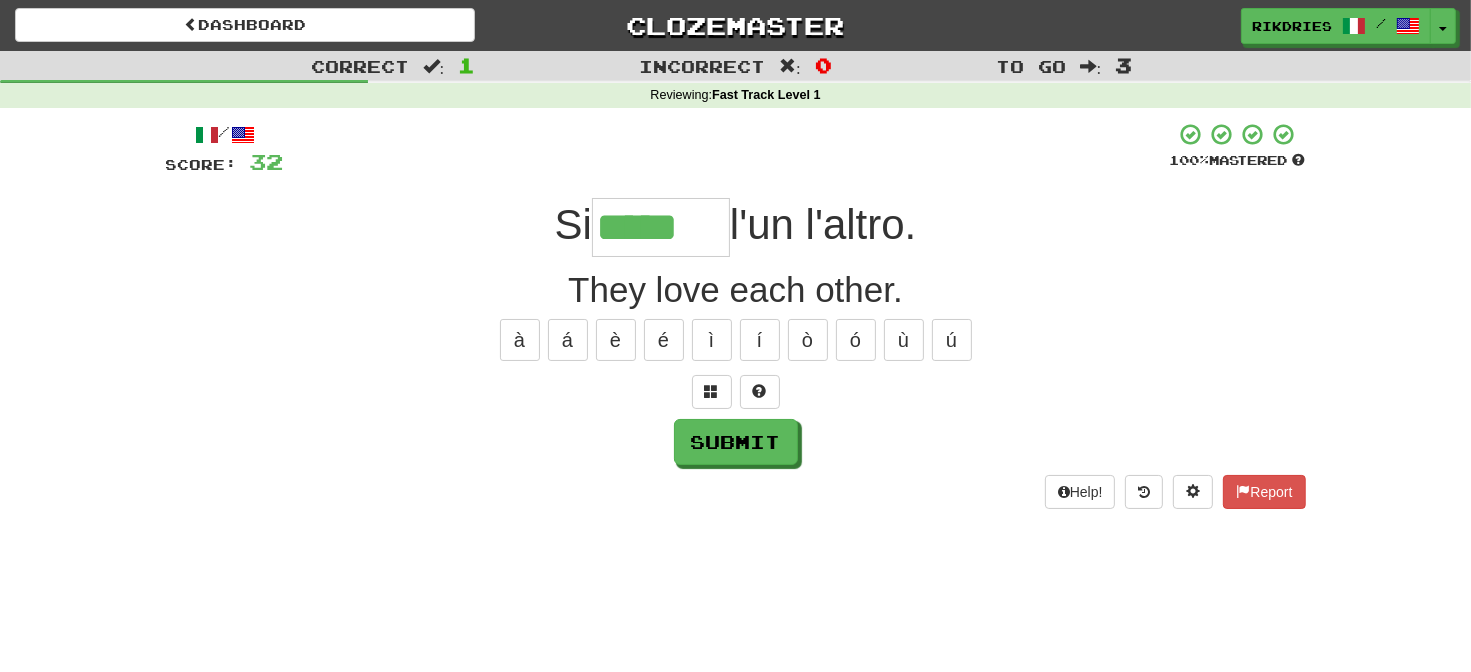 type on "*****" 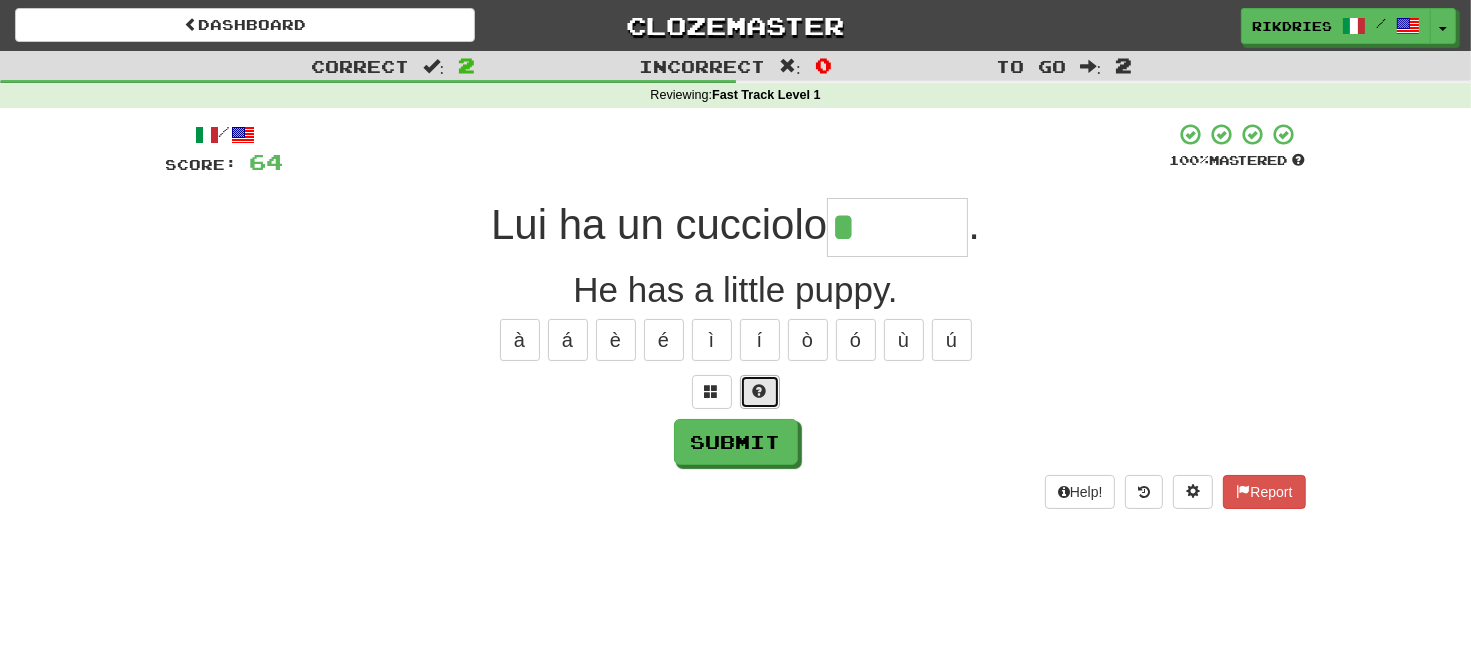click at bounding box center (760, 392) 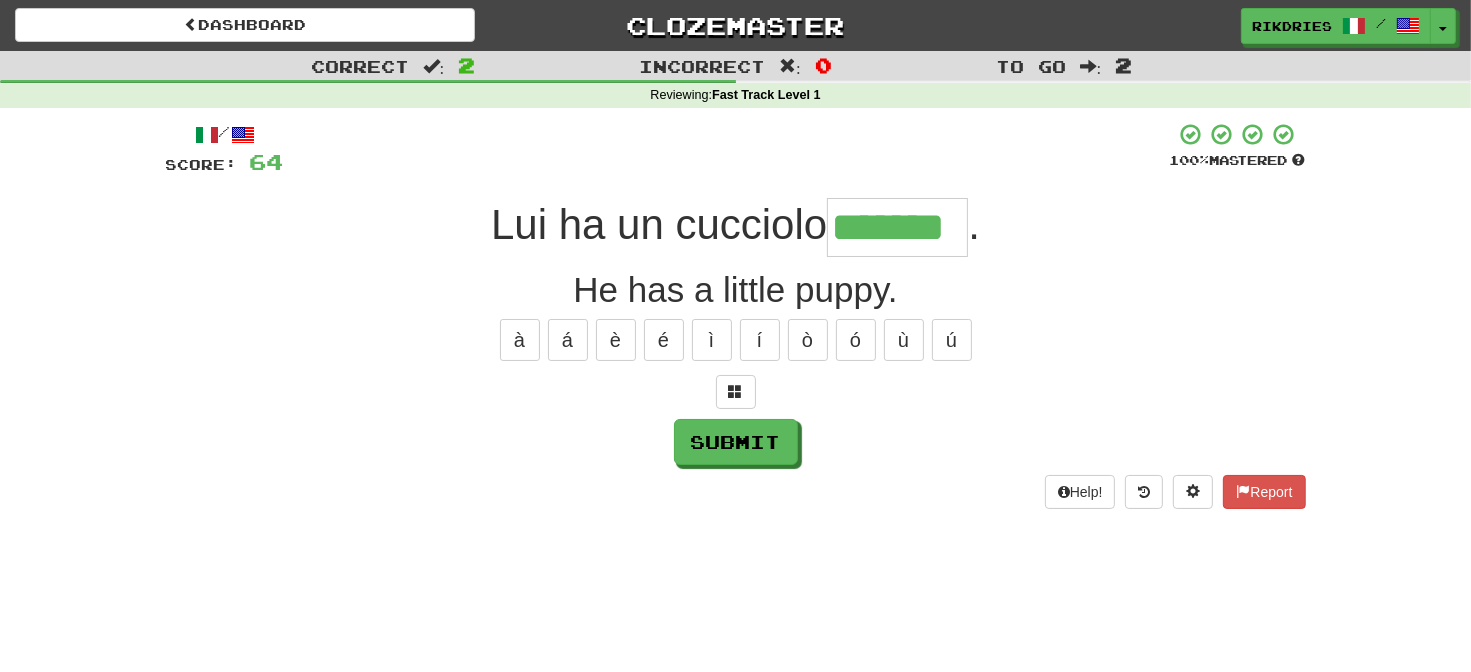 type on "*******" 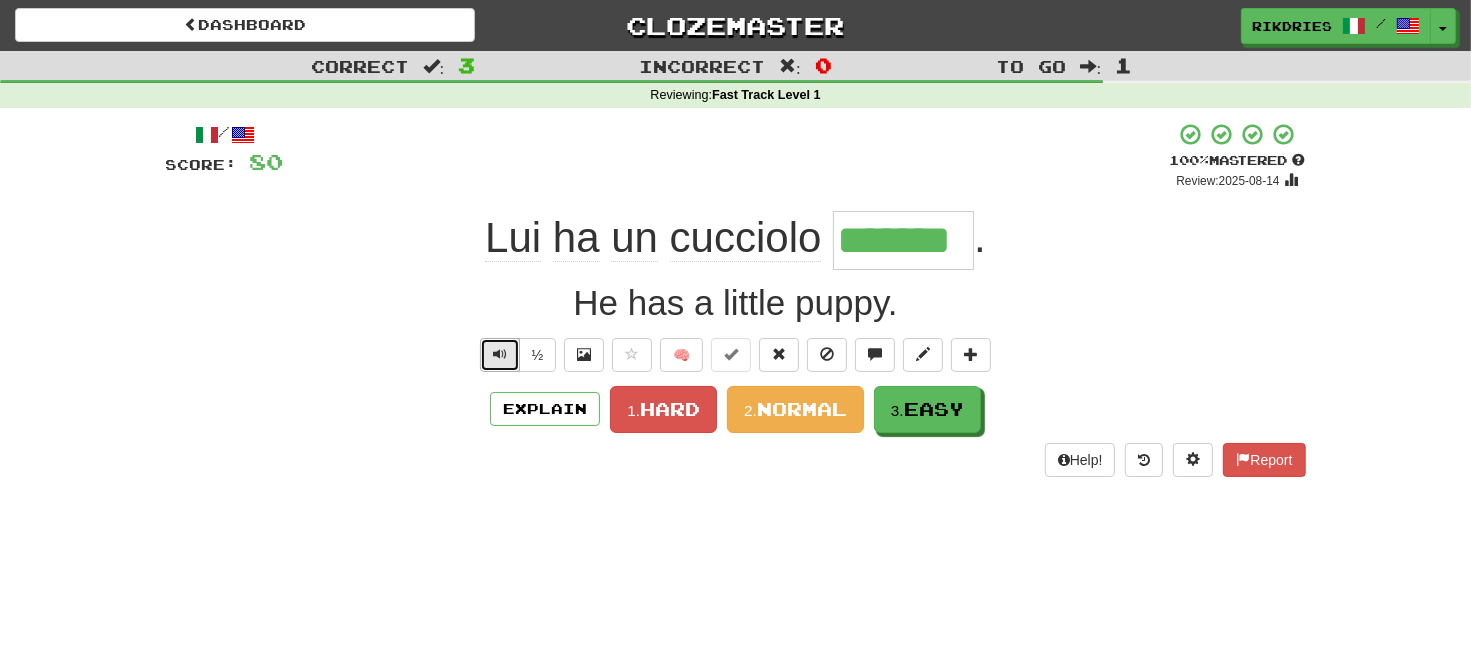 click at bounding box center (500, 354) 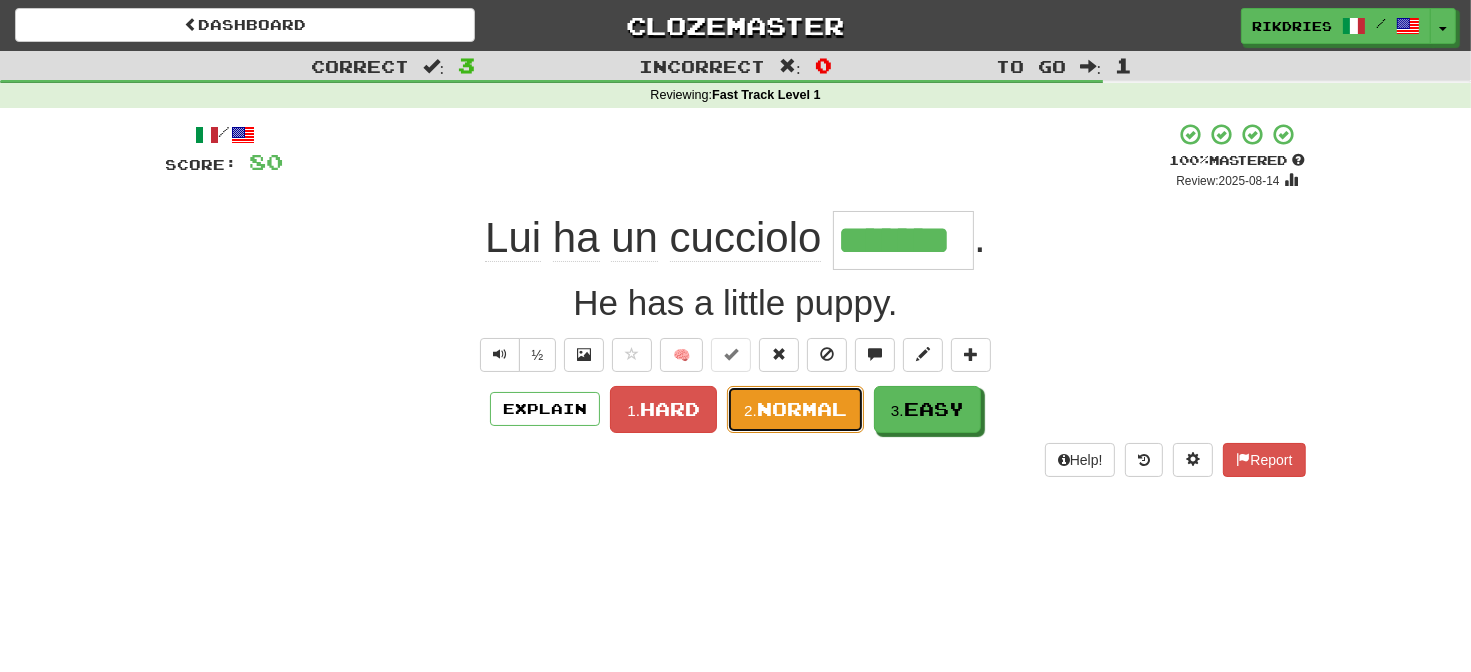 click on "Normal" at bounding box center (802, 409) 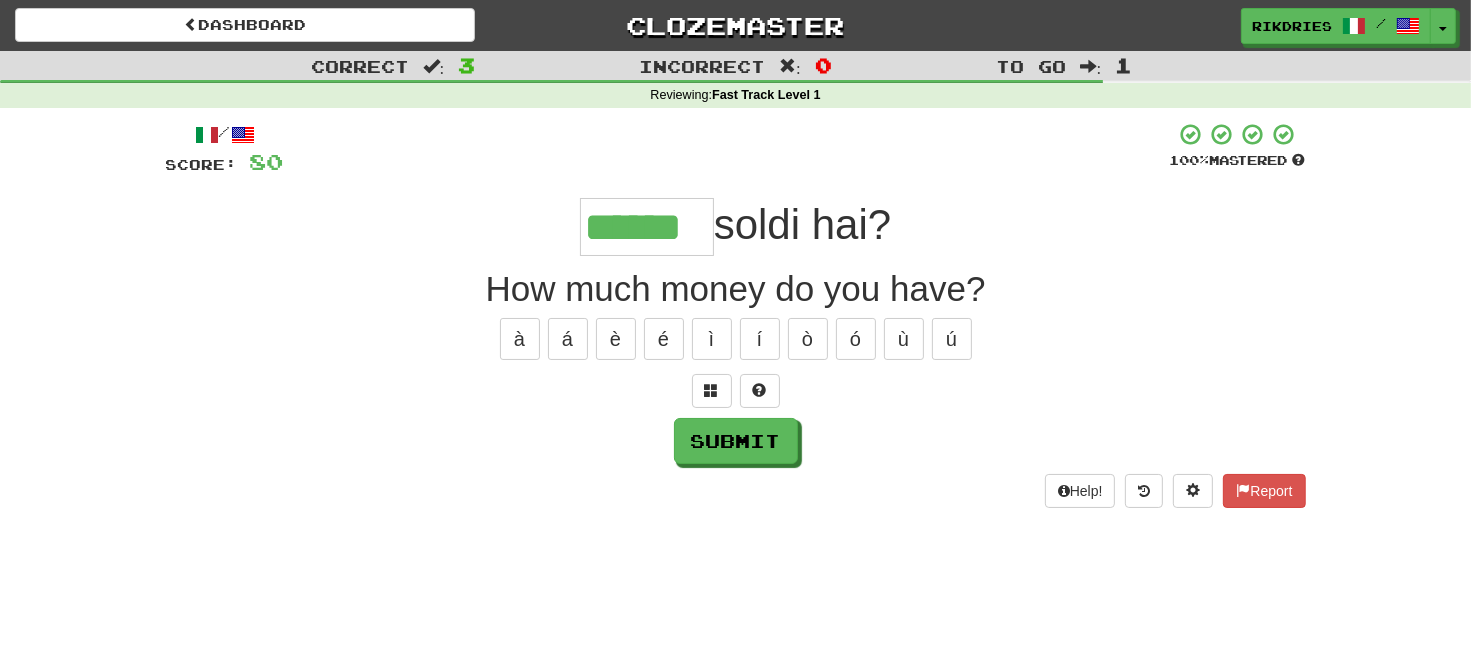 scroll, scrollTop: 0, scrollLeft: 0, axis: both 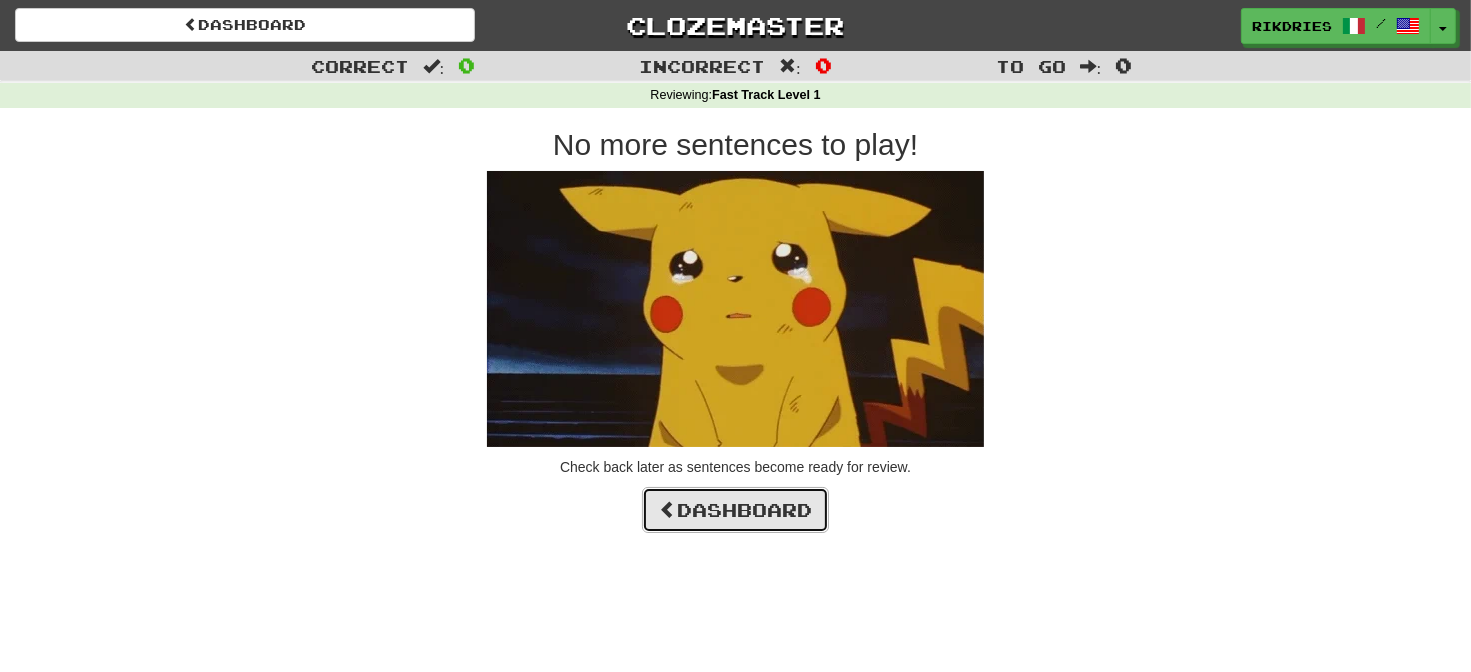click on "Dashboard" at bounding box center [735, 510] 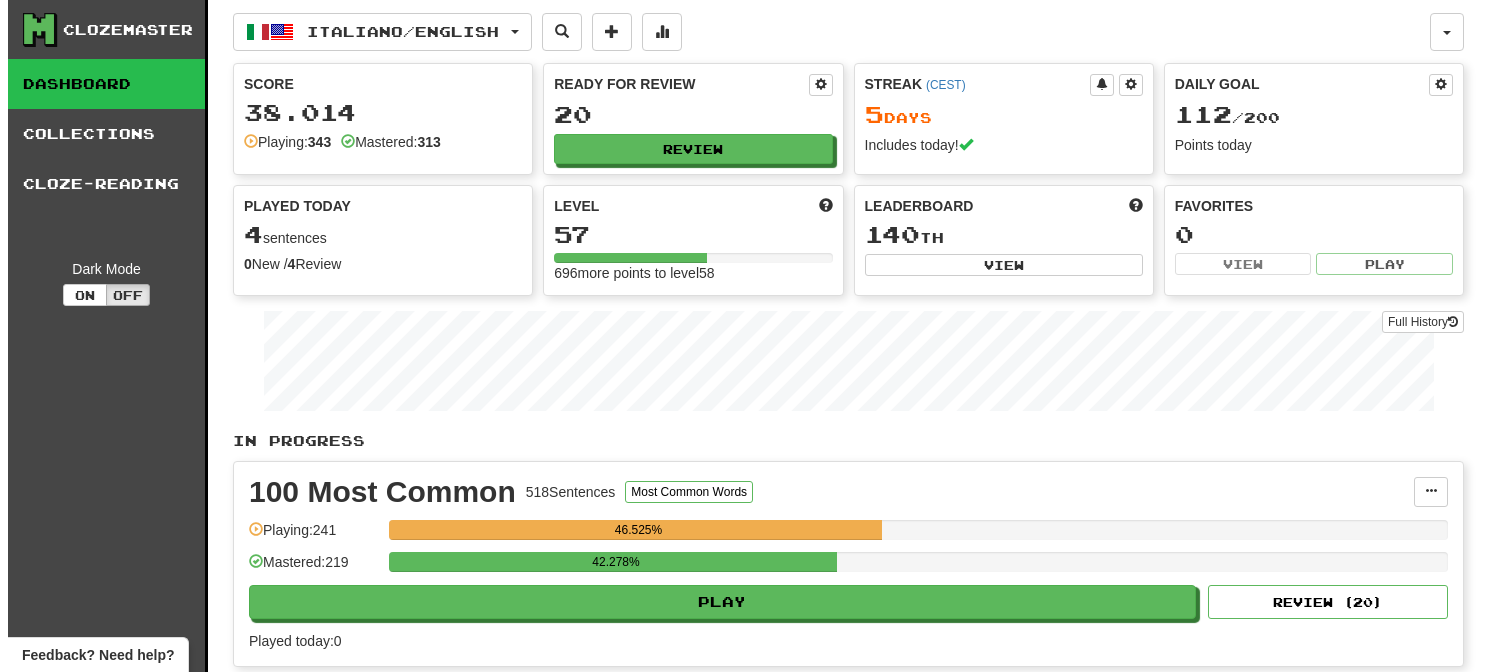 scroll, scrollTop: 0, scrollLeft: 0, axis: both 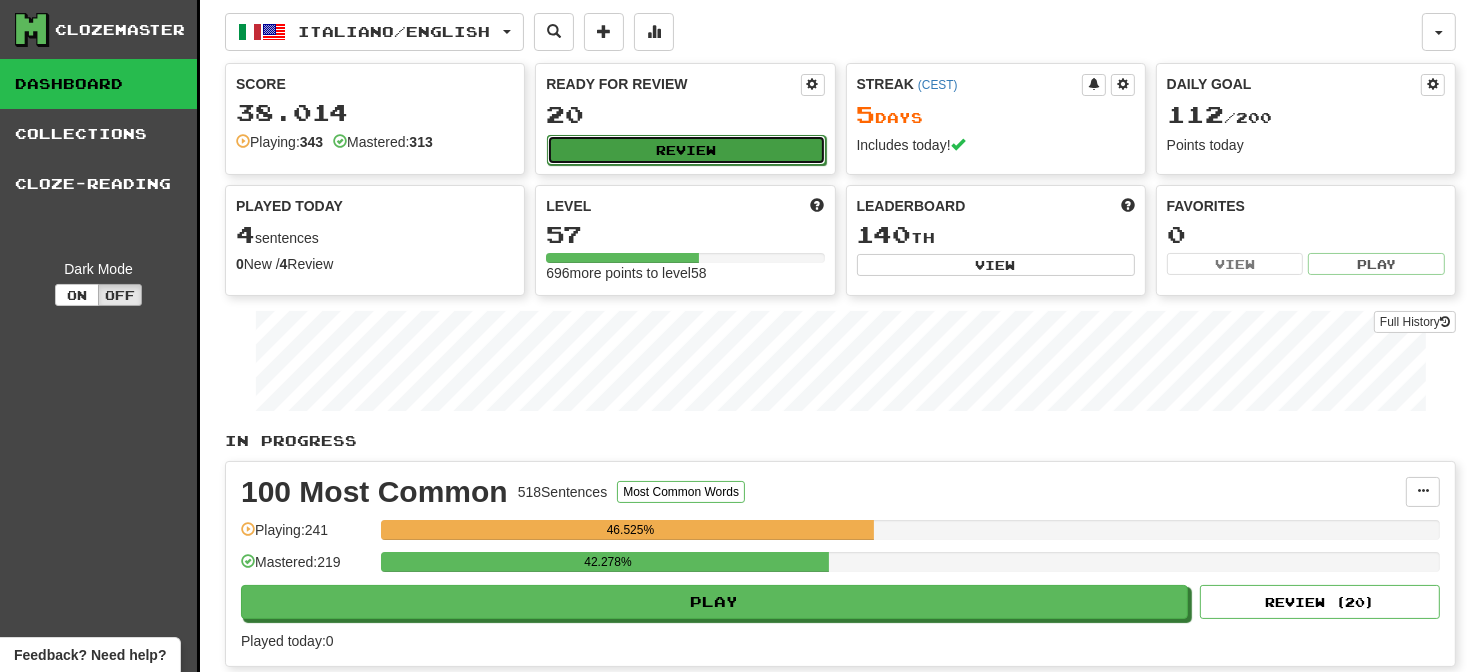 click on "Review" at bounding box center [686, 150] 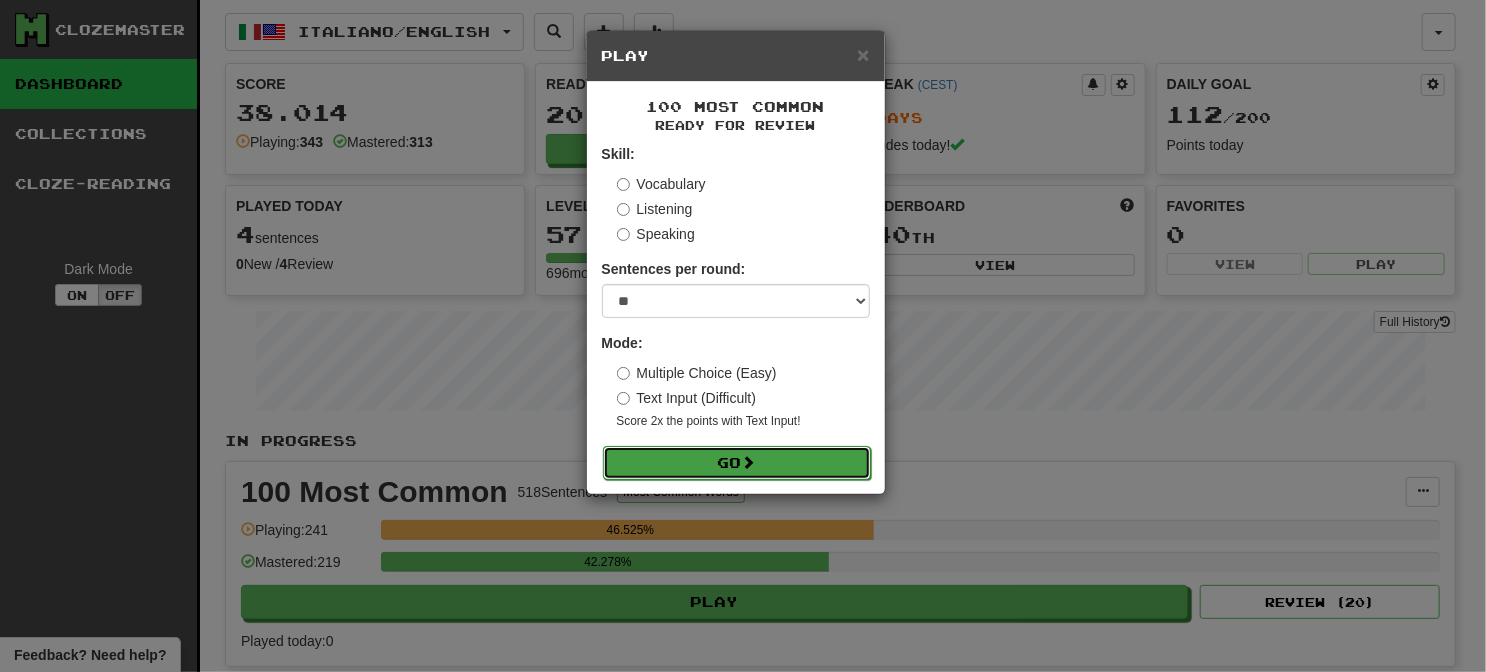 click on "Go" at bounding box center (737, 463) 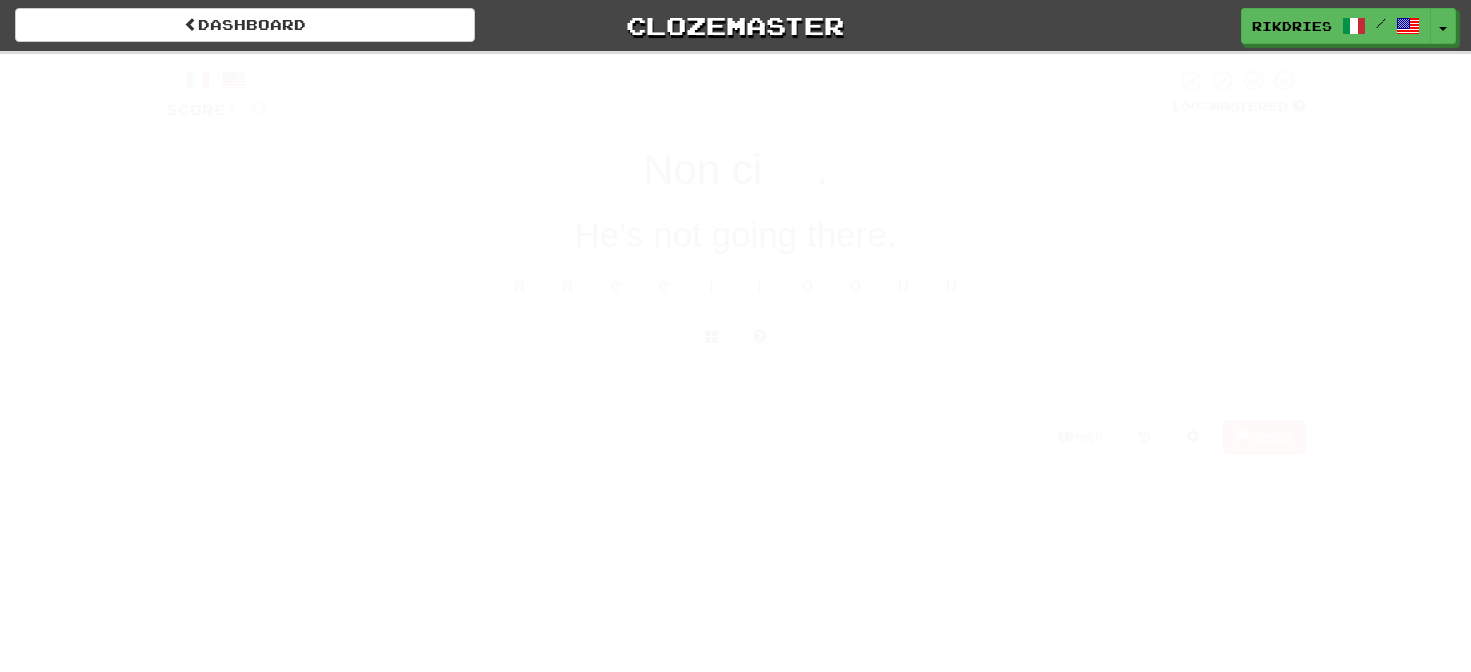 scroll, scrollTop: 0, scrollLeft: 0, axis: both 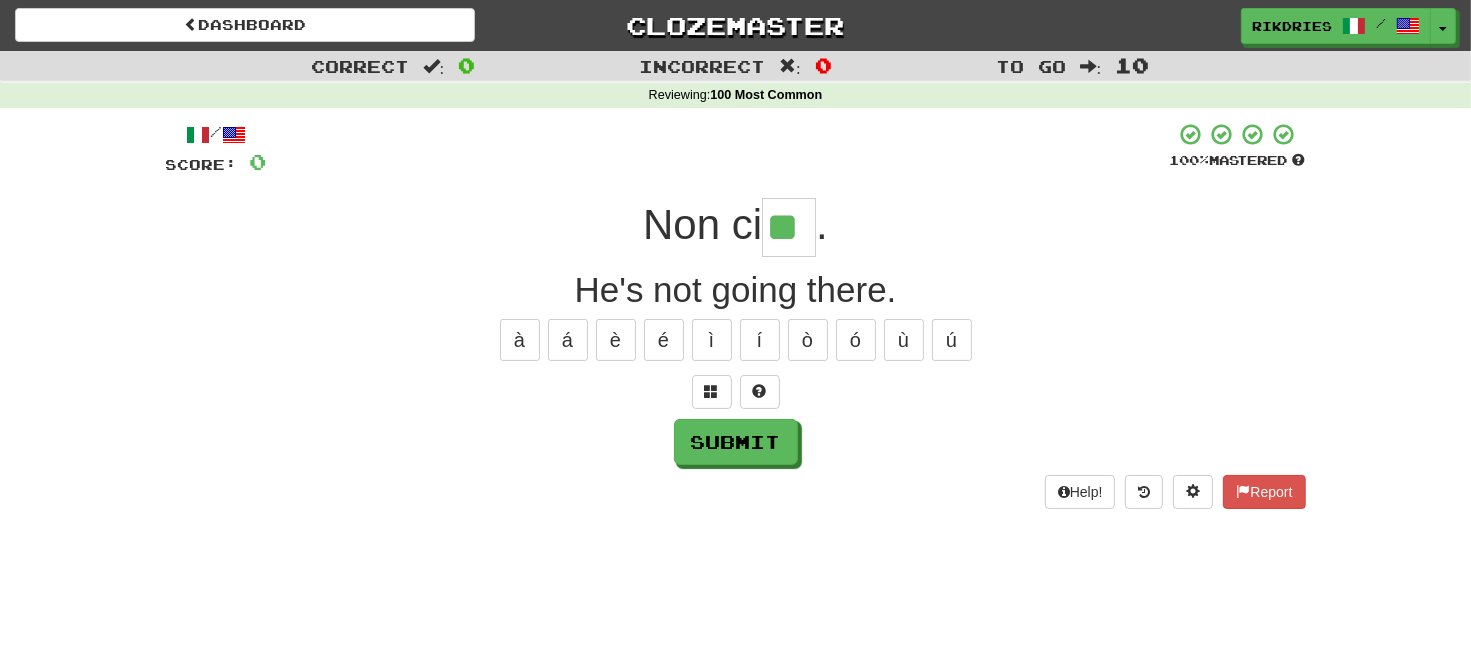 type on "**" 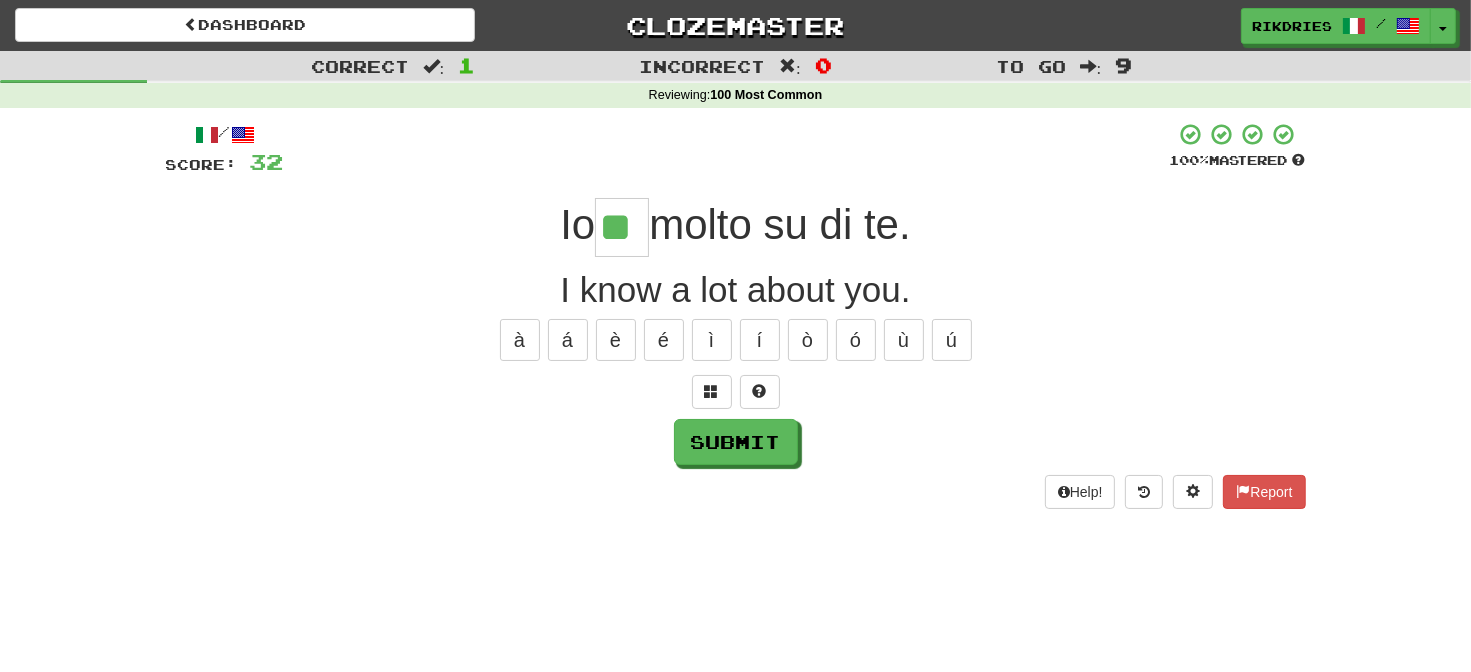 type on "**" 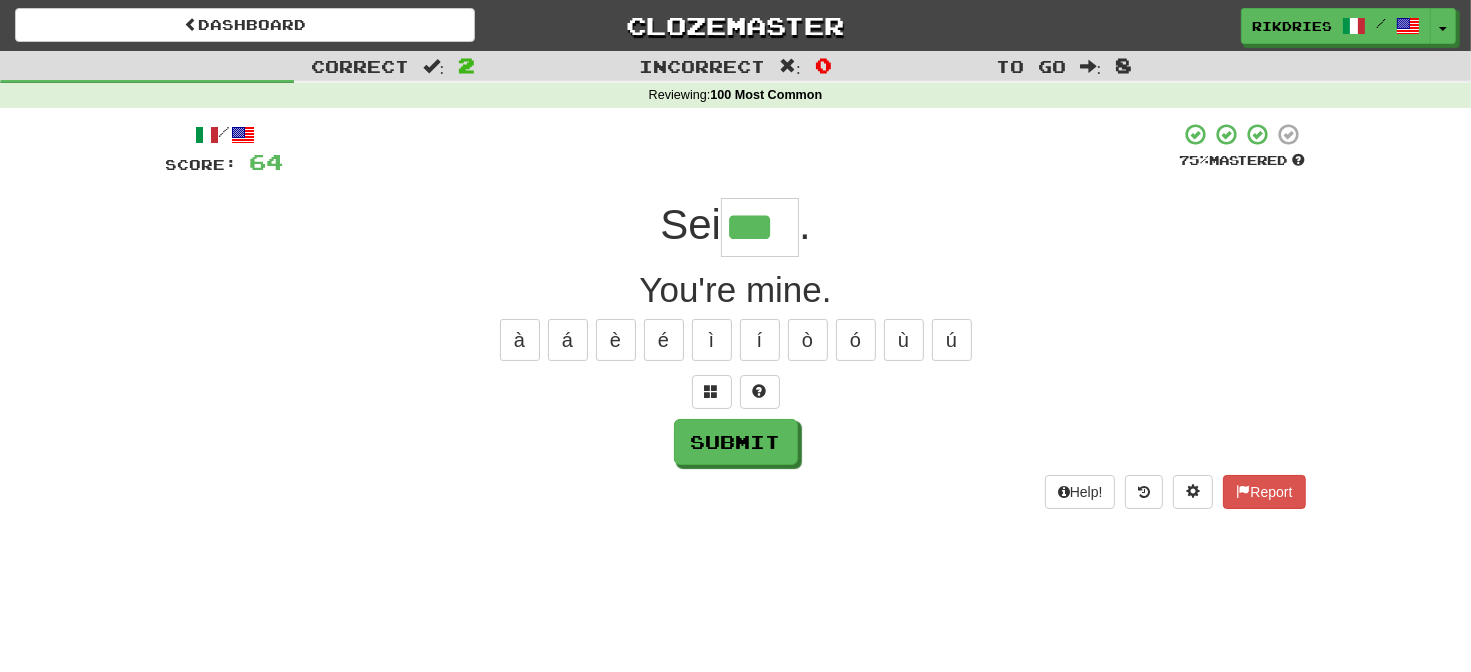 type on "***" 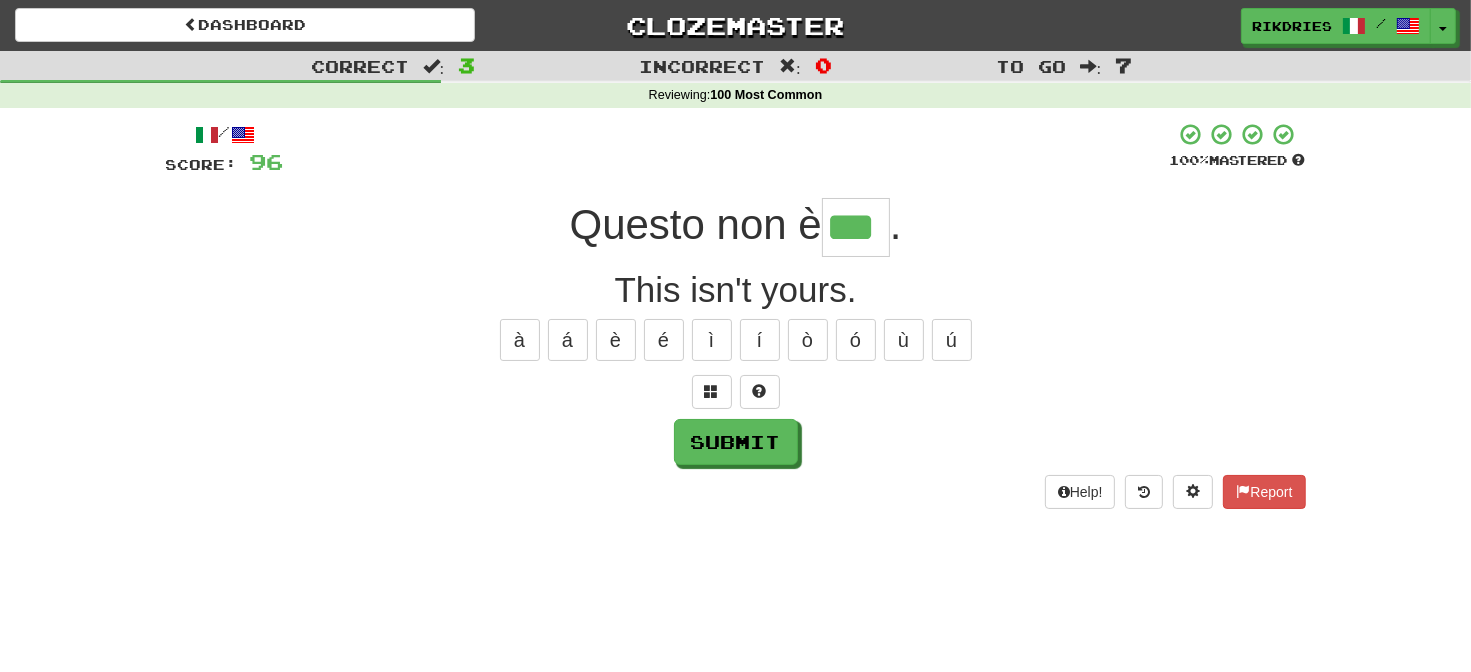 type on "***" 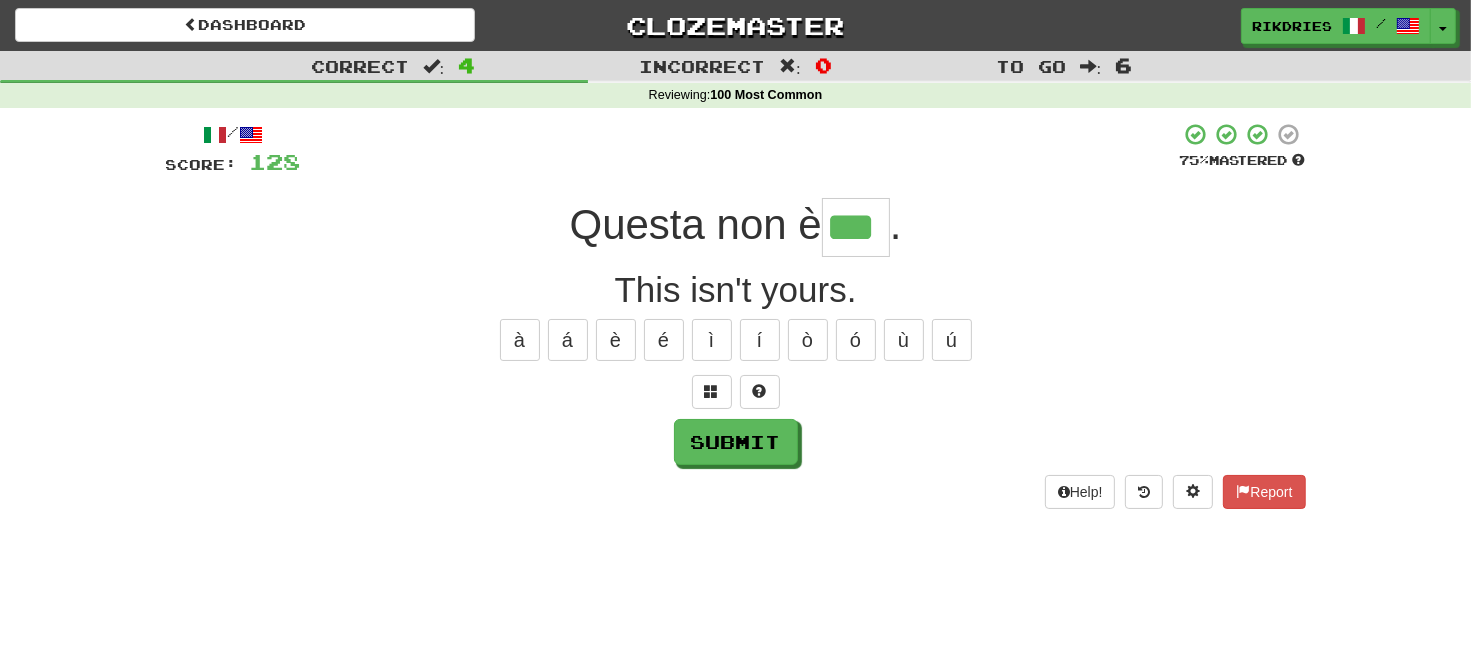 type on "***" 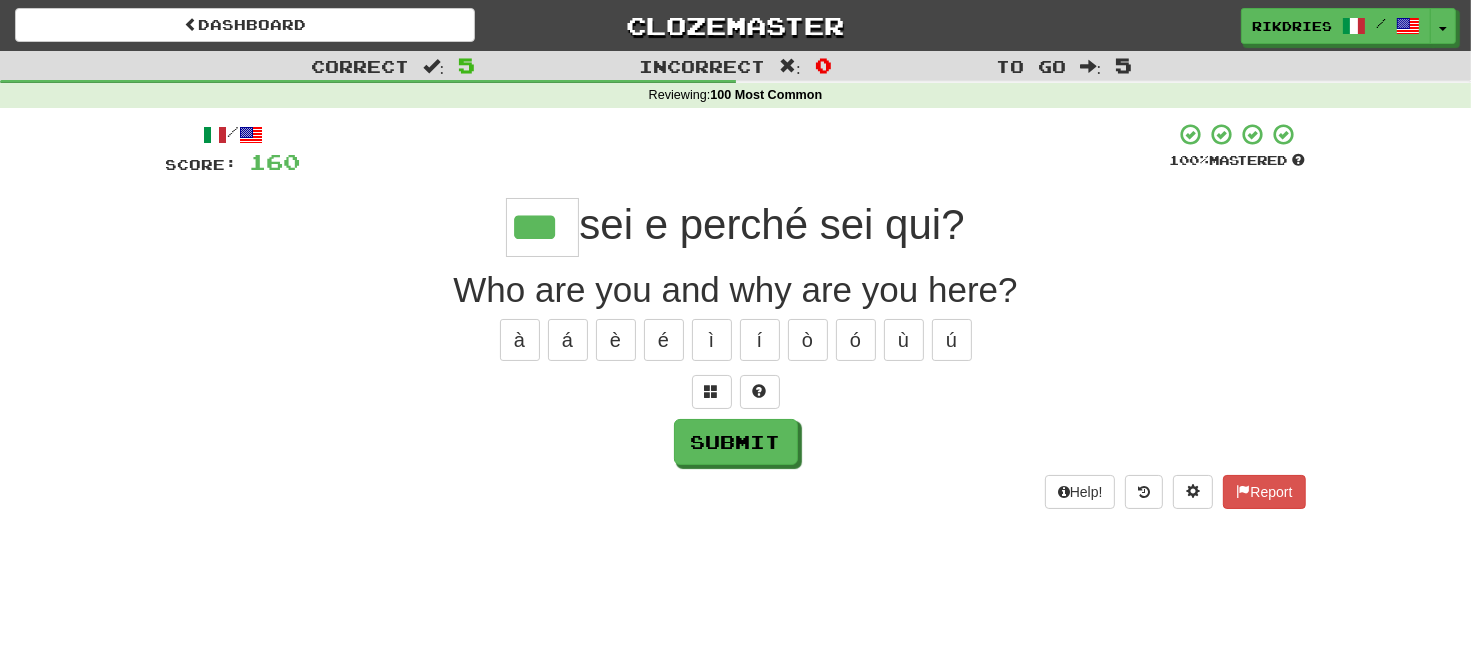 type on "***" 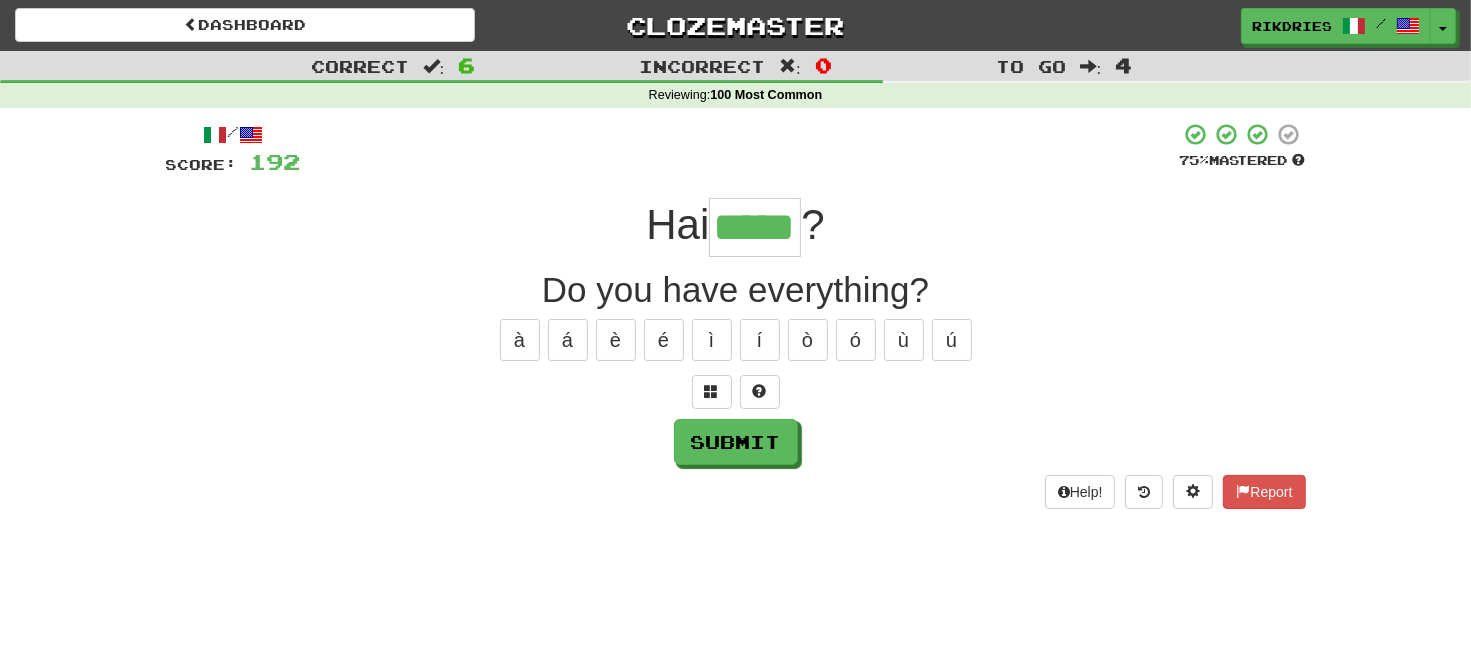 type on "*****" 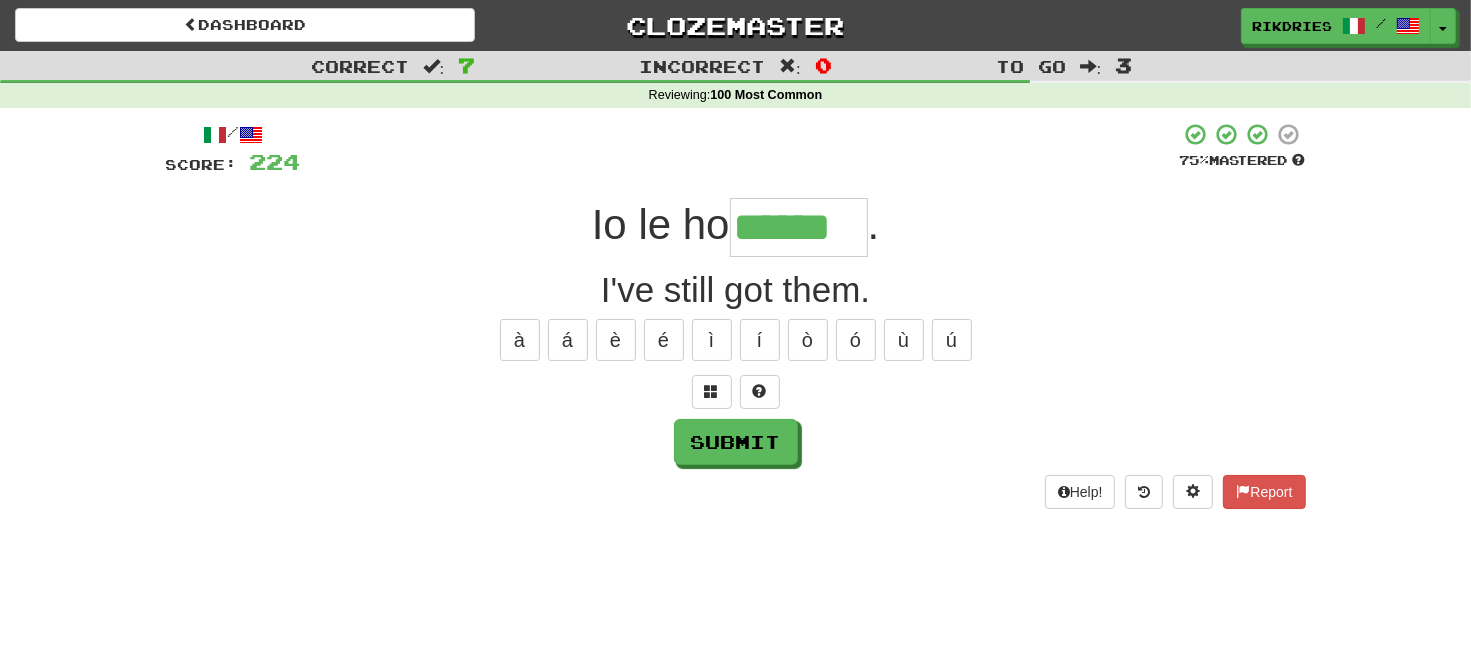 type on "******" 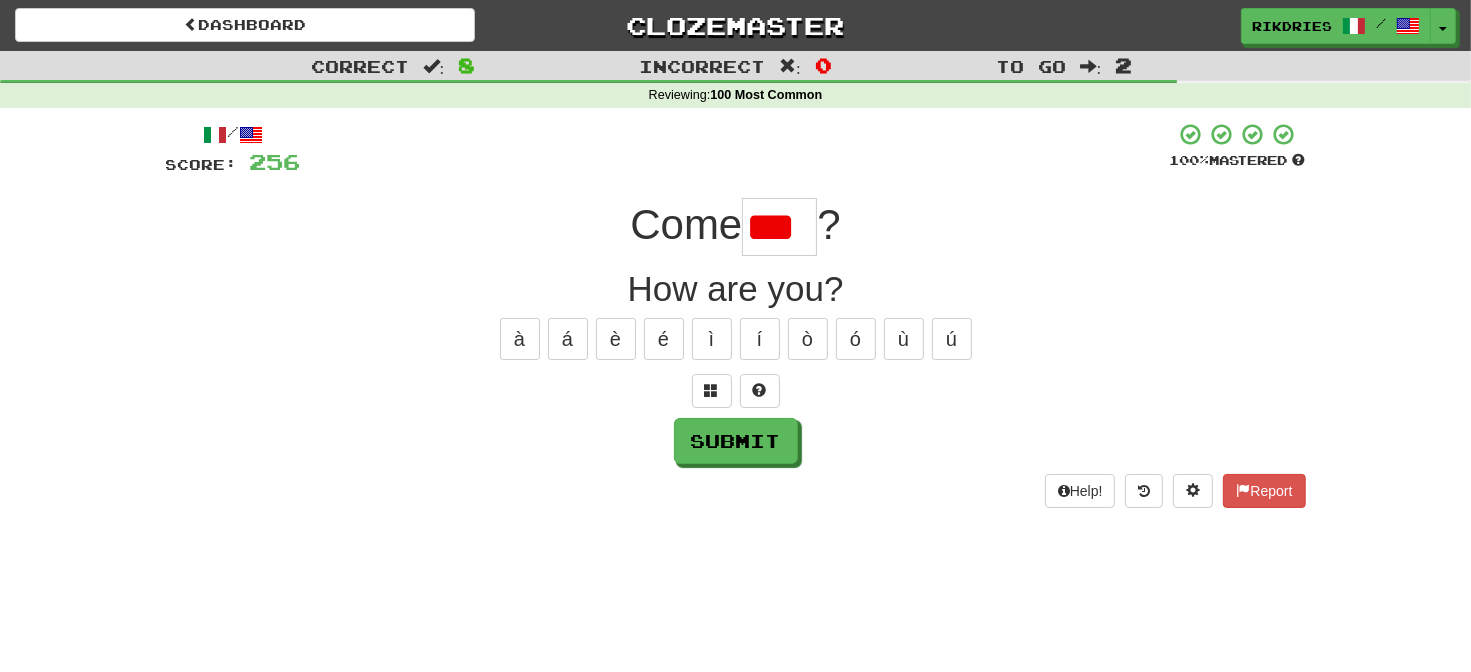 scroll, scrollTop: 0, scrollLeft: 0, axis: both 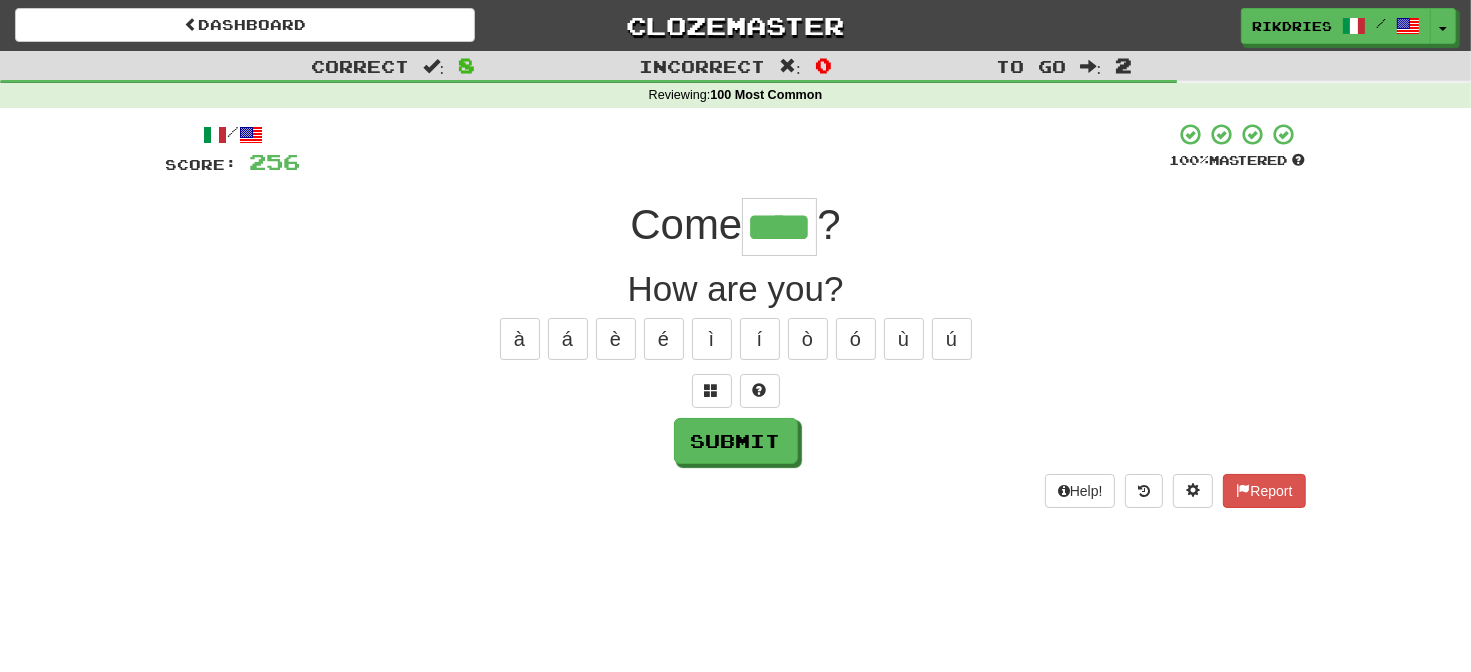 type on "****" 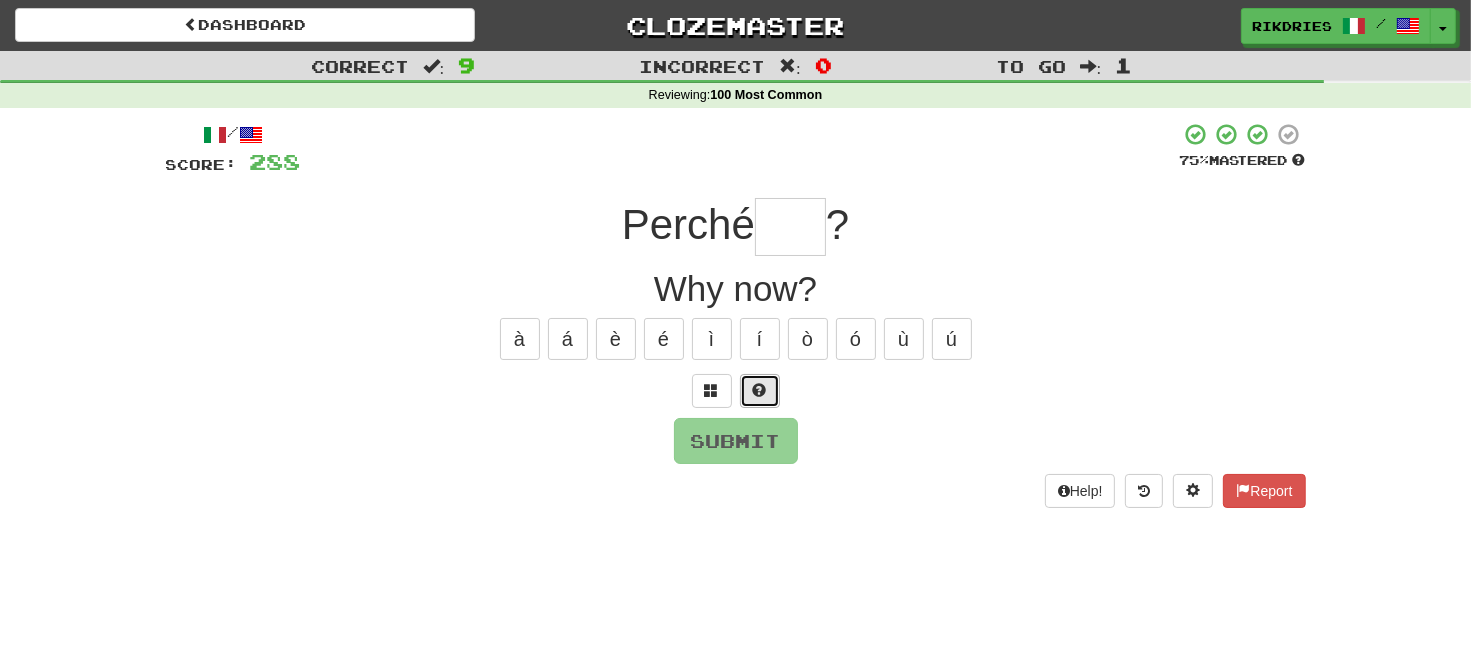 click at bounding box center (760, 390) 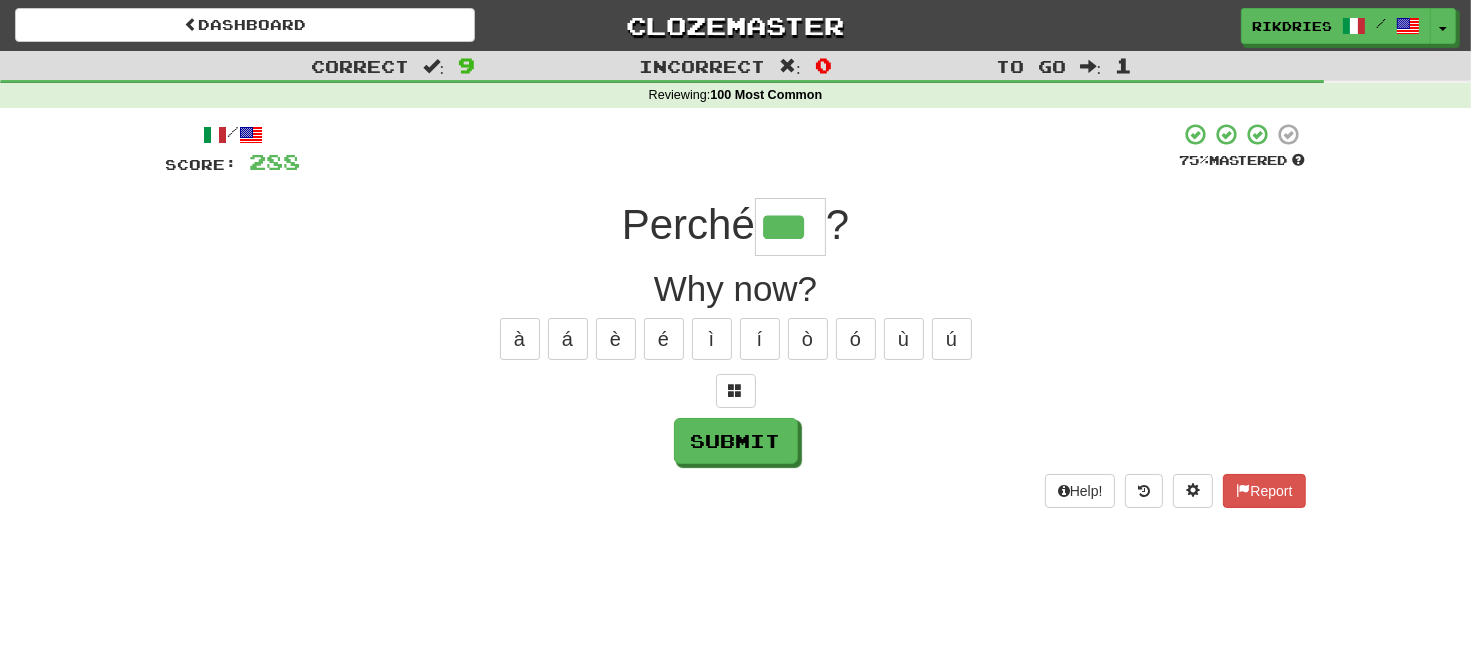 type on "***" 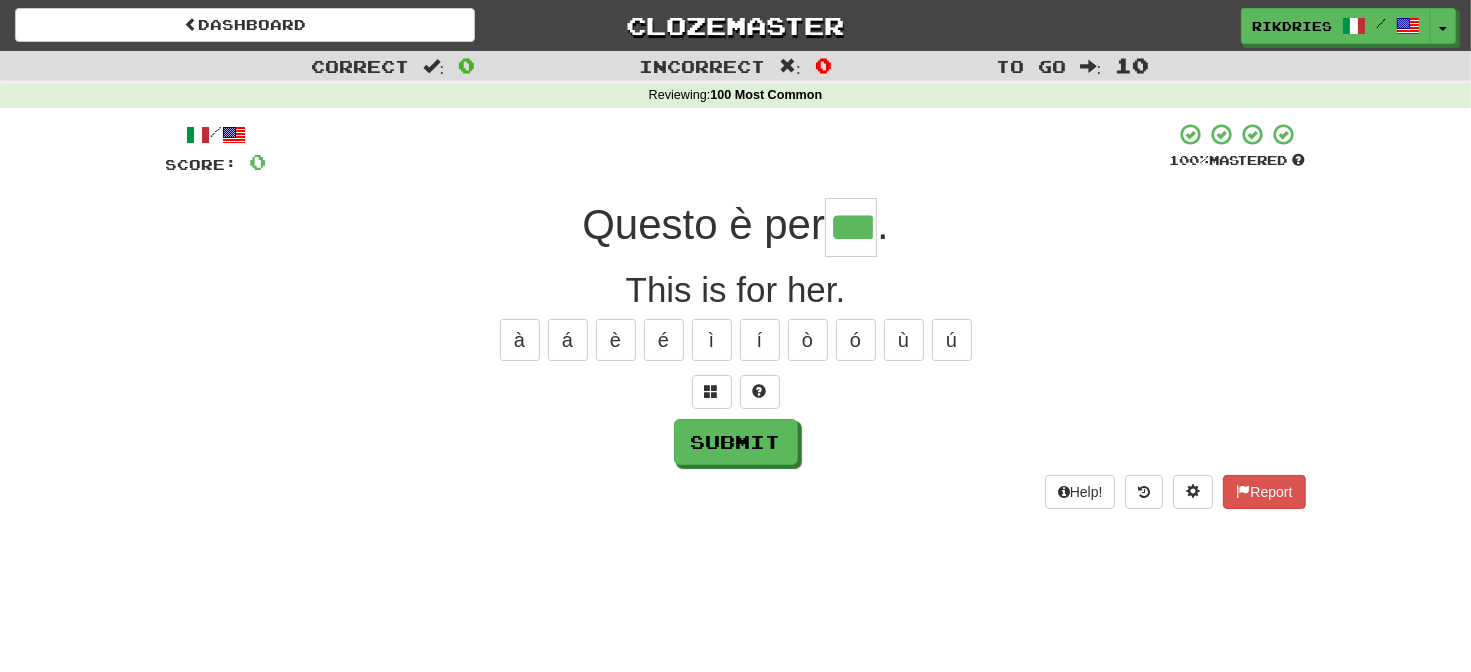 type on "***" 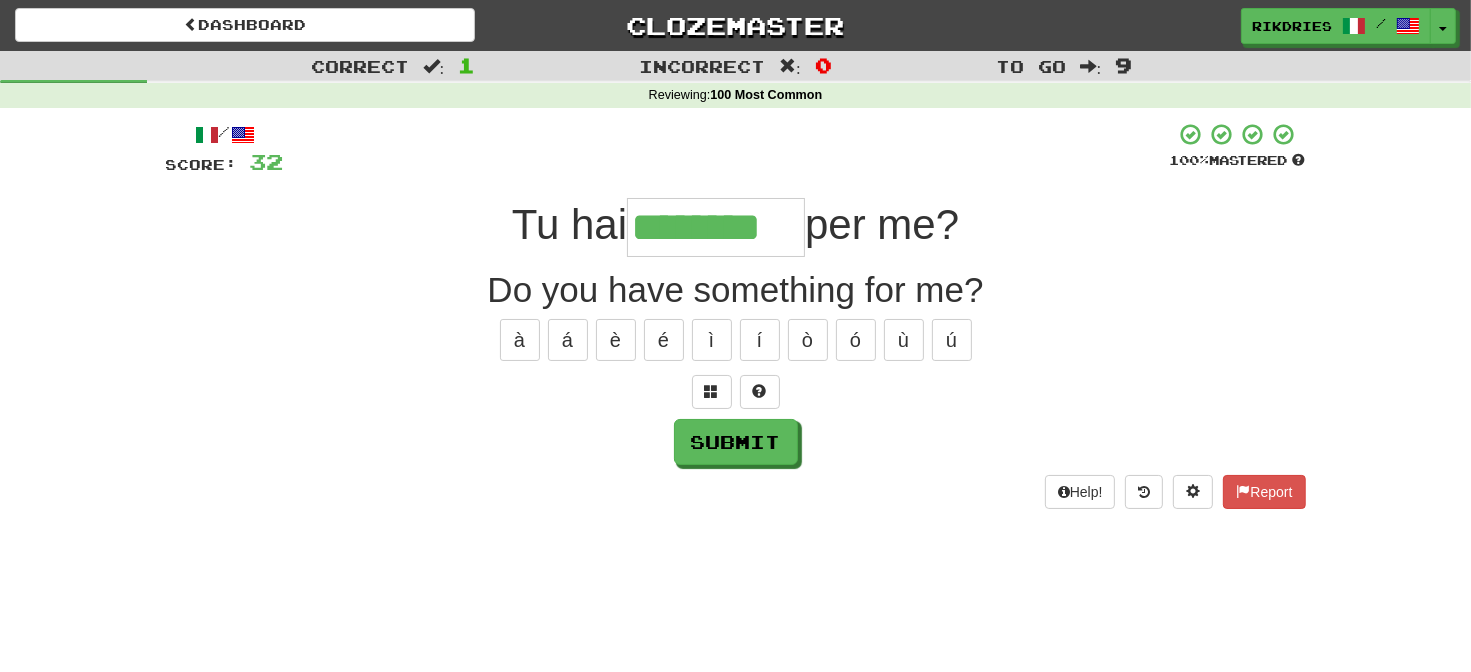 type on "********" 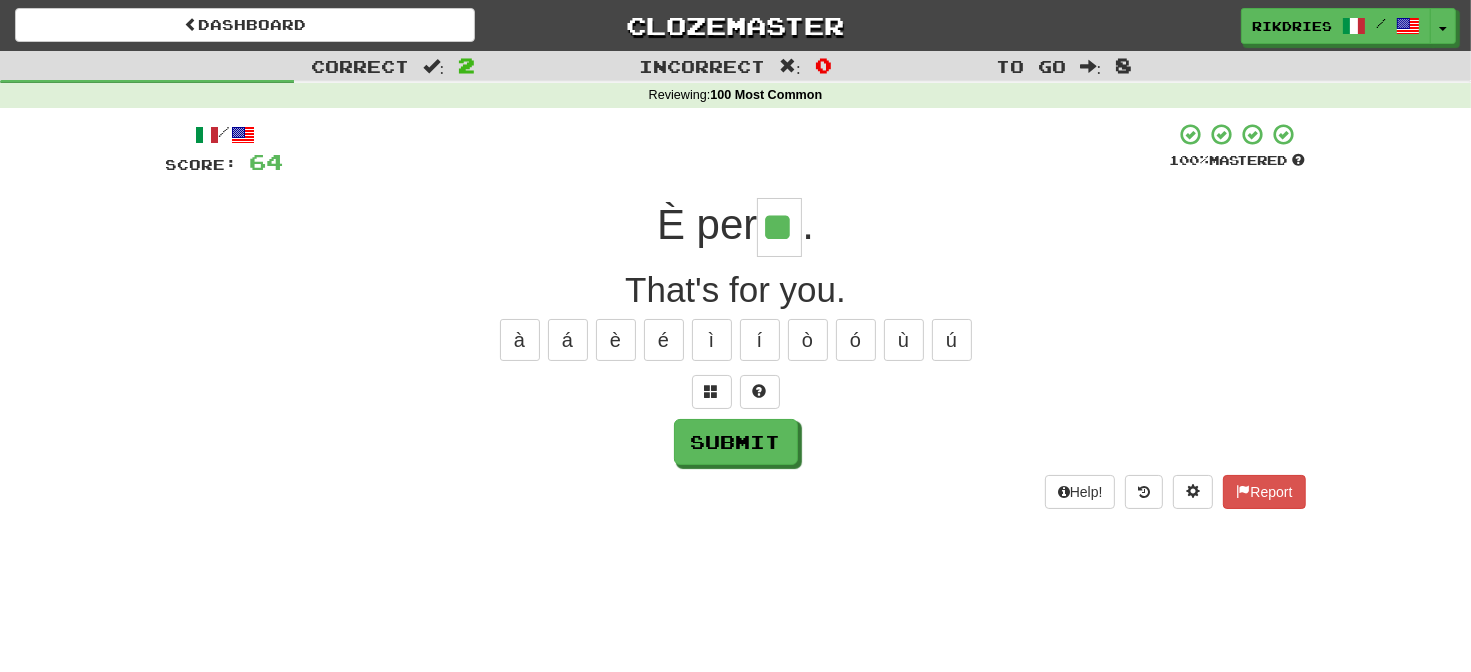 type on "**" 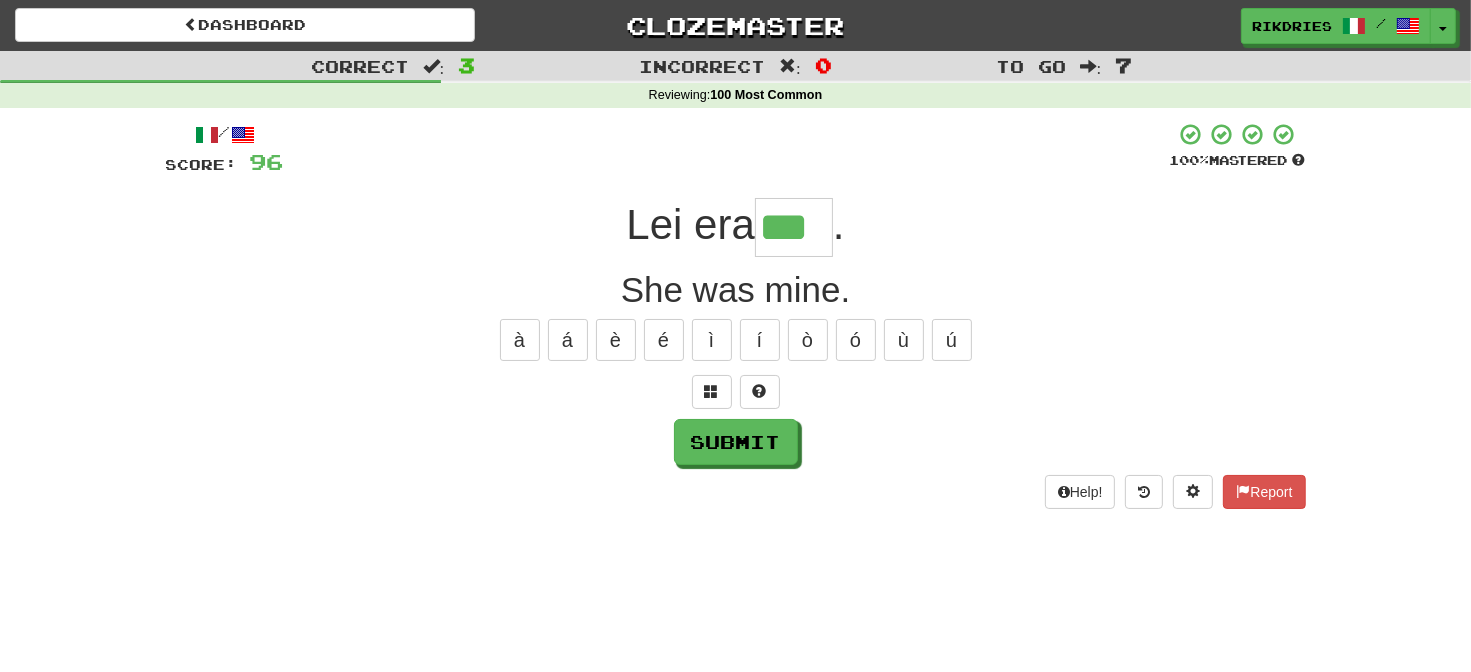 type on "***" 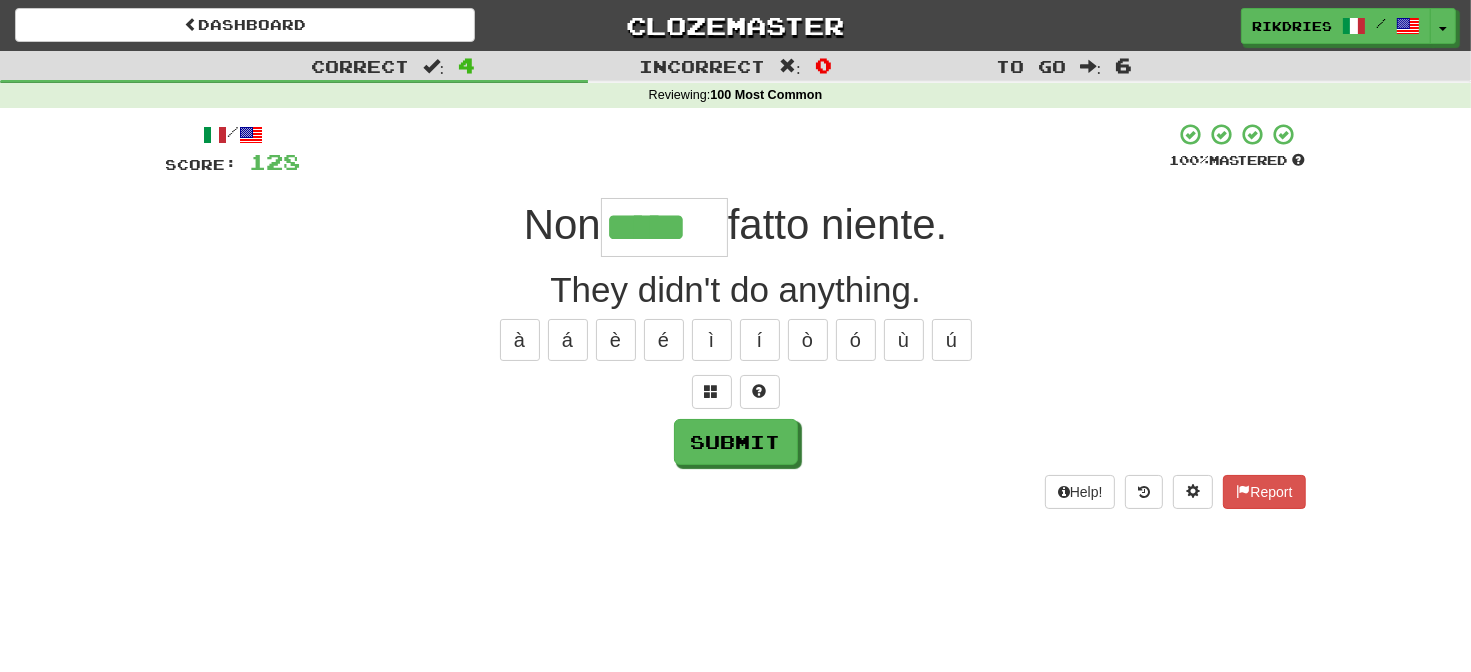 type on "*****" 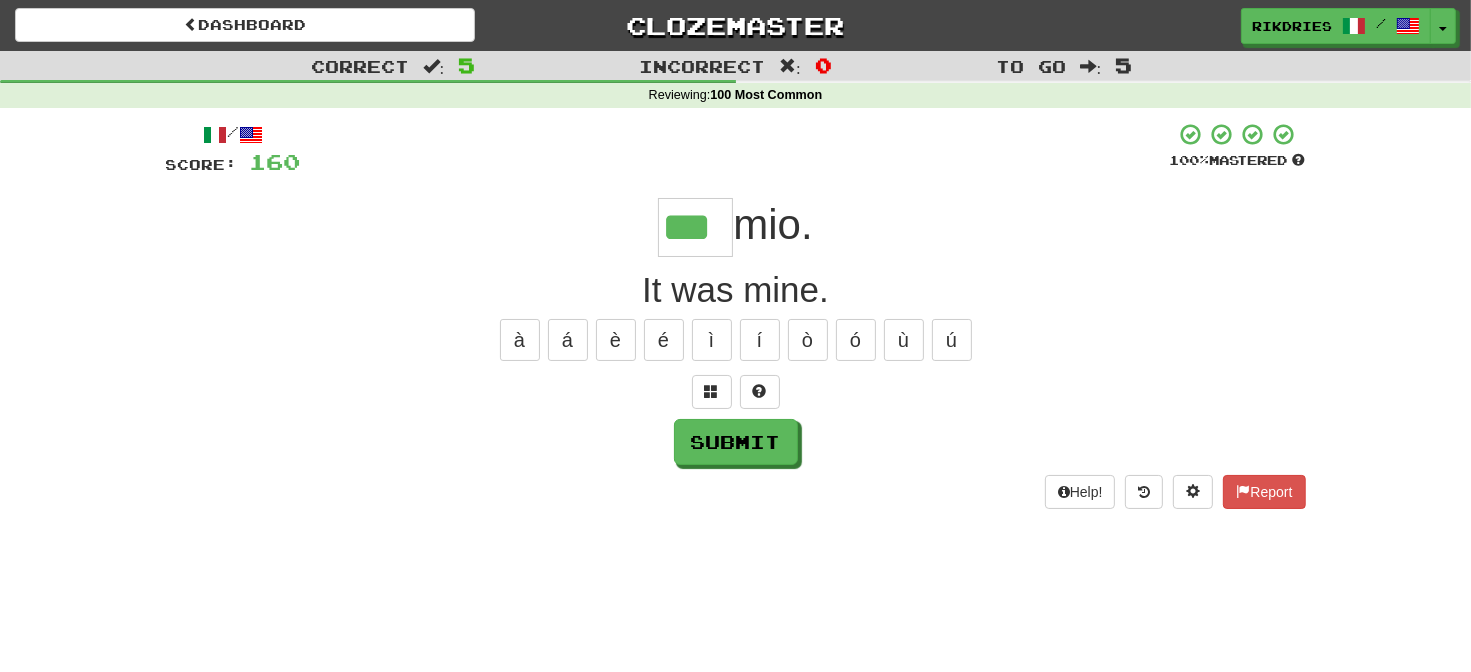 type on "***" 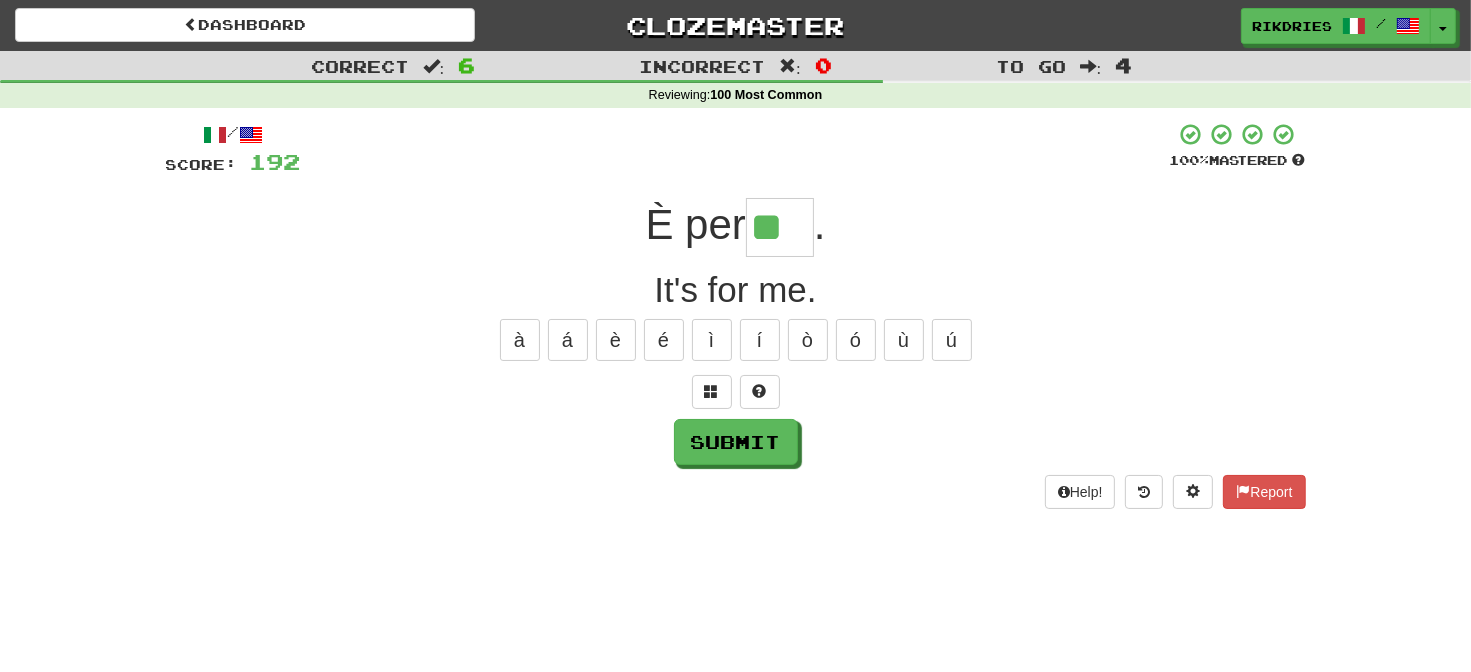 type on "**" 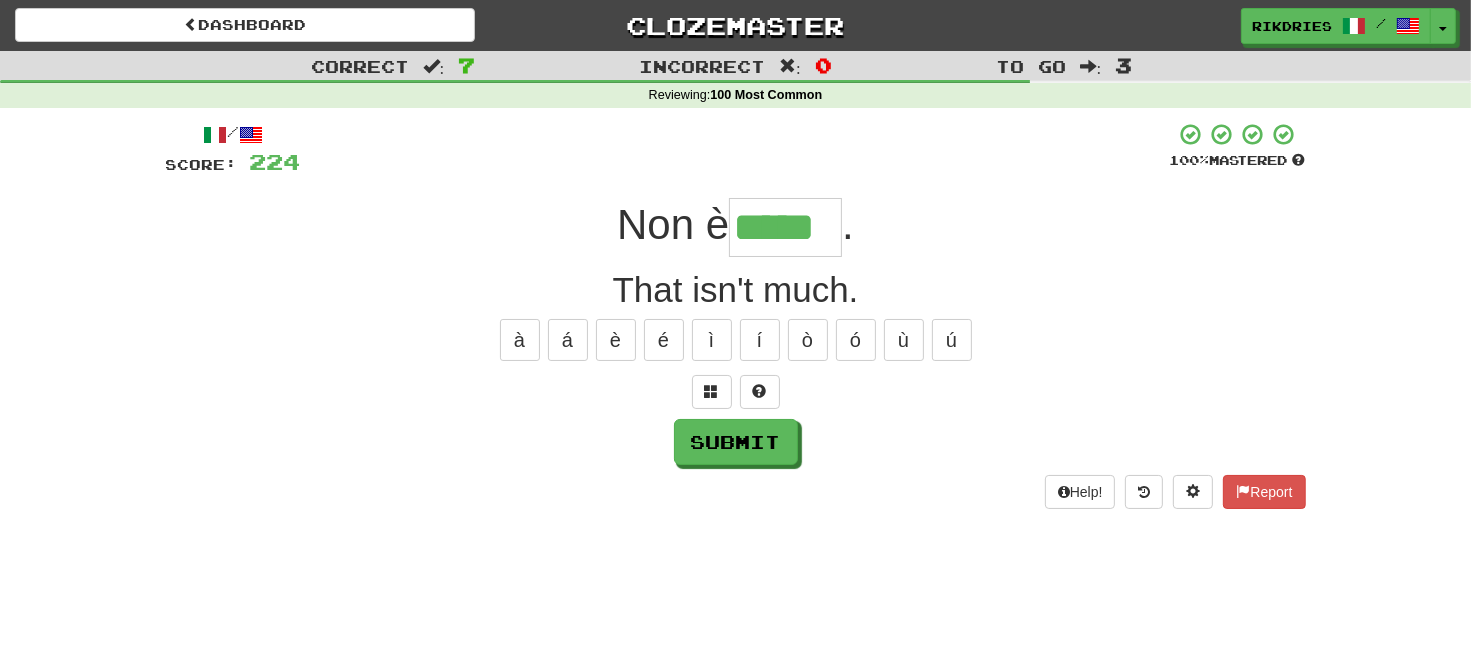 type on "*****" 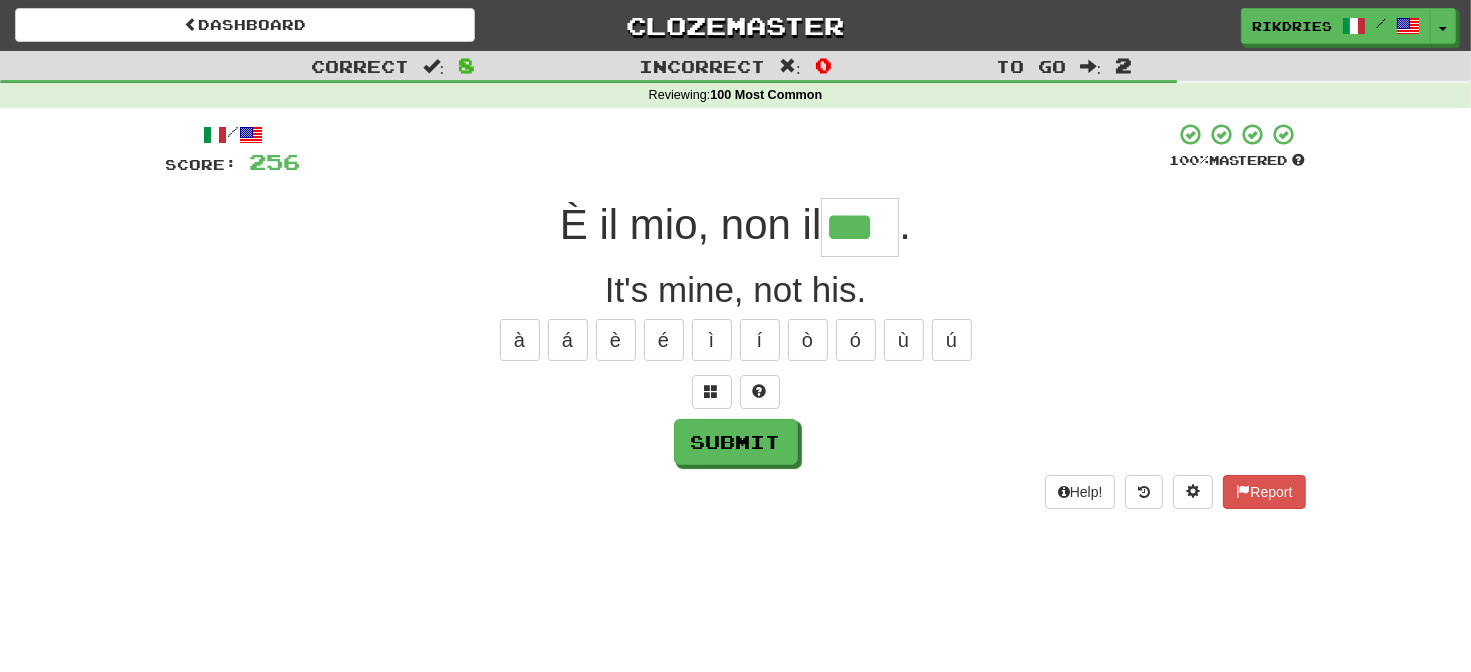 type on "***" 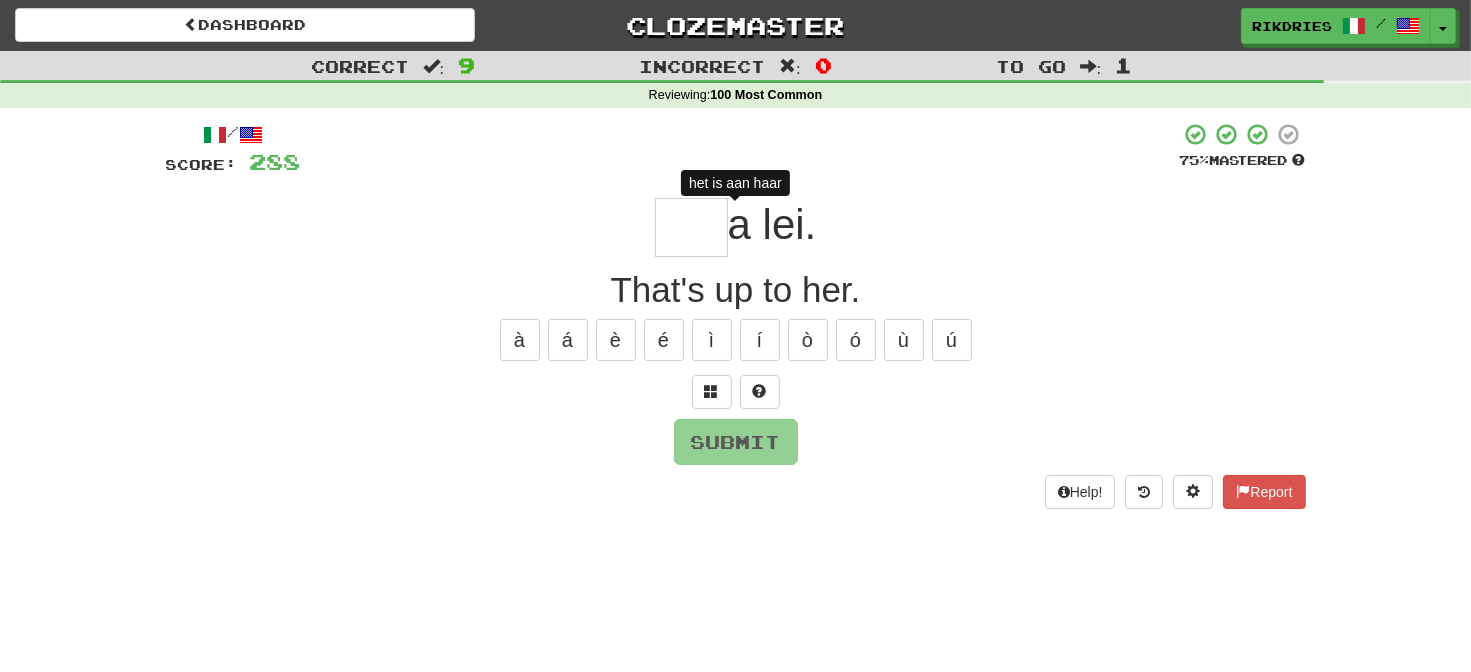 type on "*" 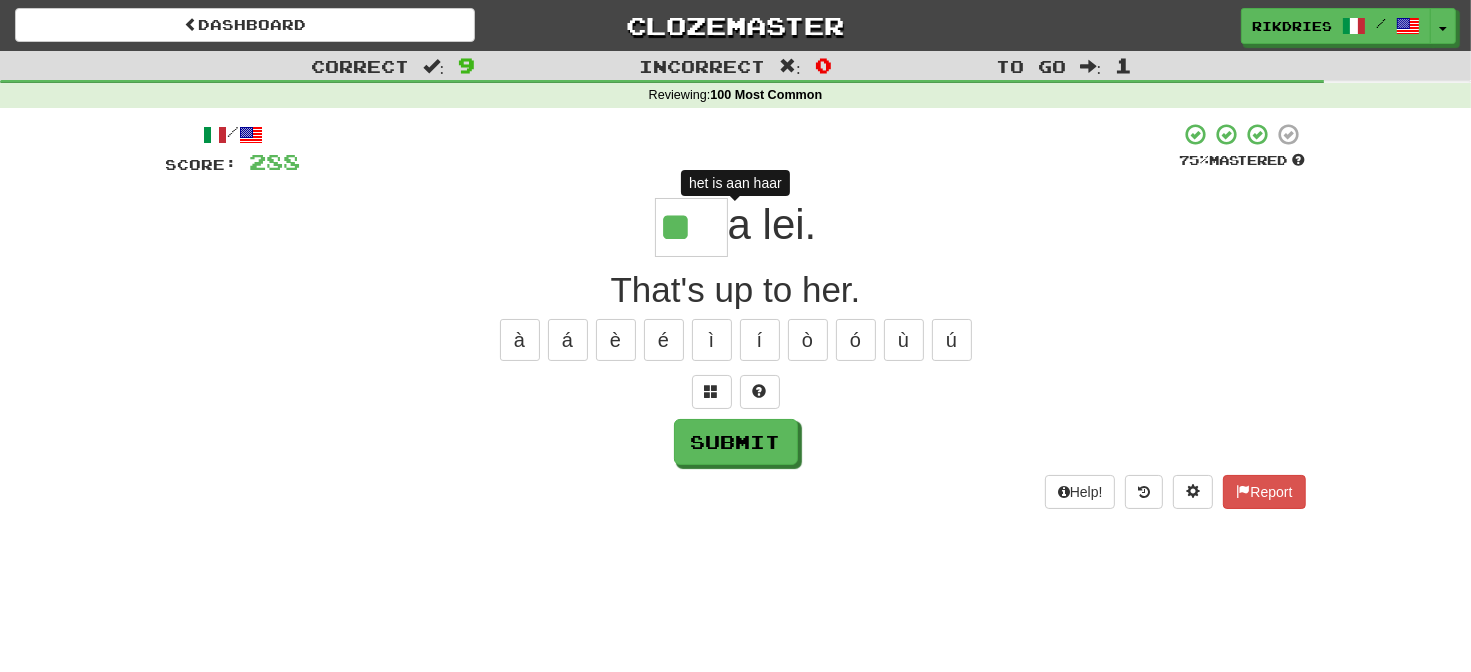 type on "***" 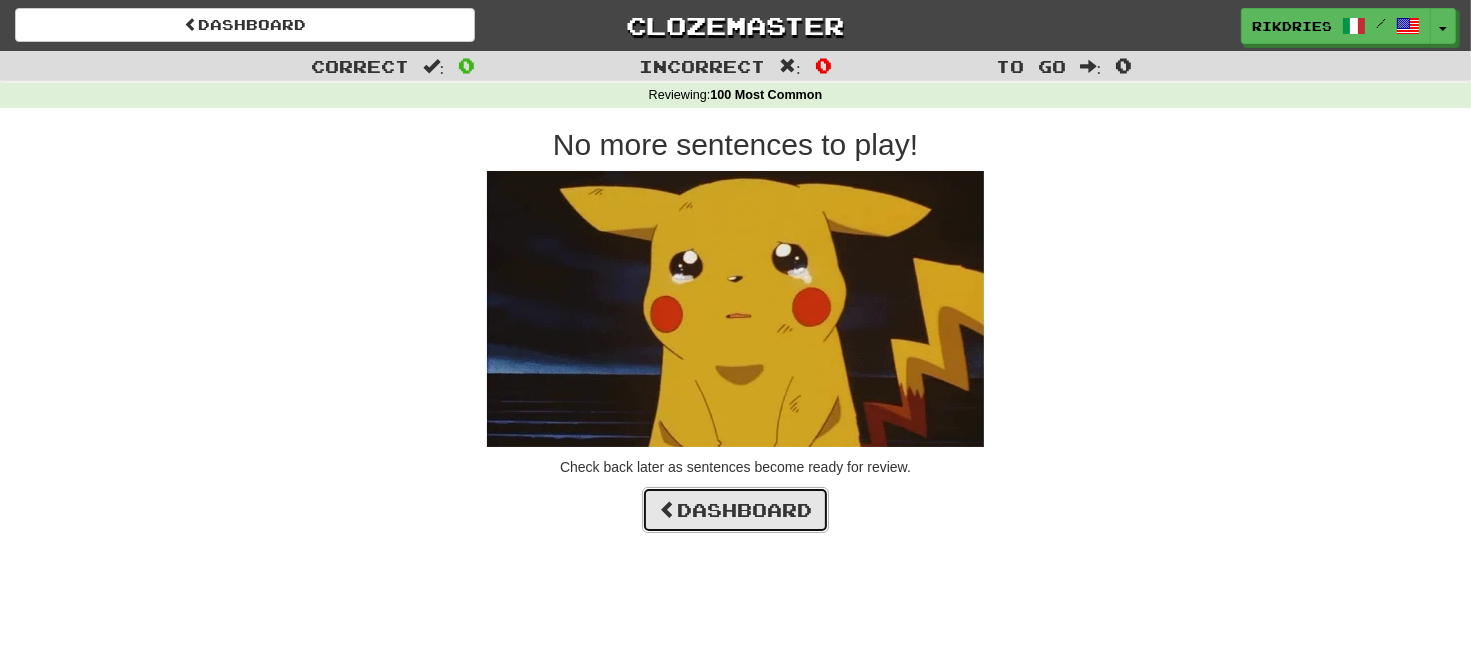 click on "Dashboard" at bounding box center [735, 510] 